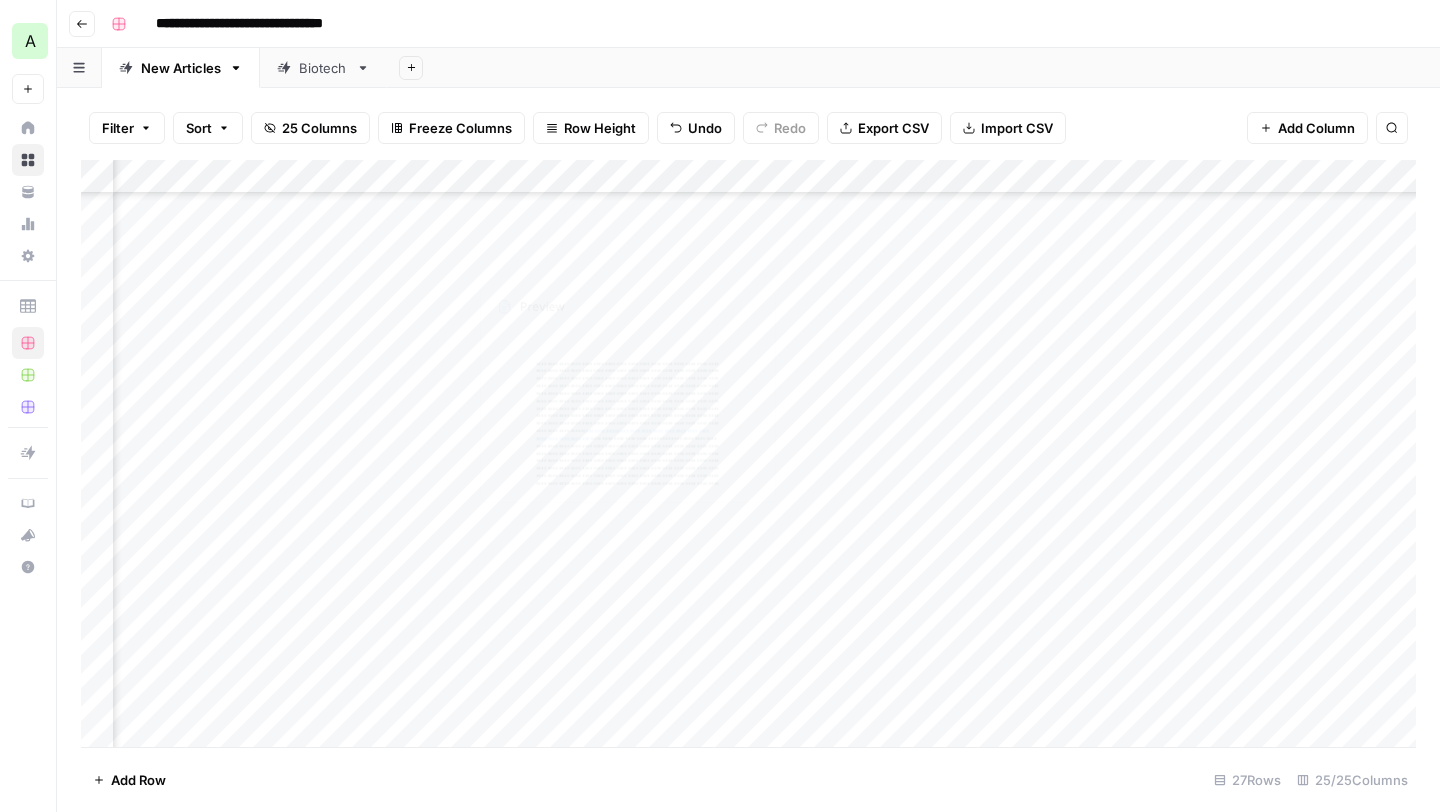 scroll, scrollTop: 0, scrollLeft: 0, axis: both 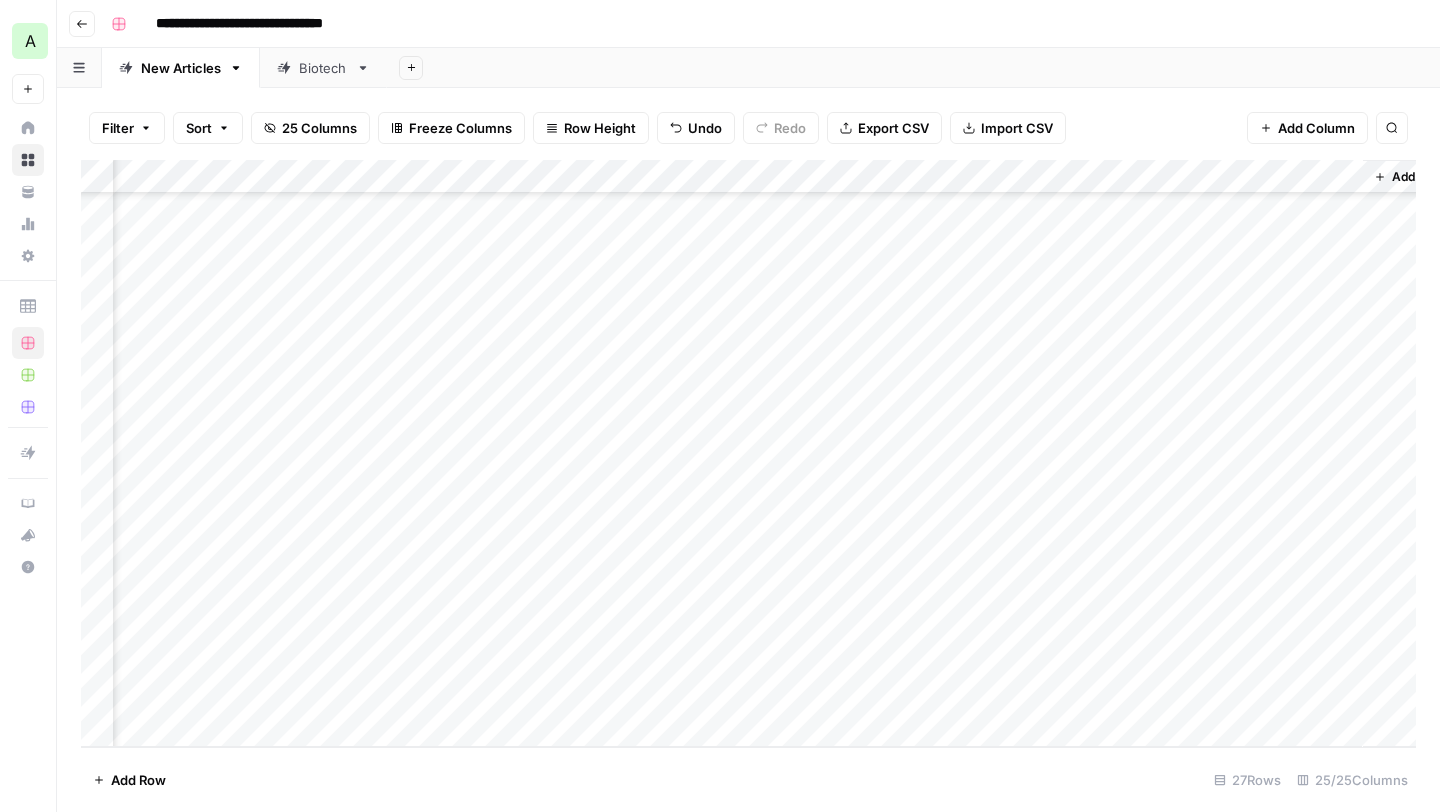 click 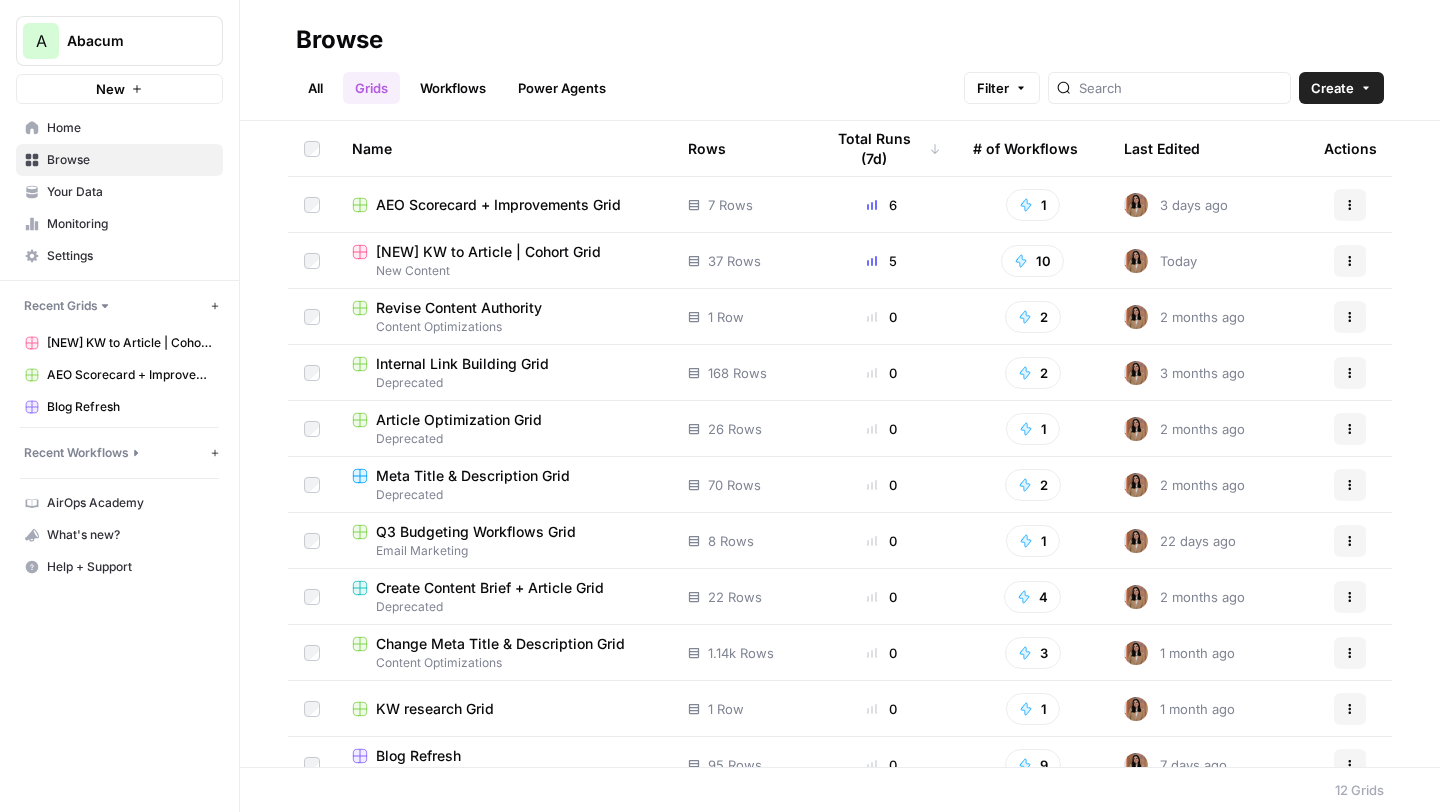 scroll, scrollTop: 82, scrollLeft: 0, axis: vertical 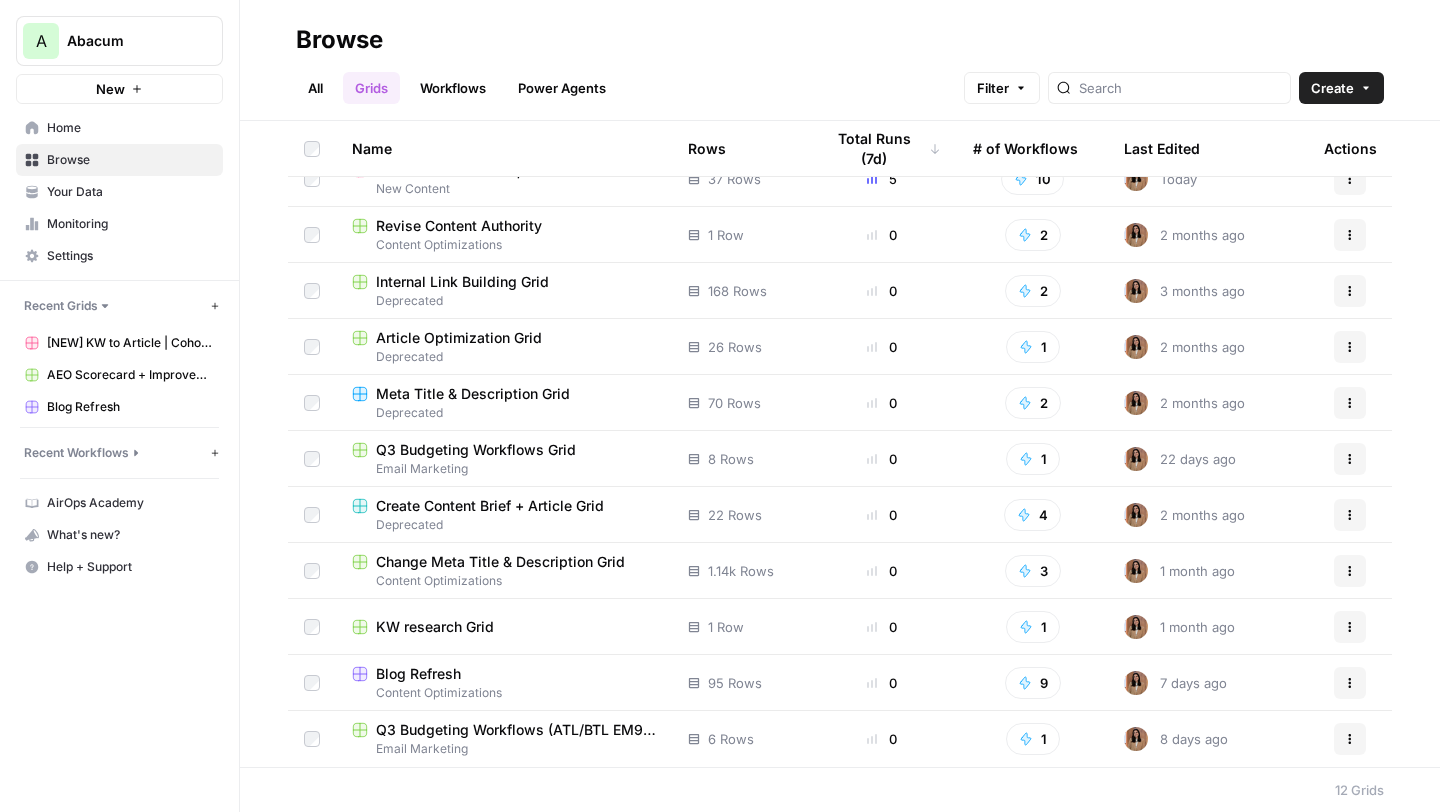 click on "Blog Refresh" at bounding box center [418, 674] 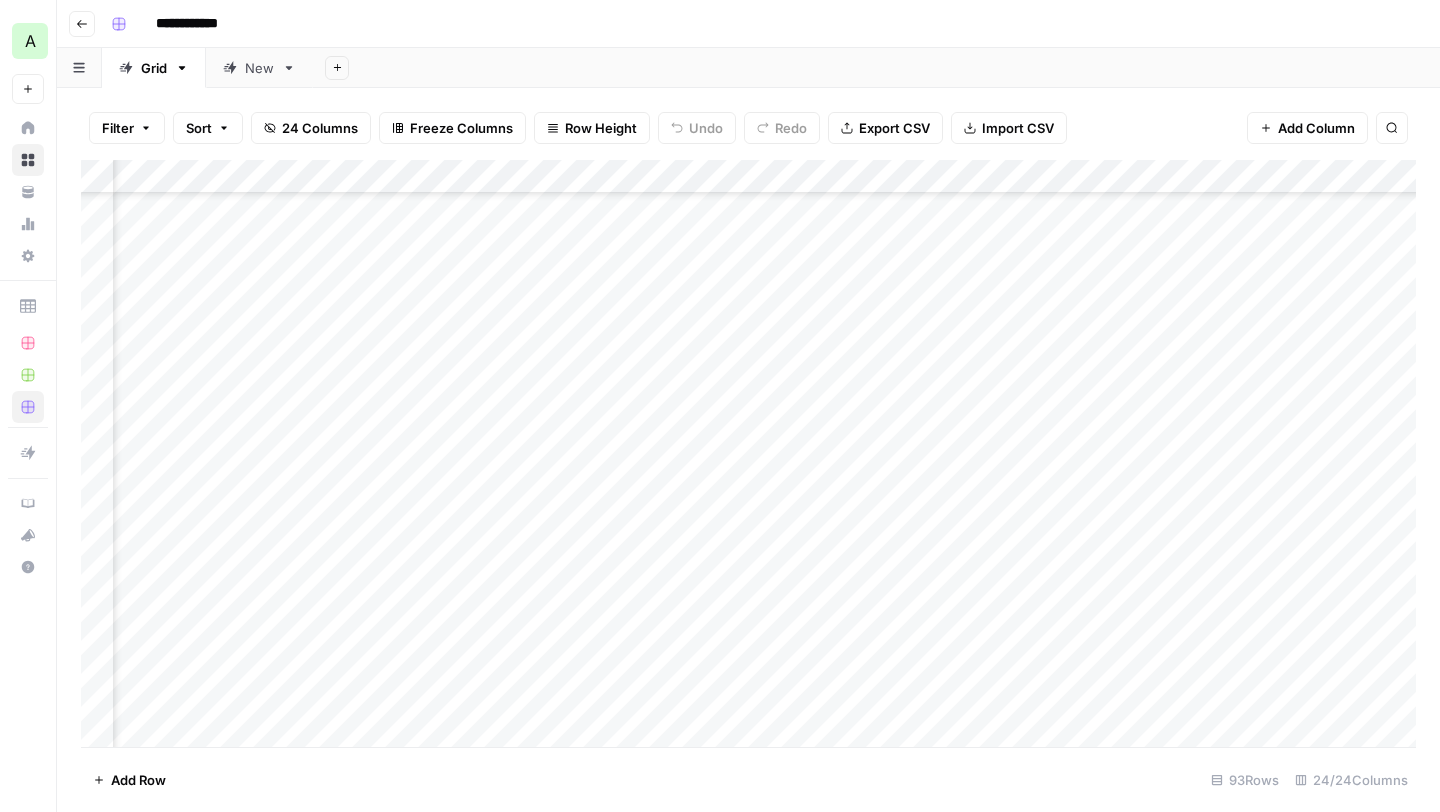 scroll, scrollTop: 2185, scrollLeft: 1808, axis: both 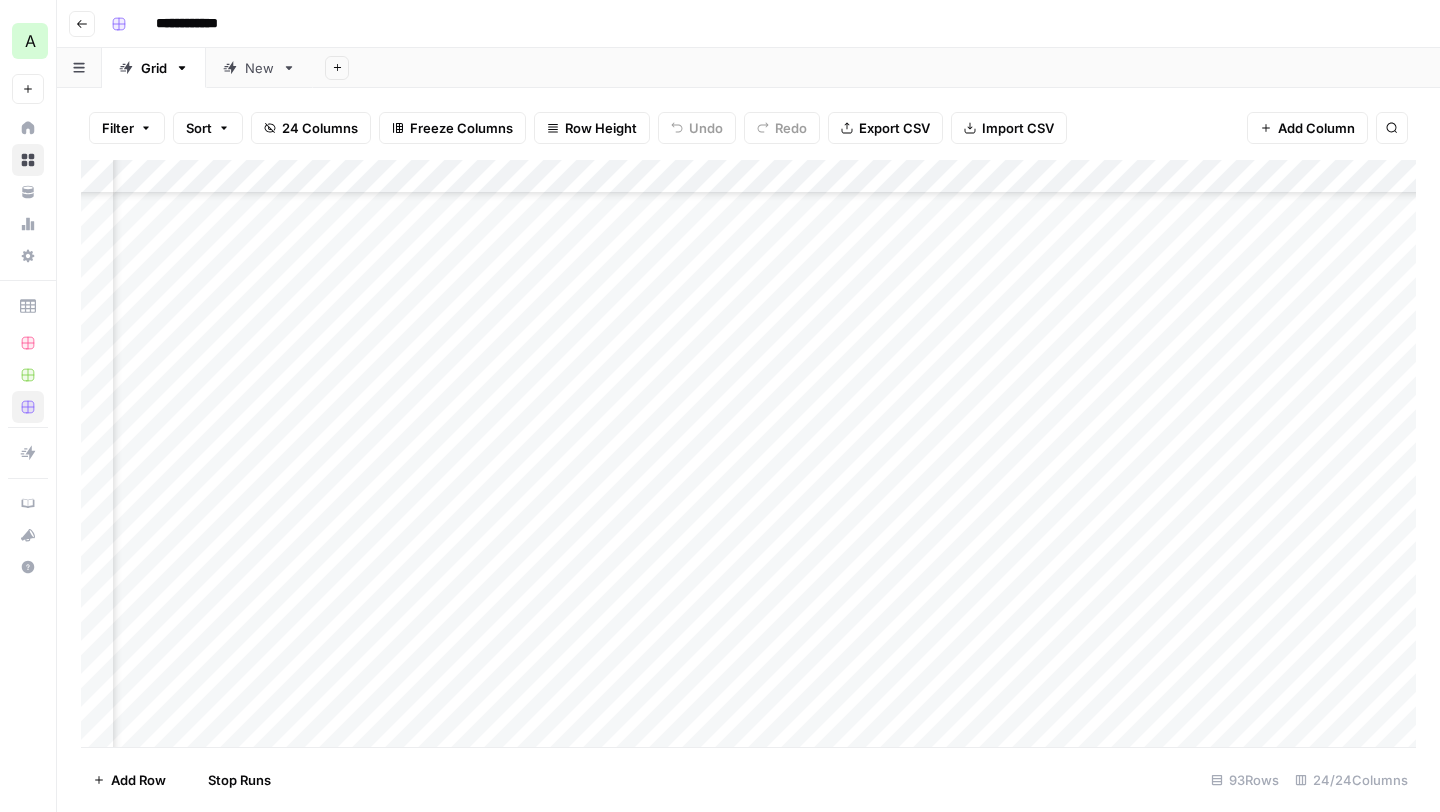 click on "Add Column" at bounding box center [748, 453] 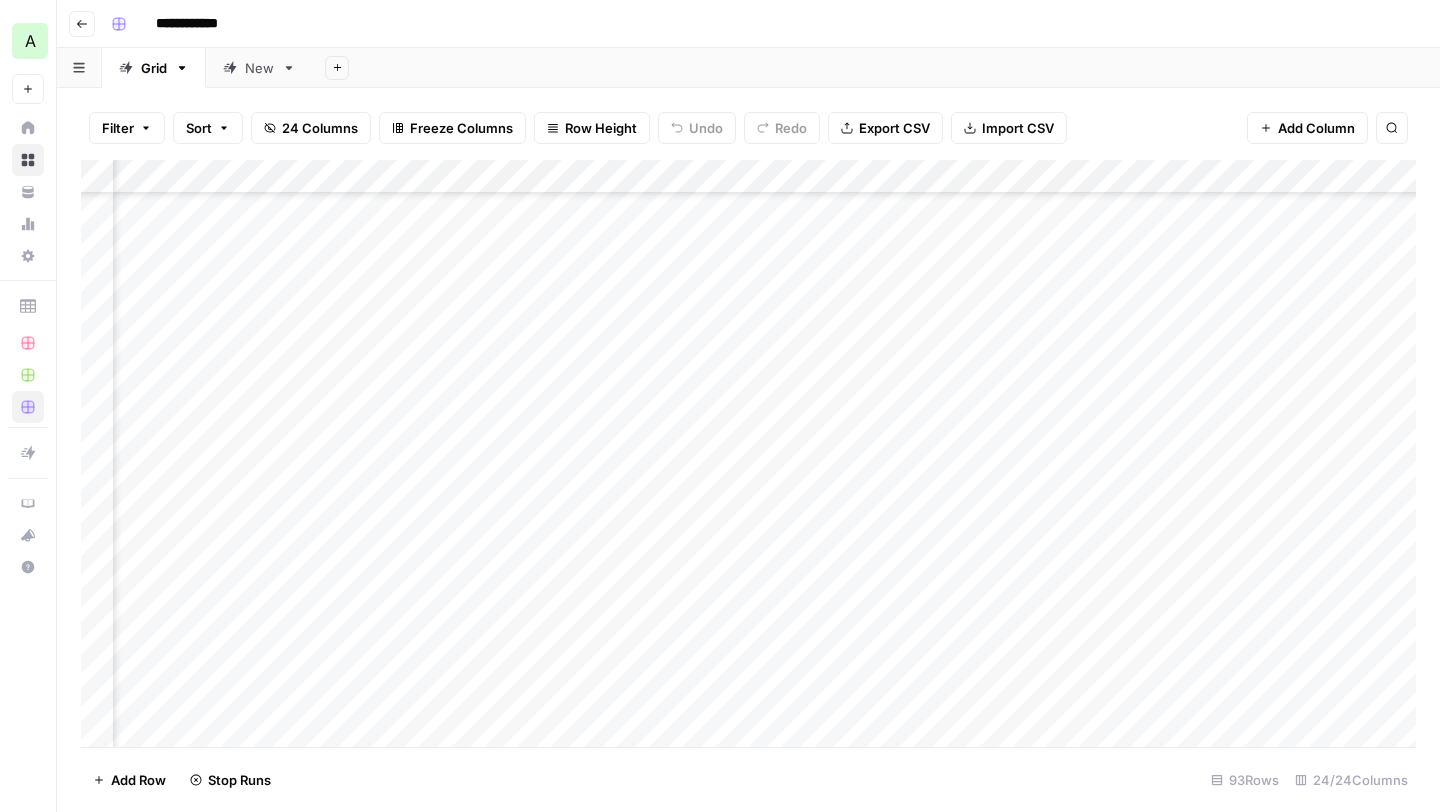 click on "Add Column" at bounding box center (748, 453) 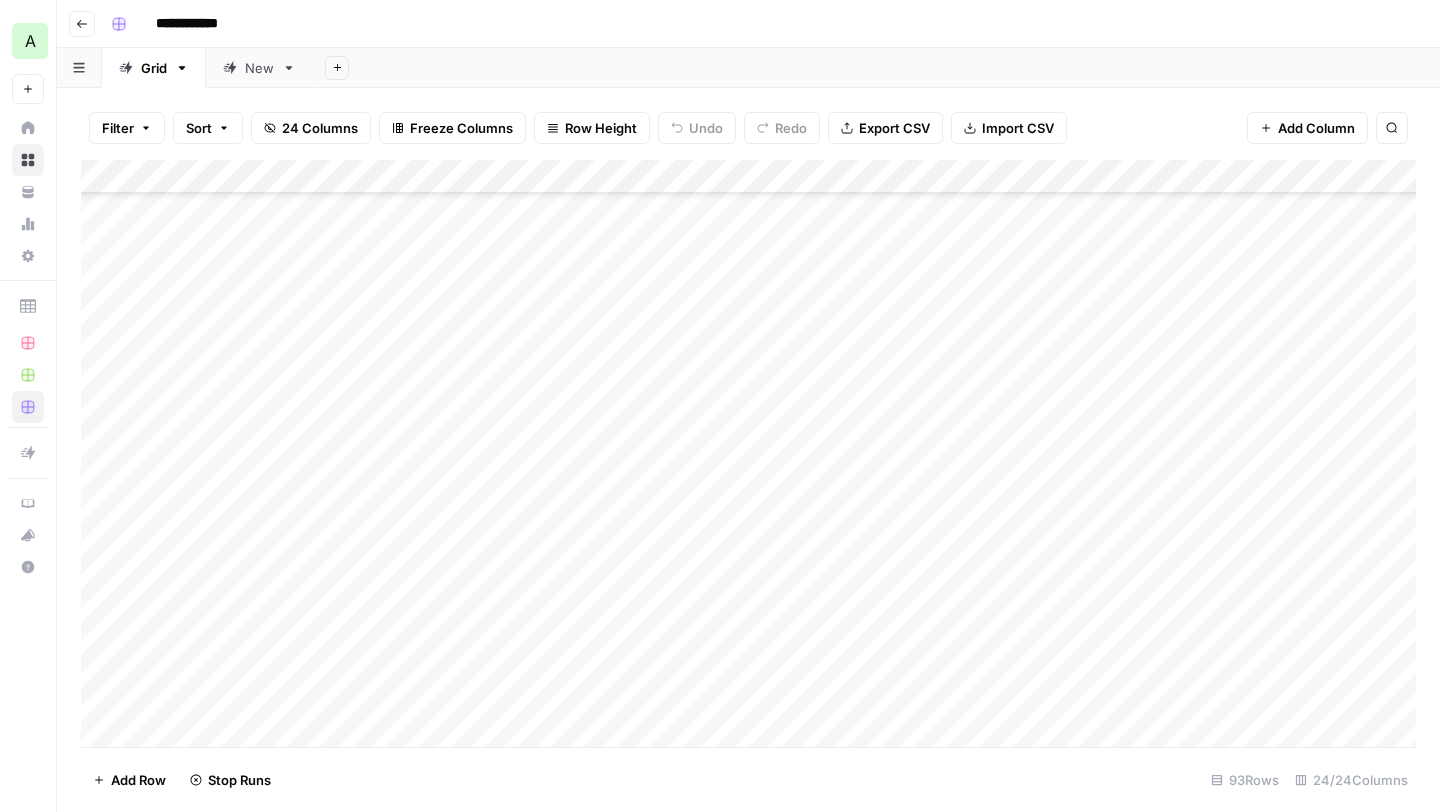 scroll, scrollTop: 2185, scrollLeft: 0, axis: vertical 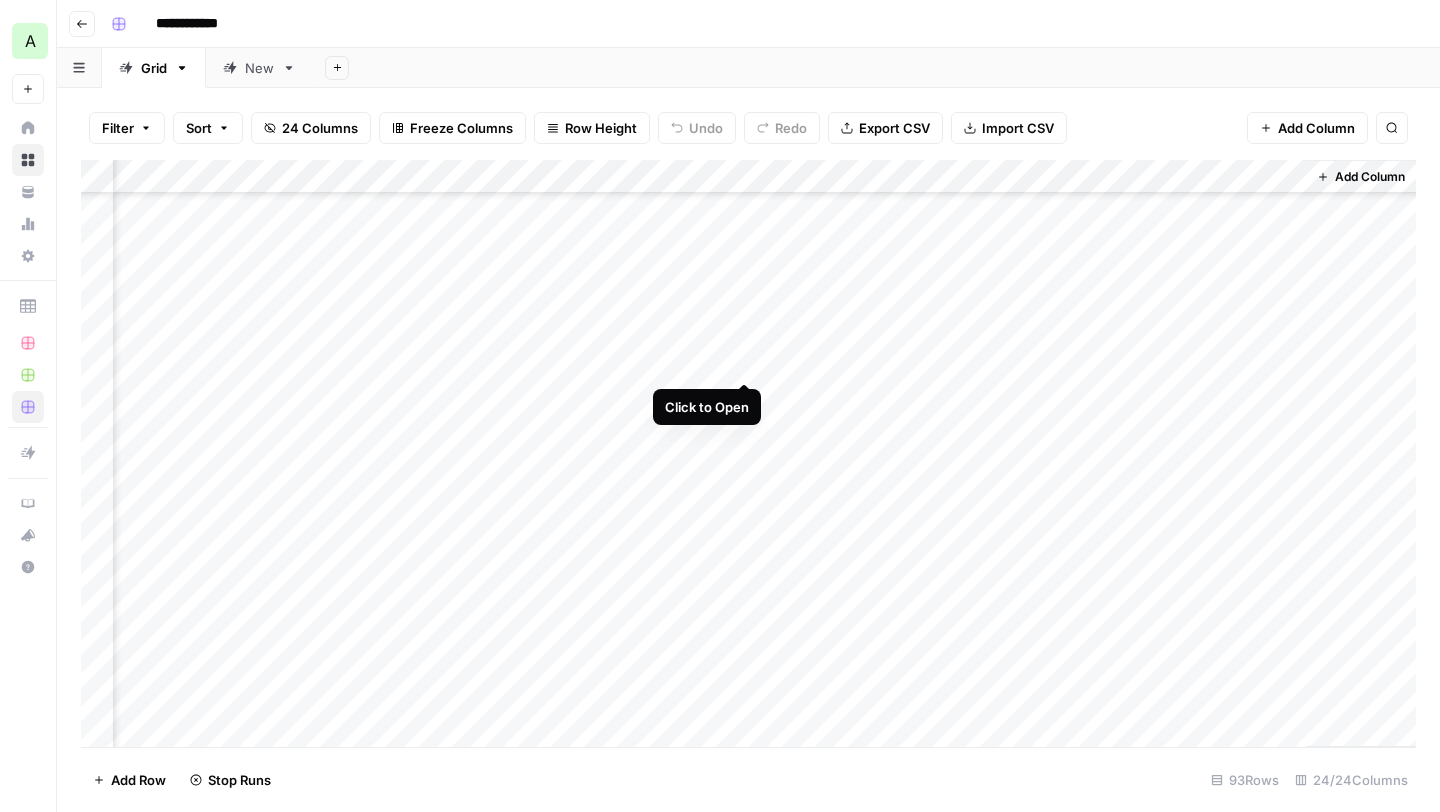 click on "Add Column" at bounding box center [748, 453] 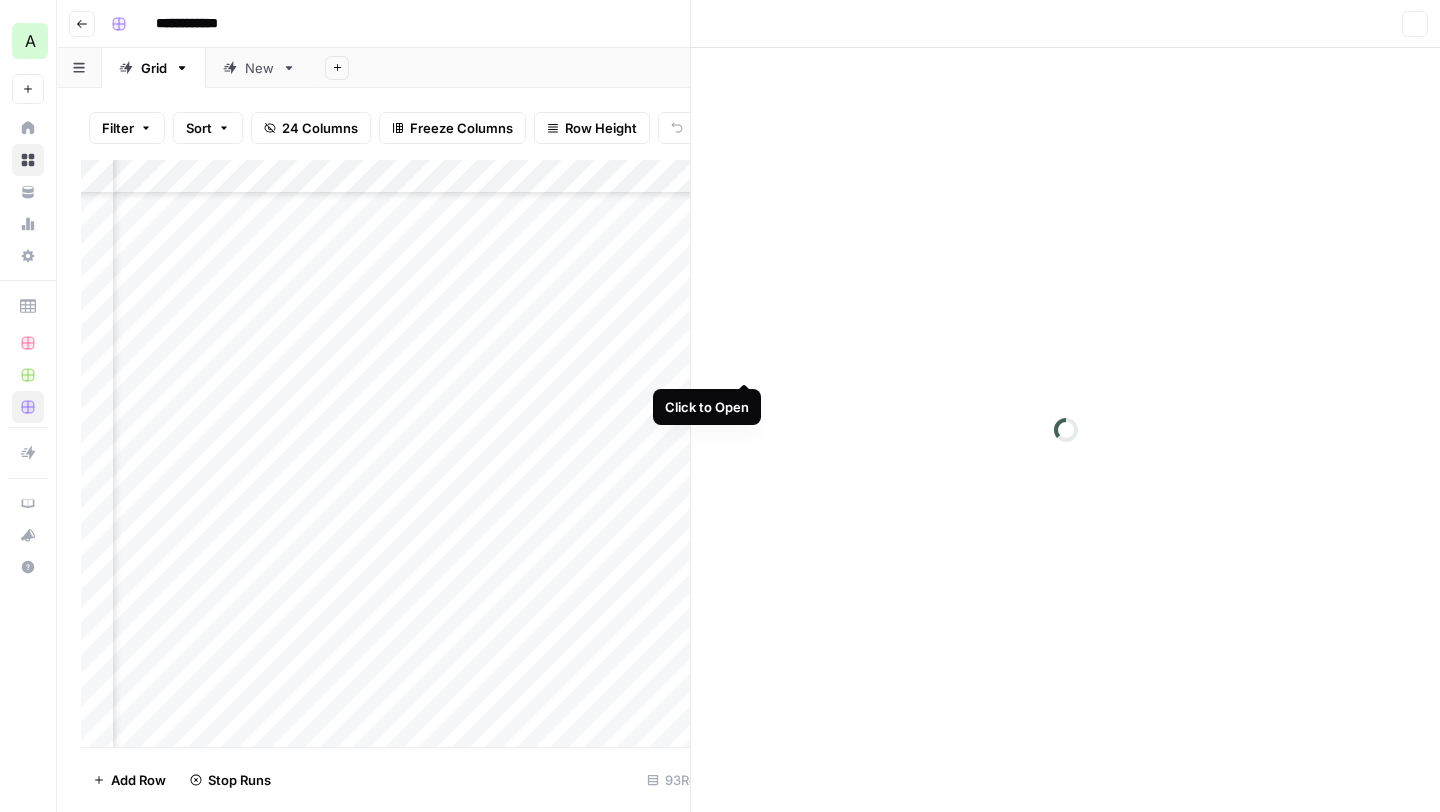 scroll, scrollTop: 1819, scrollLeft: 3360, axis: both 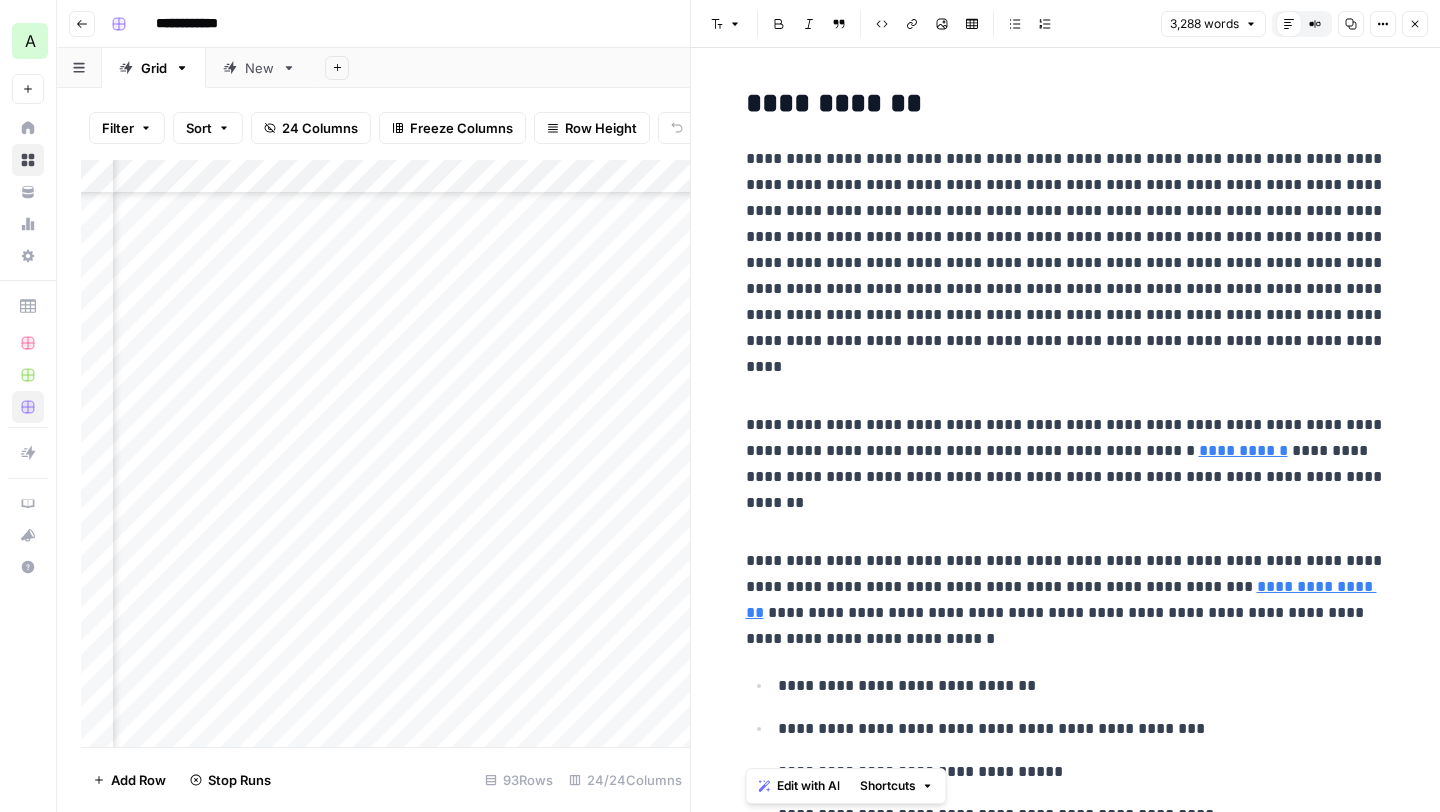 drag, startPoint x: 1297, startPoint y: 412, endPoint x: 728, endPoint y: 137, distance: 631.9699 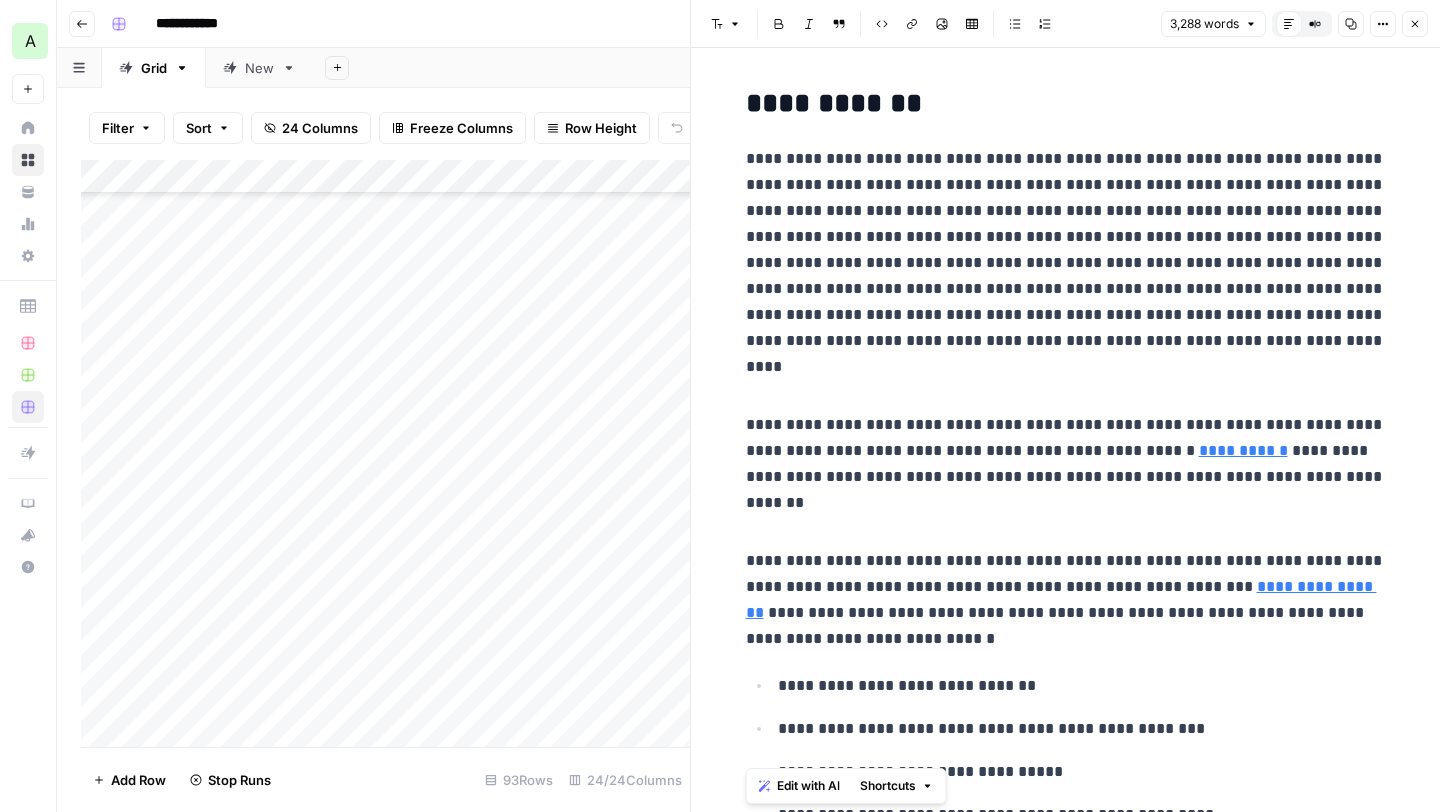 click on "Add Column" at bounding box center (385, 453) 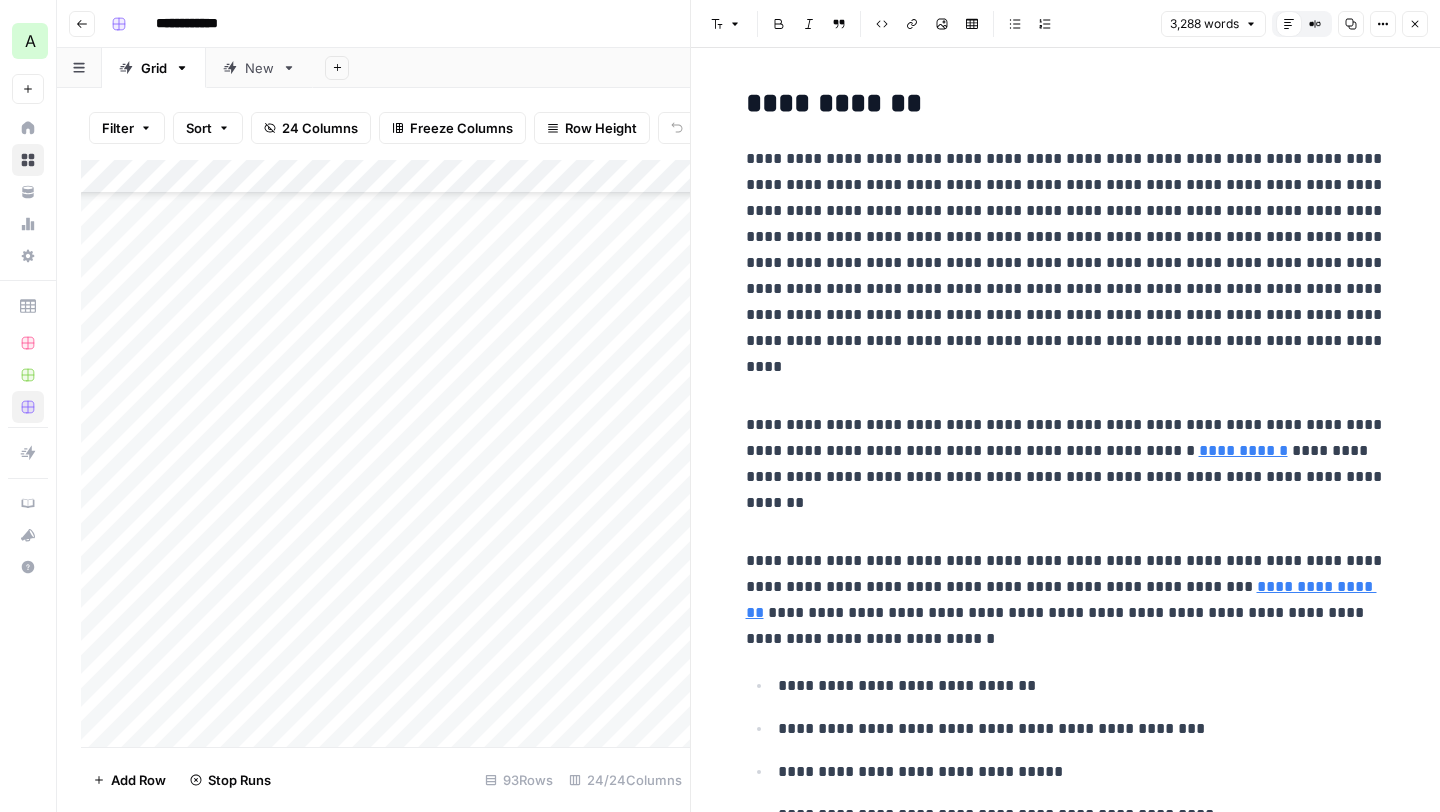 click on "Add Column" at bounding box center (385, 453) 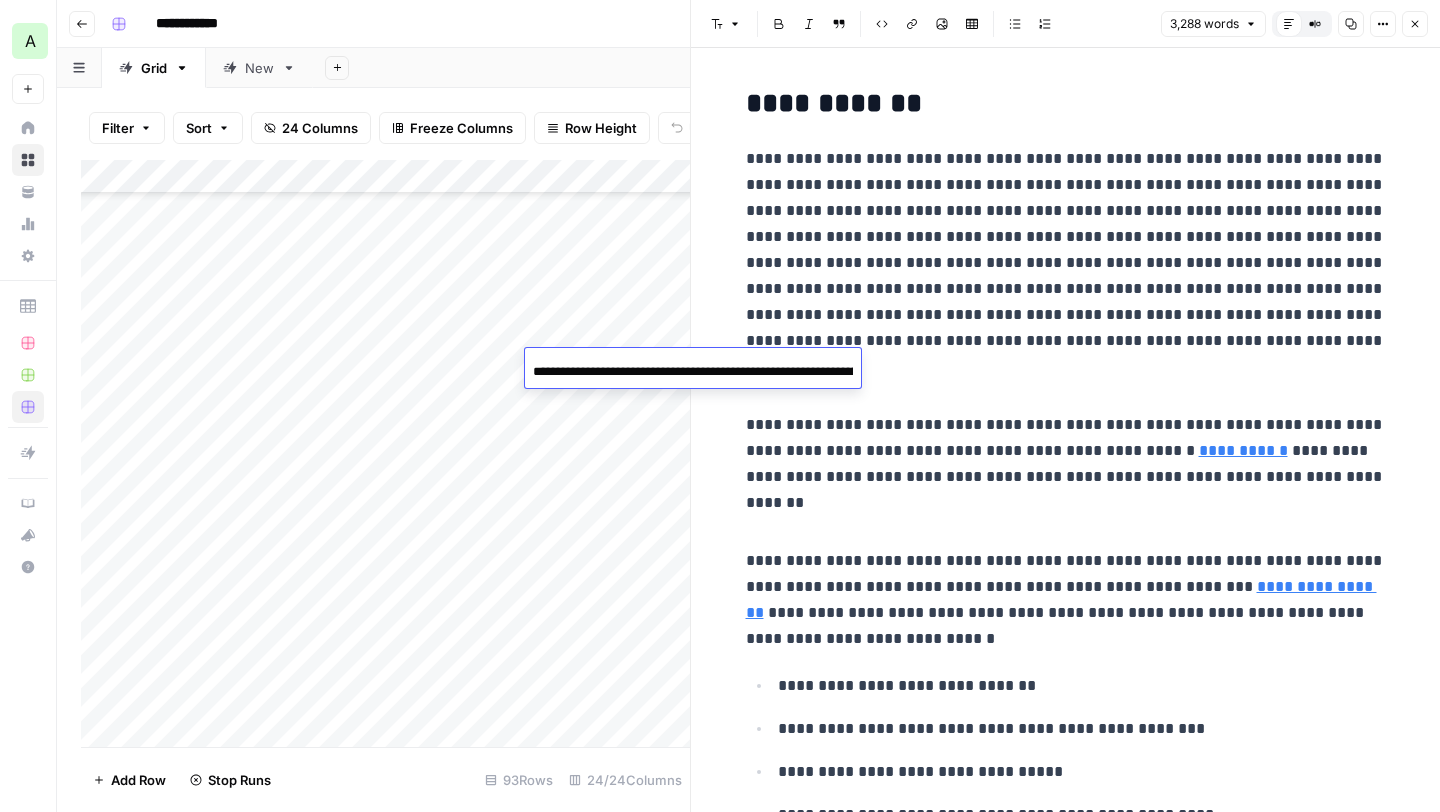 scroll, scrollTop: 0, scrollLeft: 243, axis: horizontal 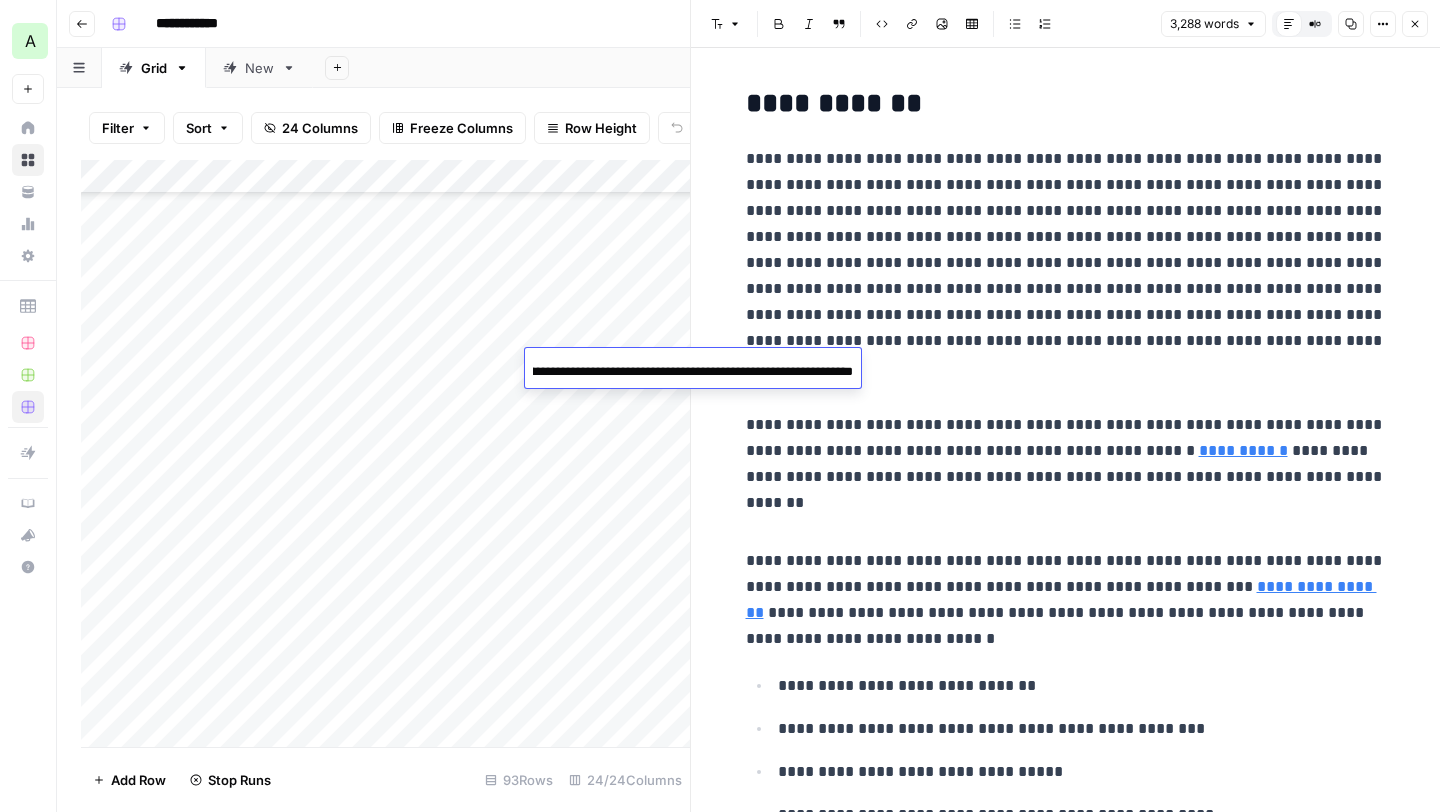 click on "**********" at bounding box center (693, 372) 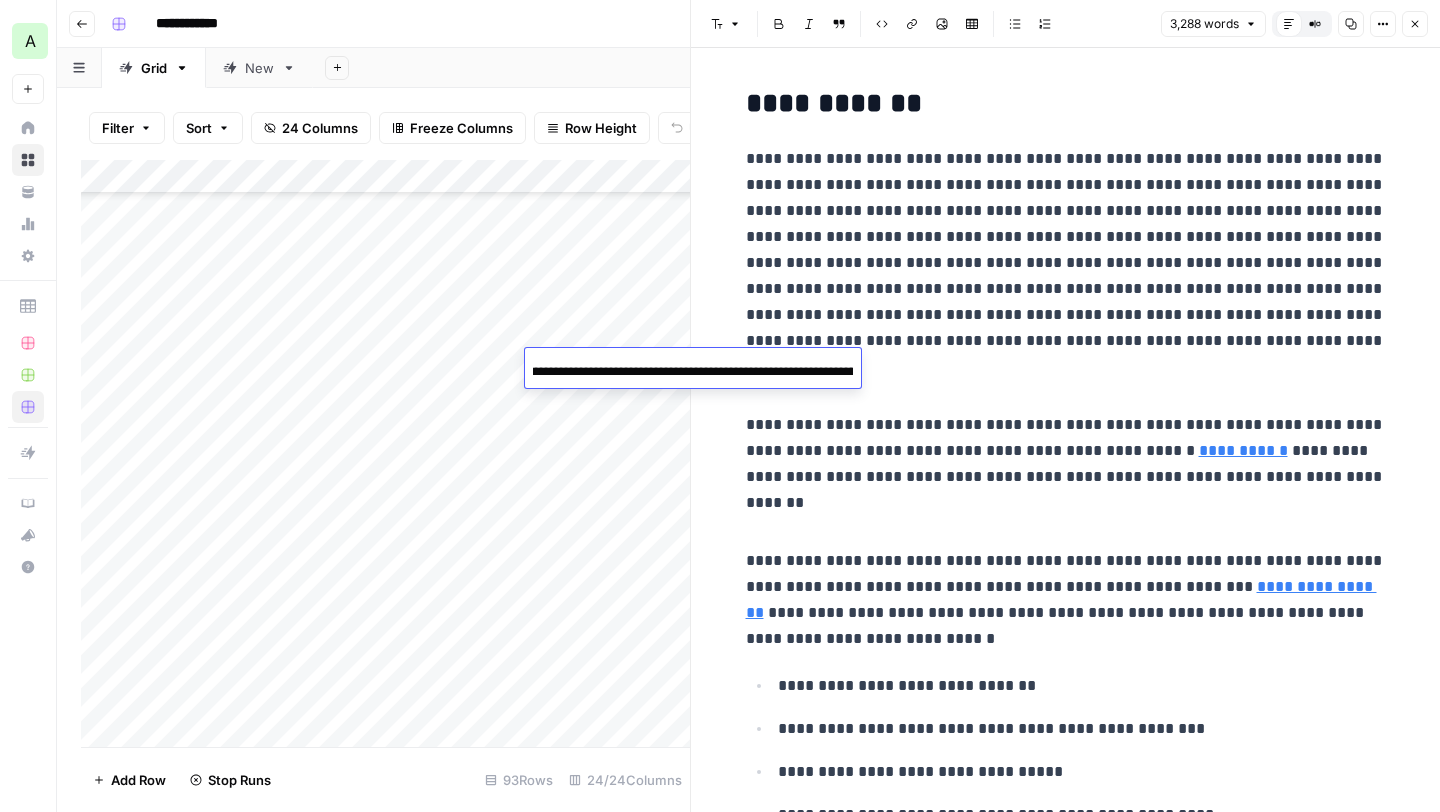 scroll, scrollTop: 0, scrollLeft: 0, axis: both 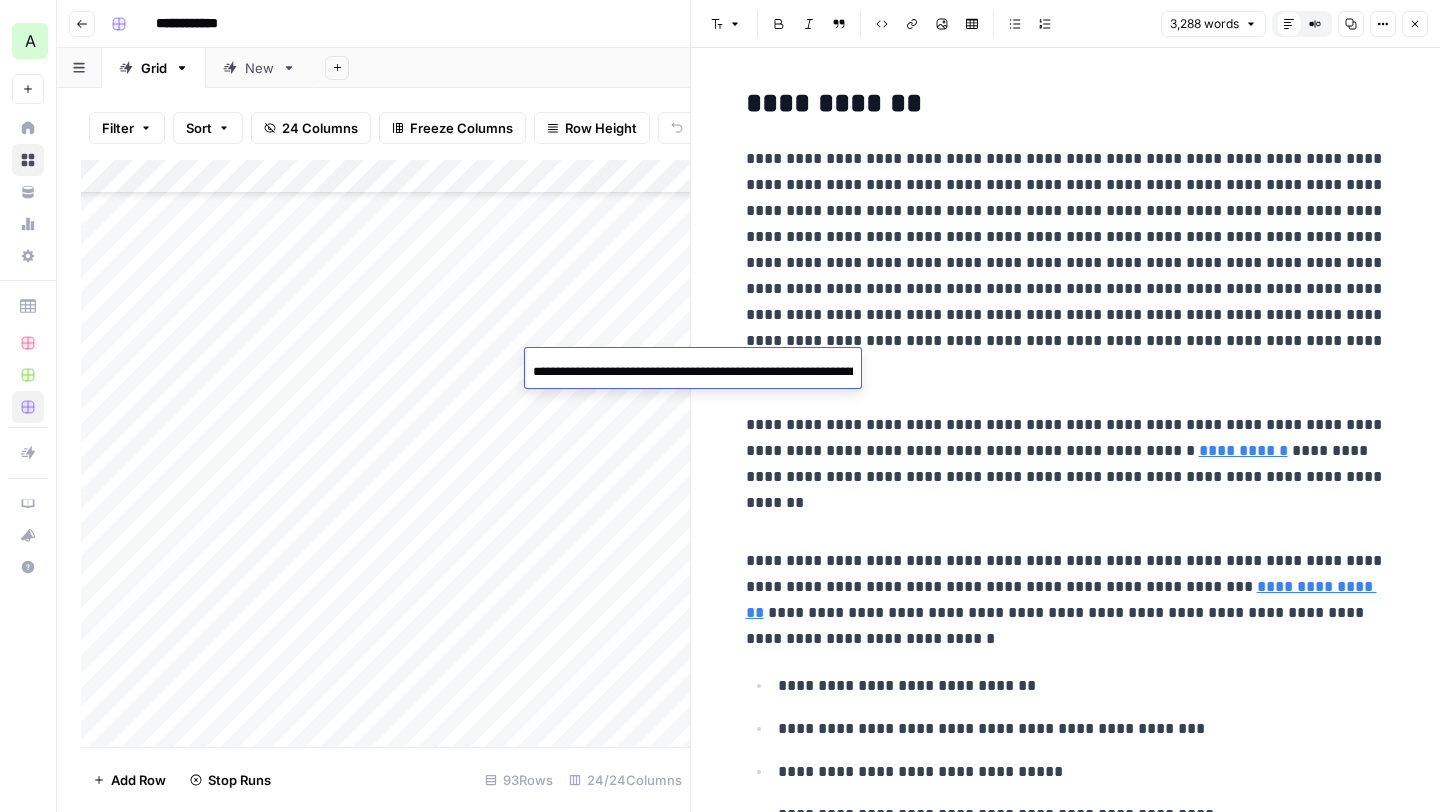 drag, startPoint x: 852, startPoint y: 371, endPoint x: 709, endPoint y: 367, distance: 143.05594 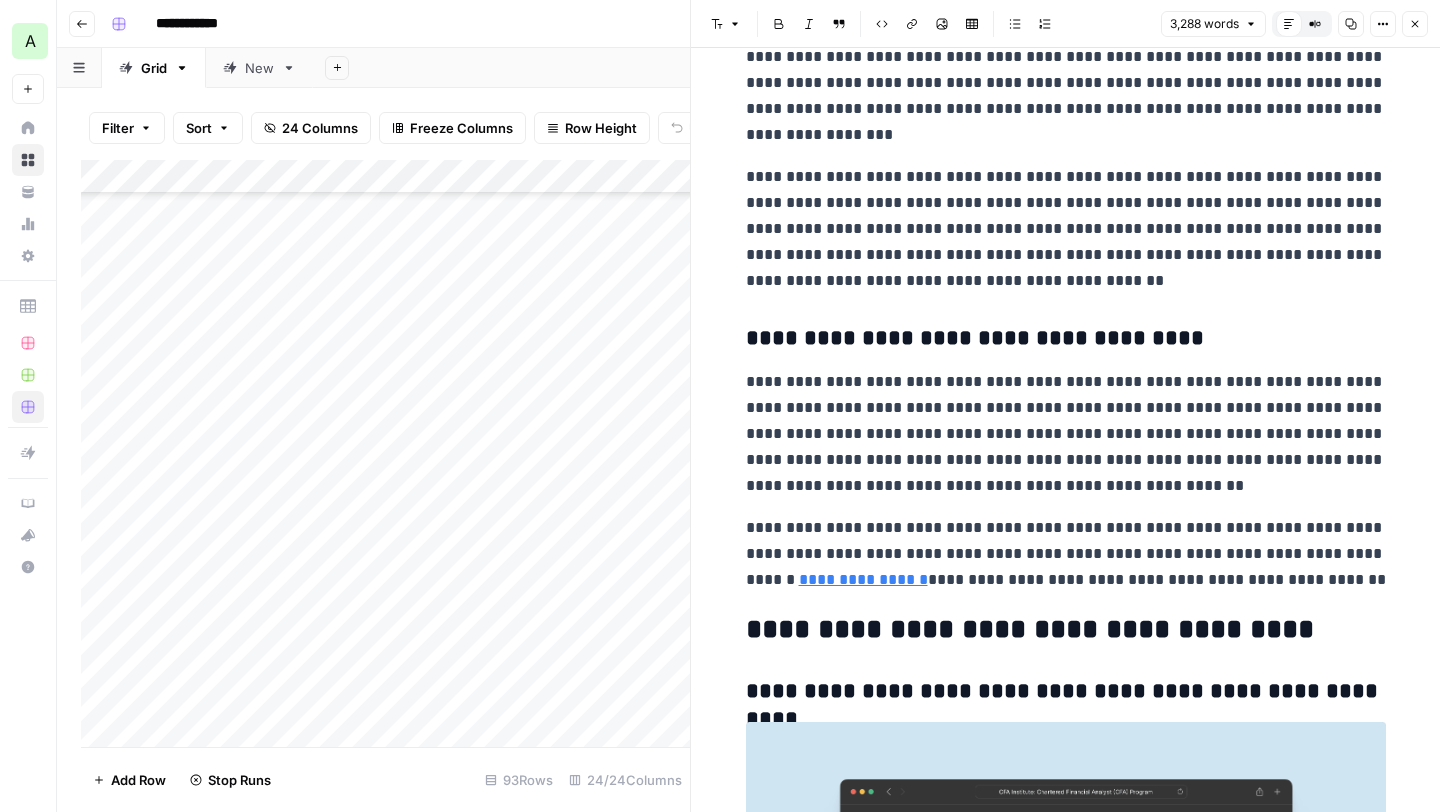 scroll, scrollTop: 2323, scrollLeft: 0, axis: vertical 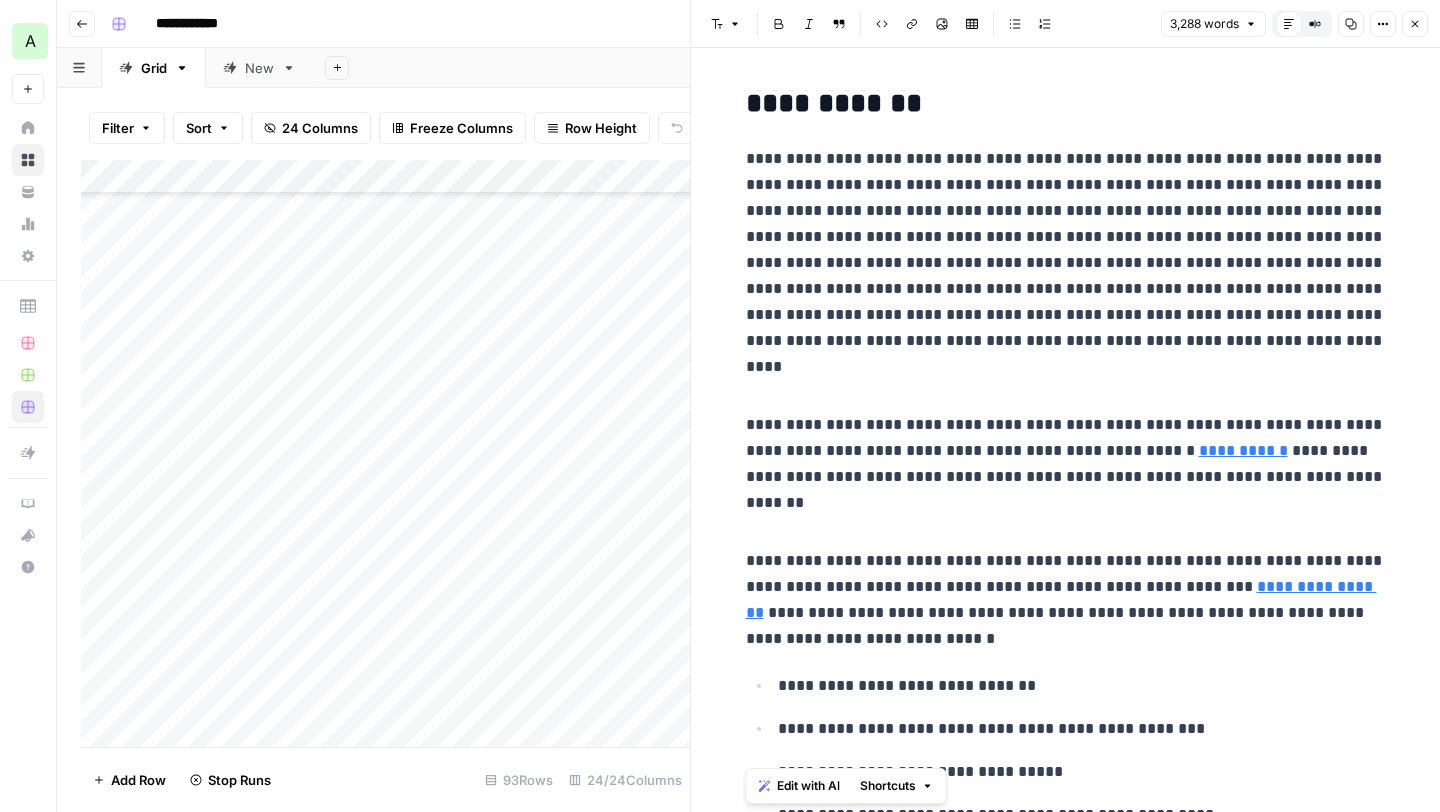 drag, startPoint x: 1303, startPoint y: 553, endPoint x: 739, endPoint y: 160, distance: 687.41907 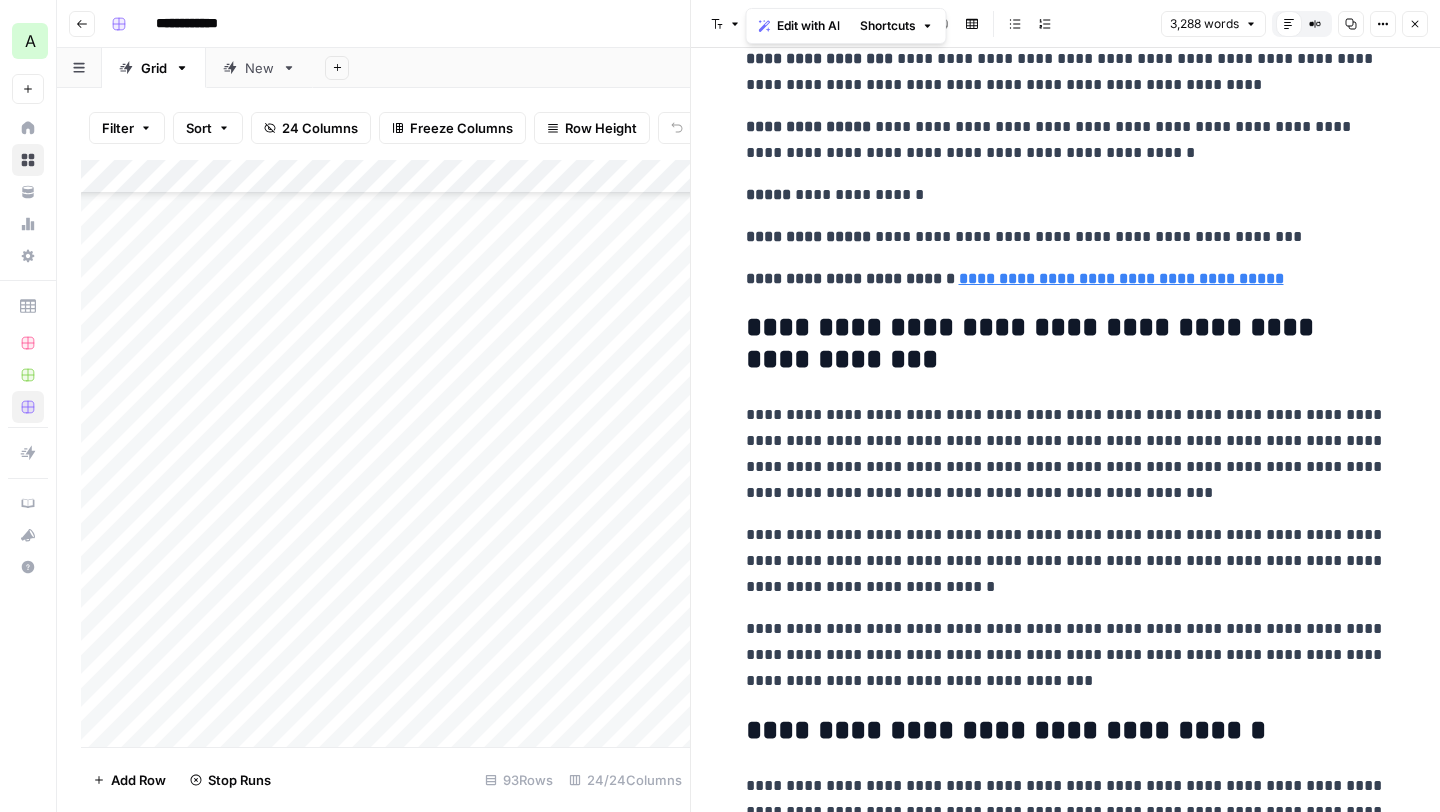 scroll, scrollTop: 17943, scrollLeft: 0, axis: vertical 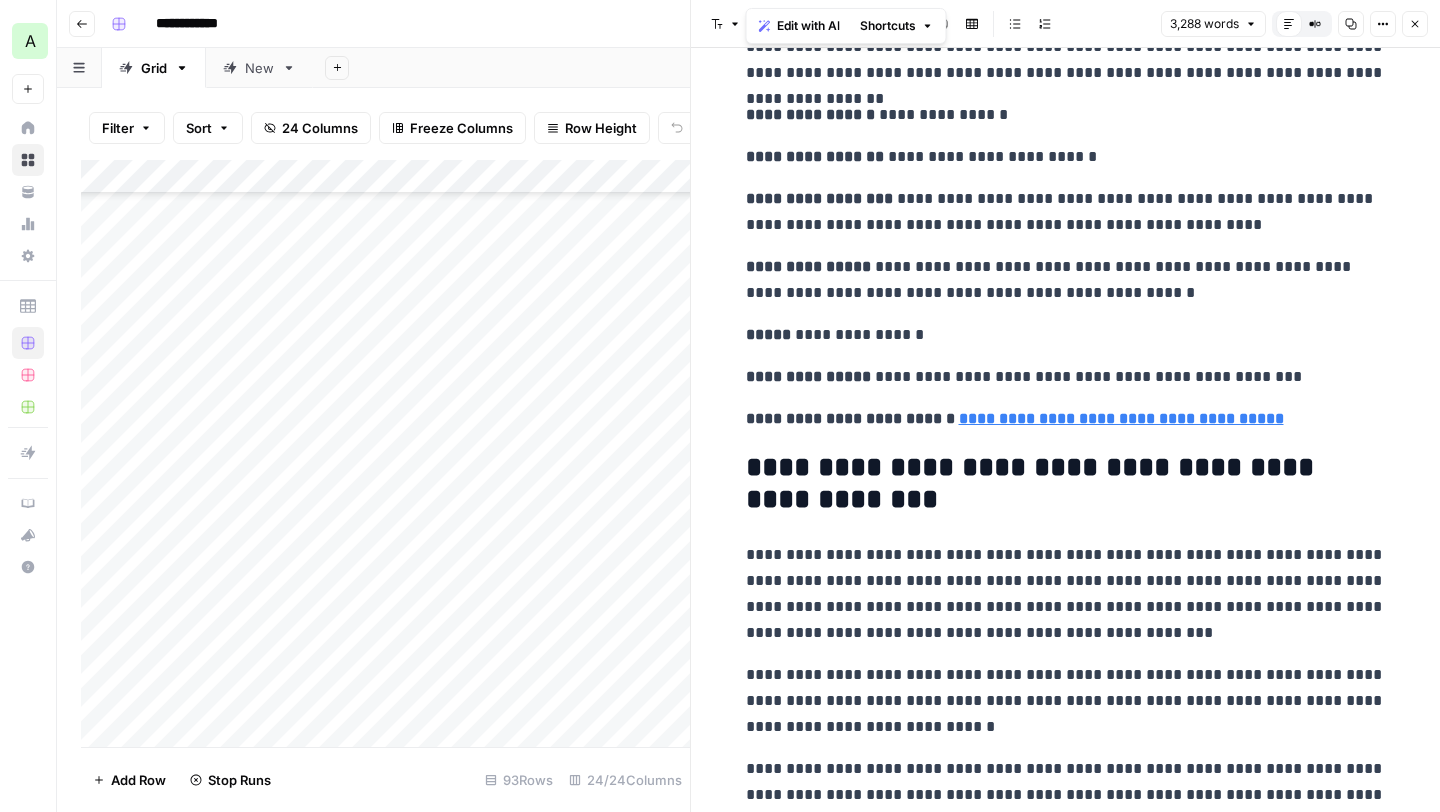 click on "**********" at bounding box center (1066, 484) 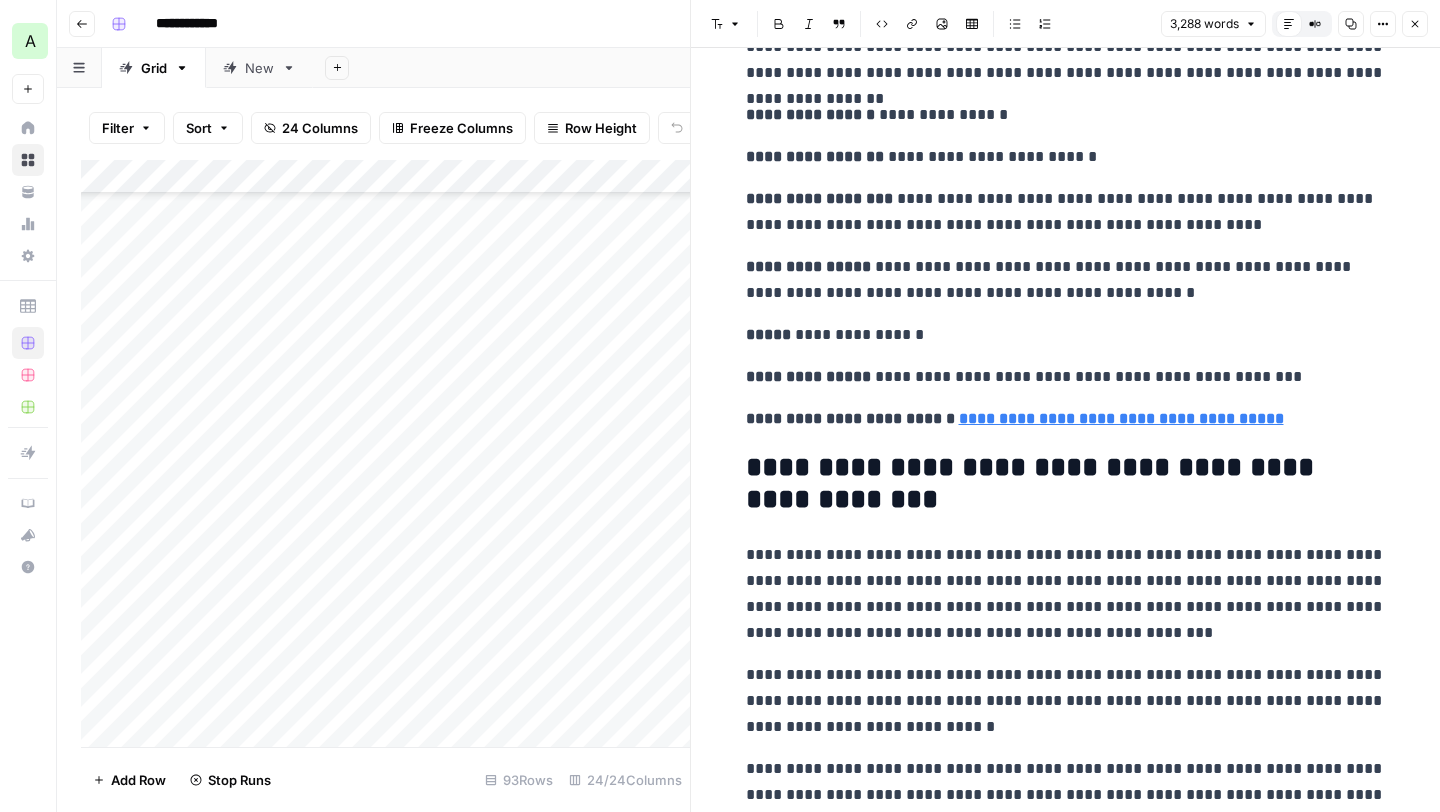 click on "**********" at bounding box center [1066, 484] 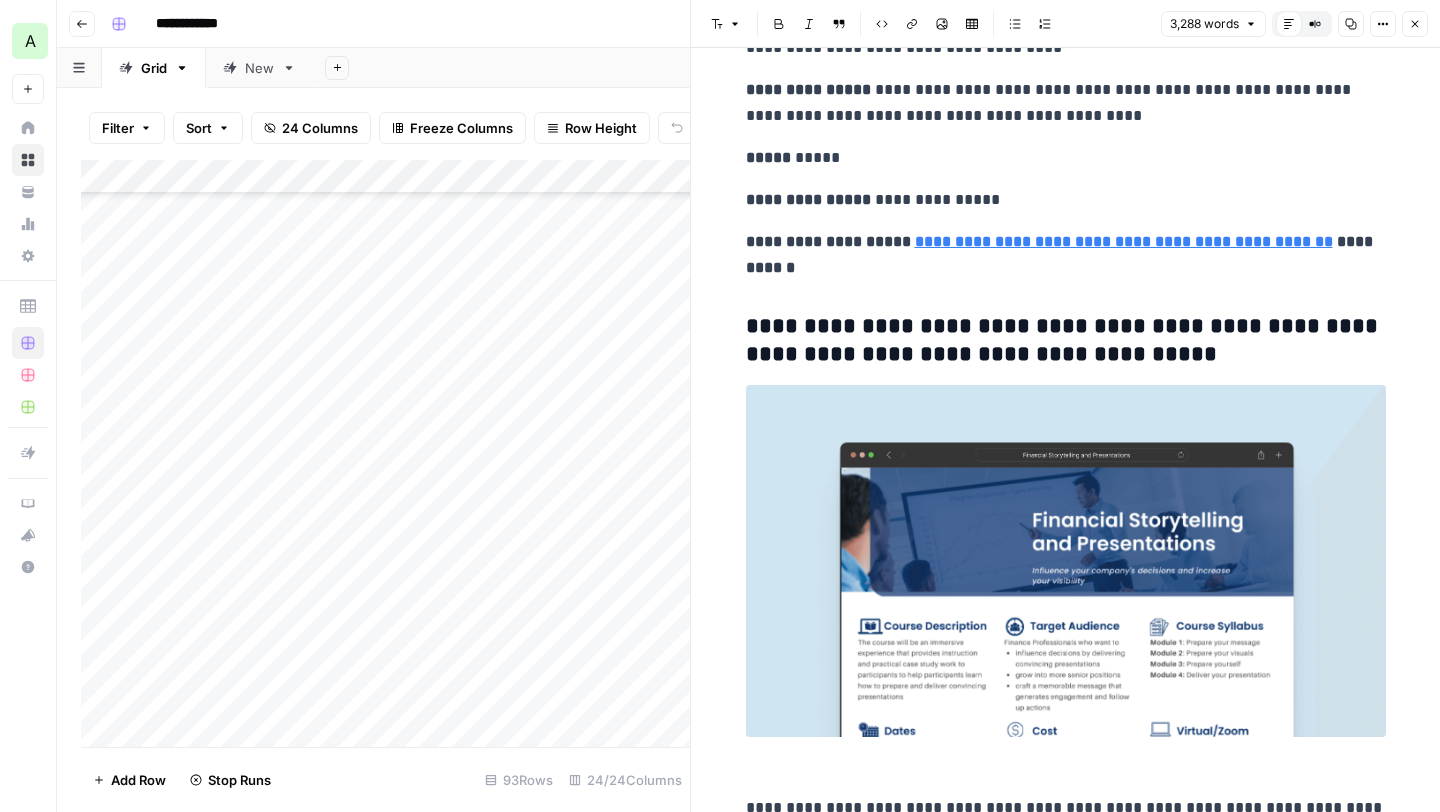scroll, scrollTop: 16961, scrollLeft: 0, axis: vertical 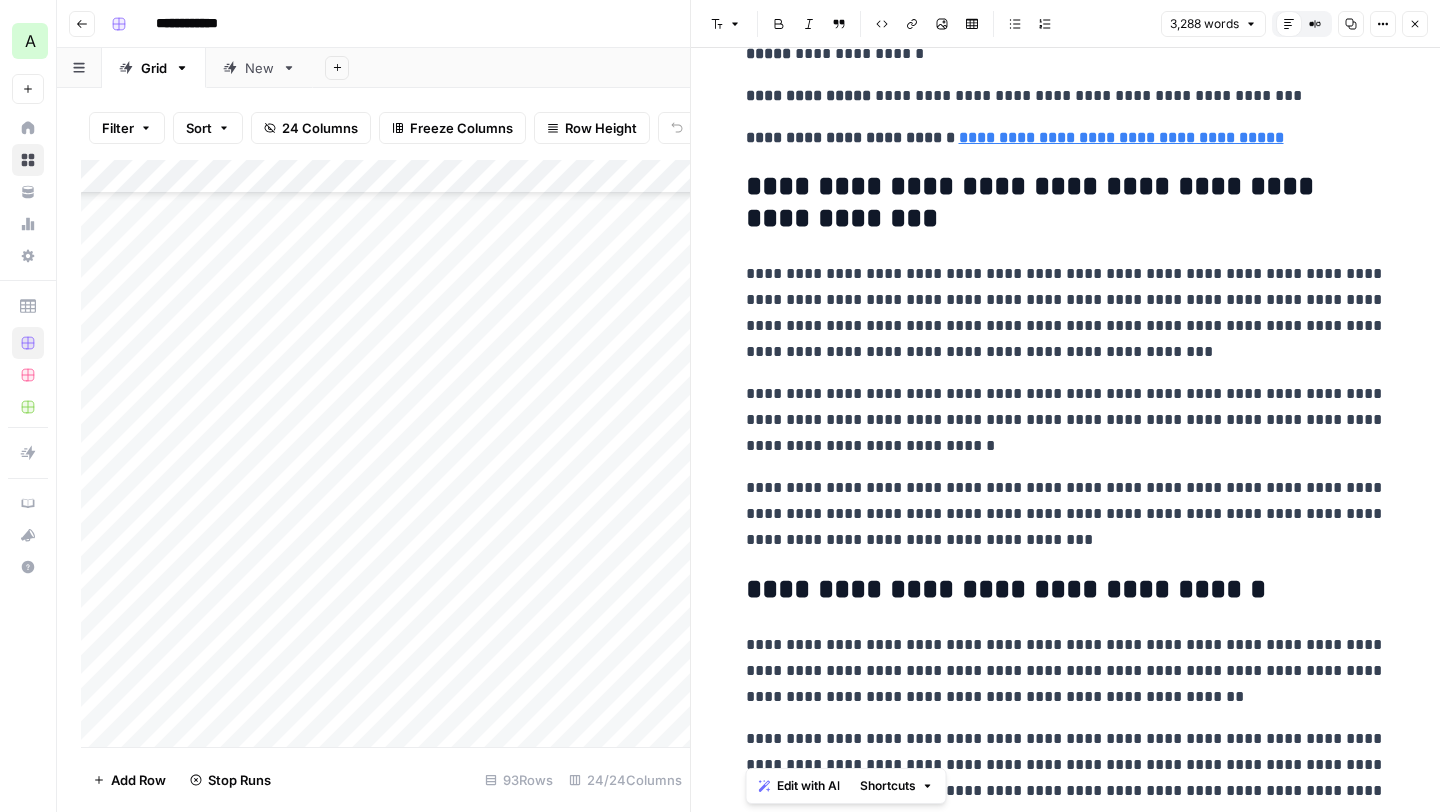 drag, startPoint x: 749, startPoint y: 159, endPoint x: 1148, endPoint y: 797, distance: 752.49255 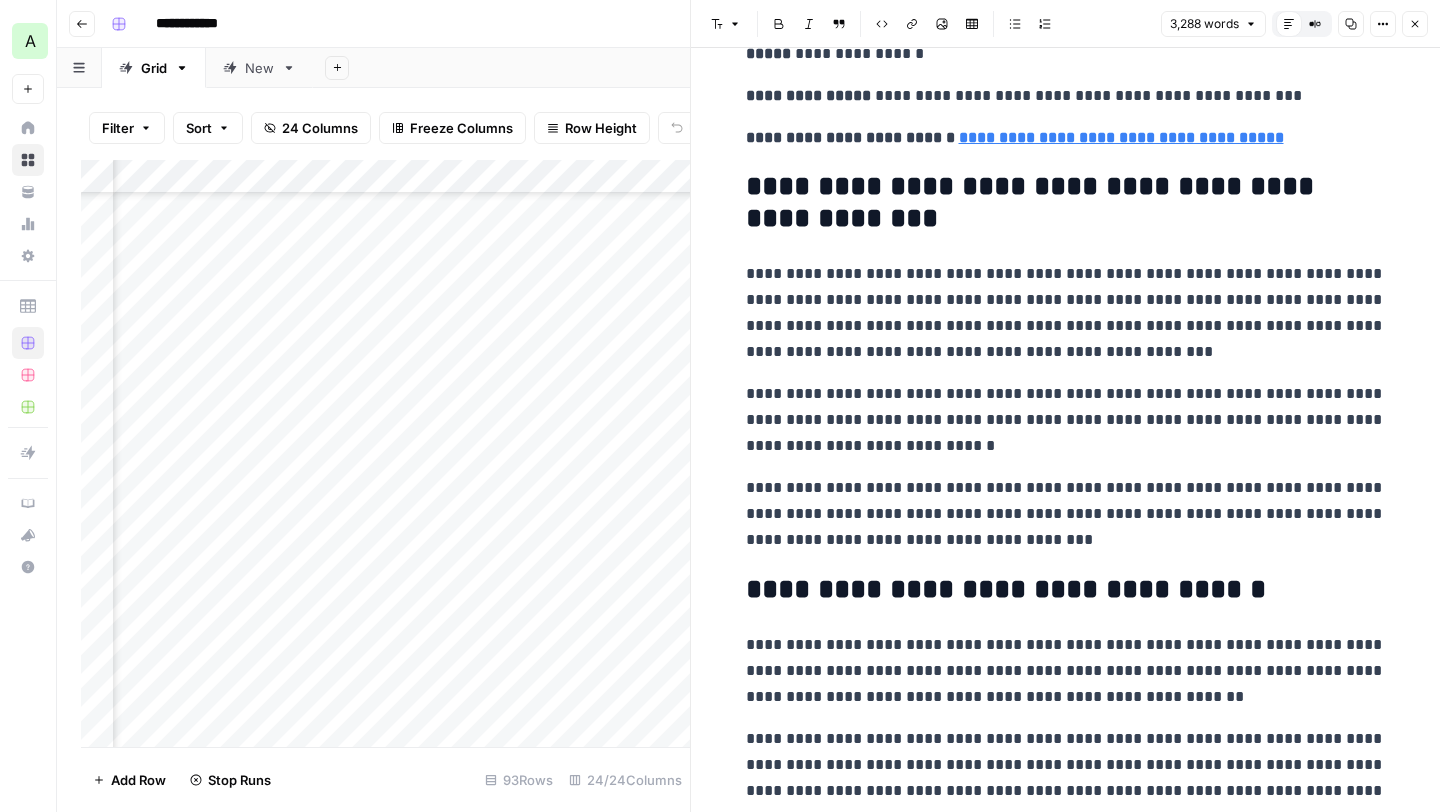 scroll, scrollTop: 1815, scrollLeft: 4101, axis: both 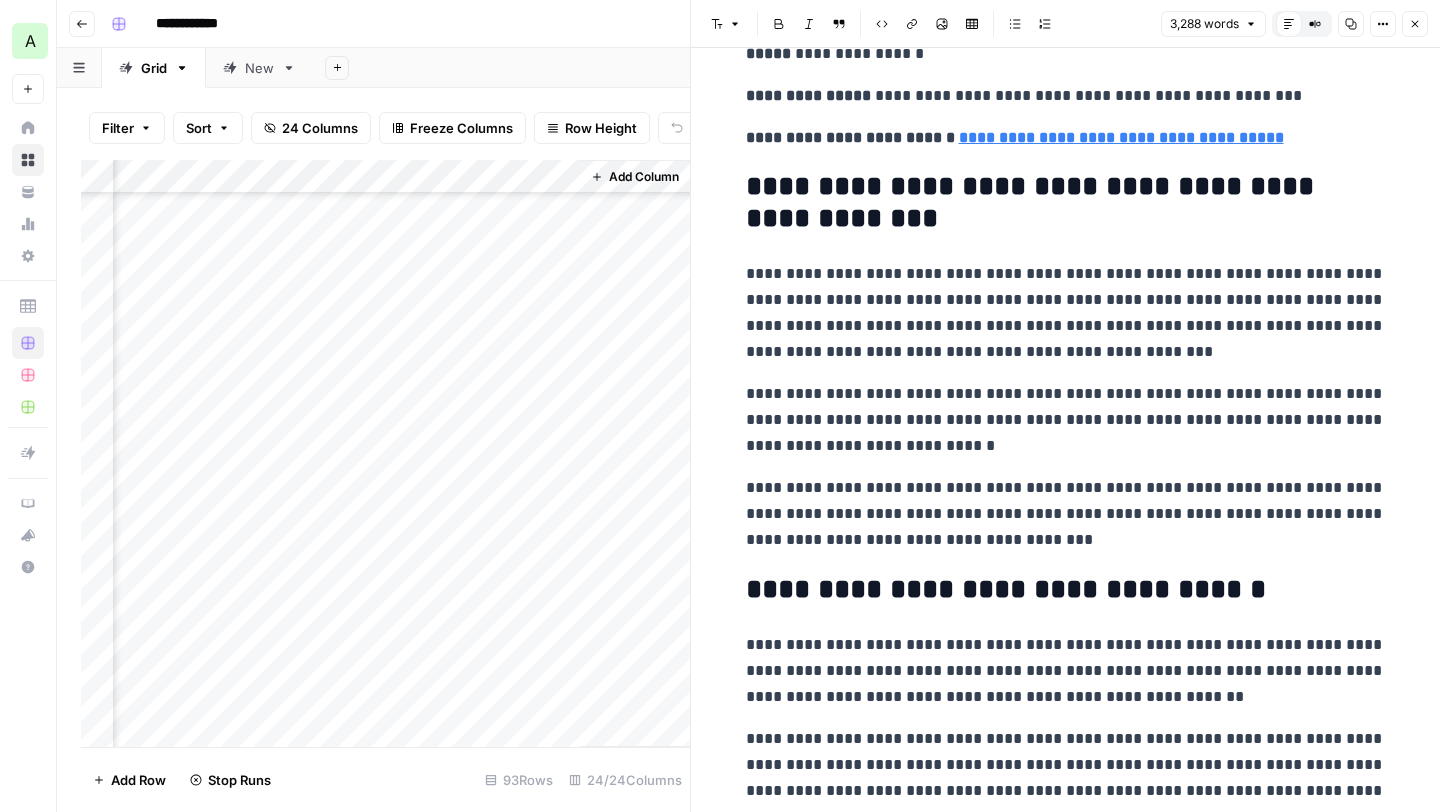 click on "Add Column" at bounding box center [385, 453] 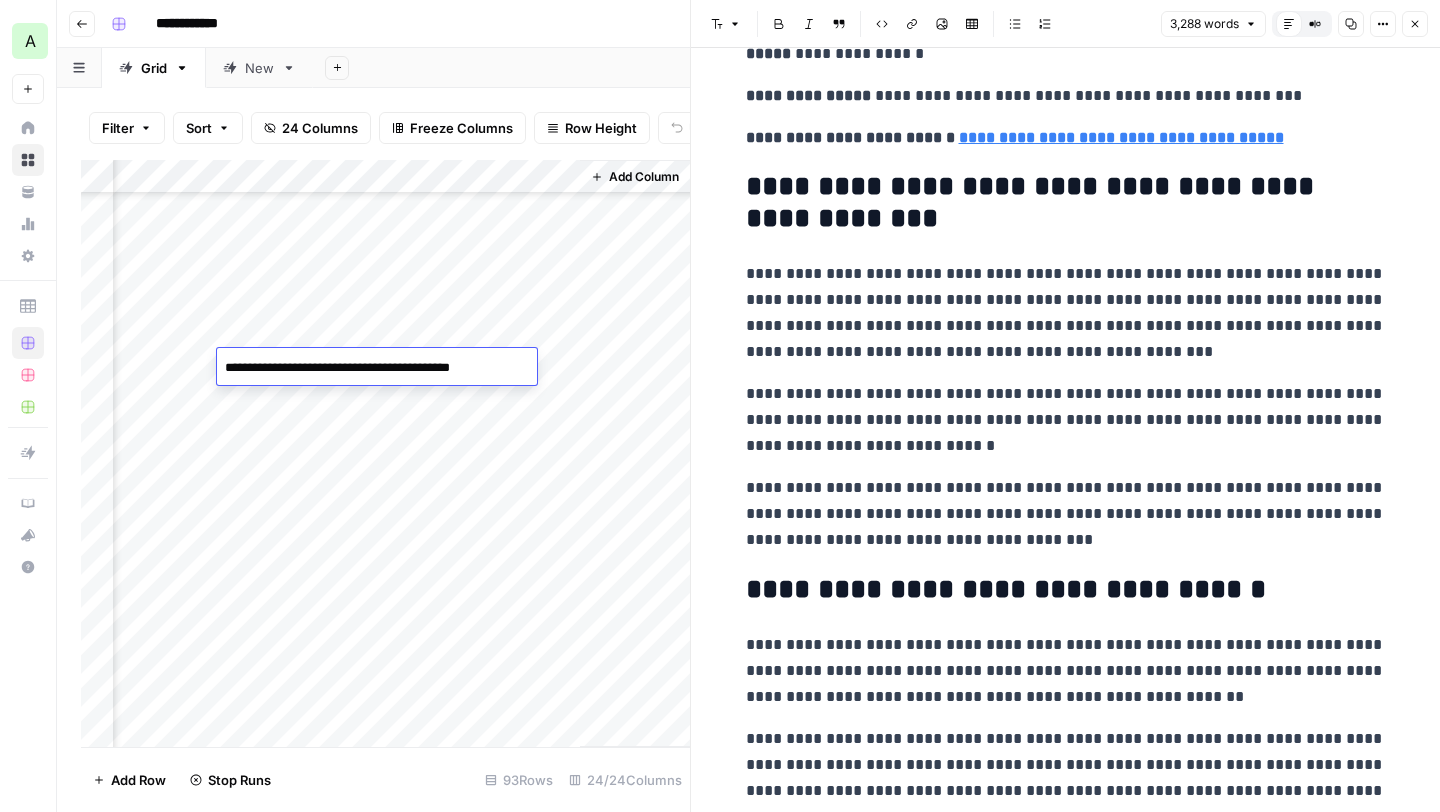 click on "**********" at bounding box center (377, 368) 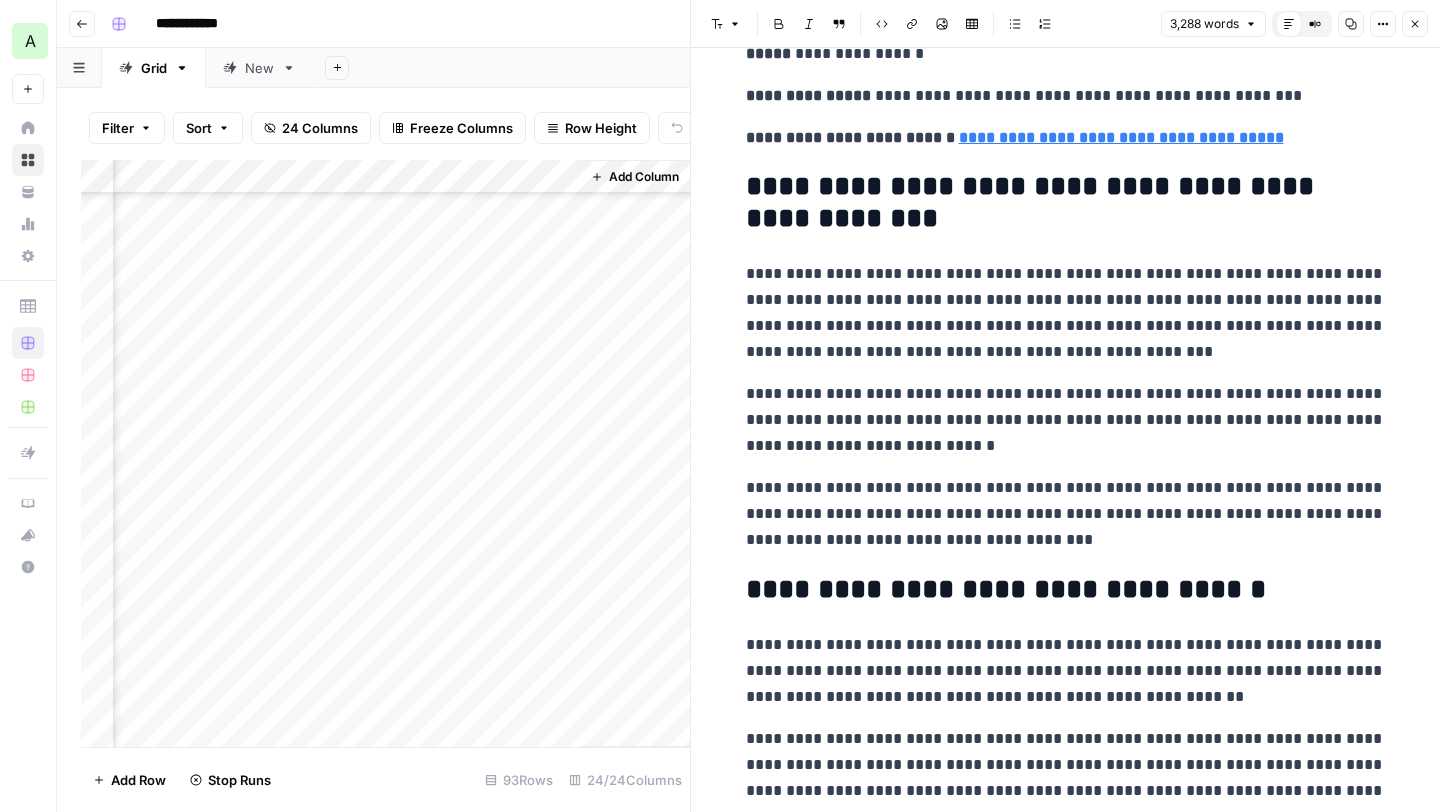 click on "Add Column" at bounding box center (385, 453) 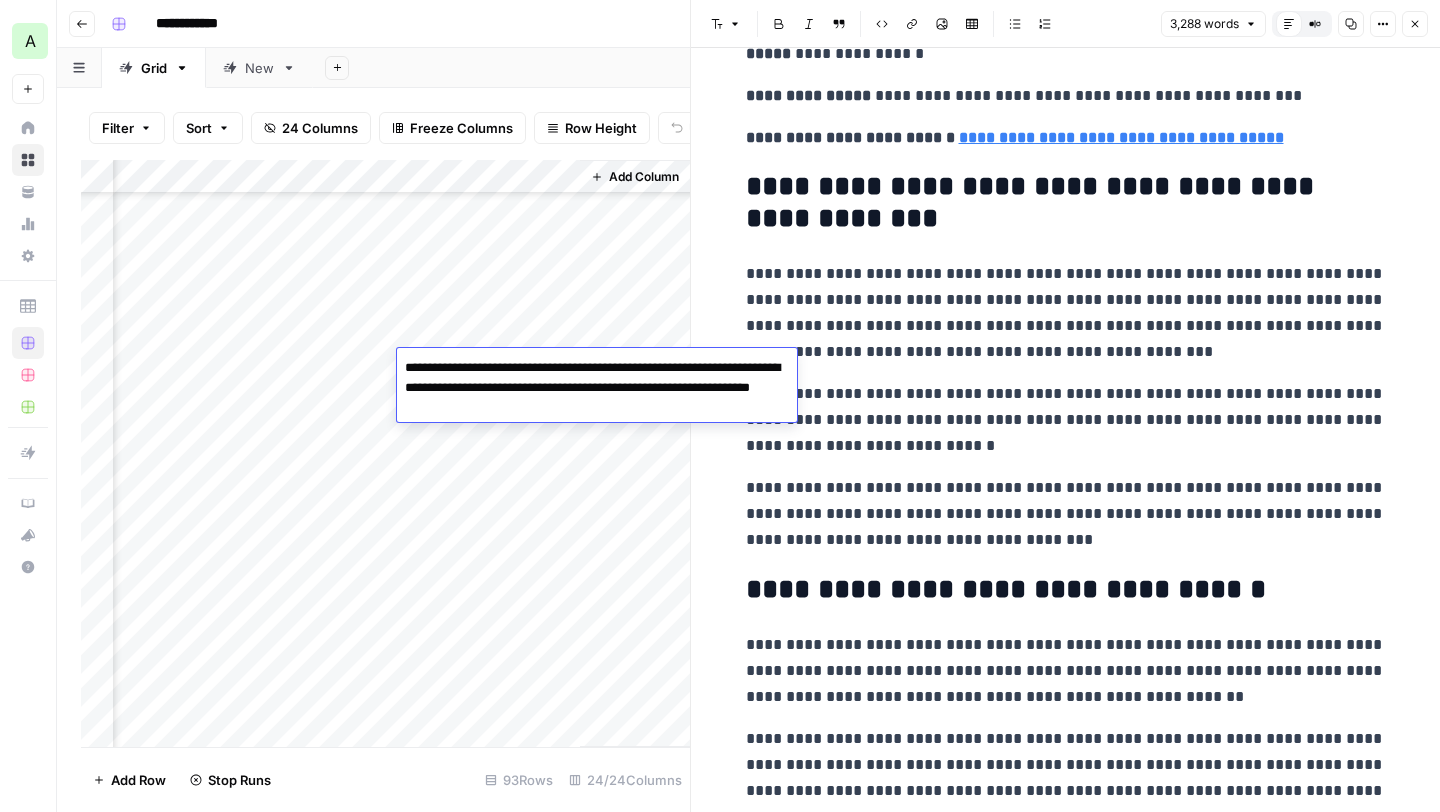 click on "**********" at bounding box center [597, 388] 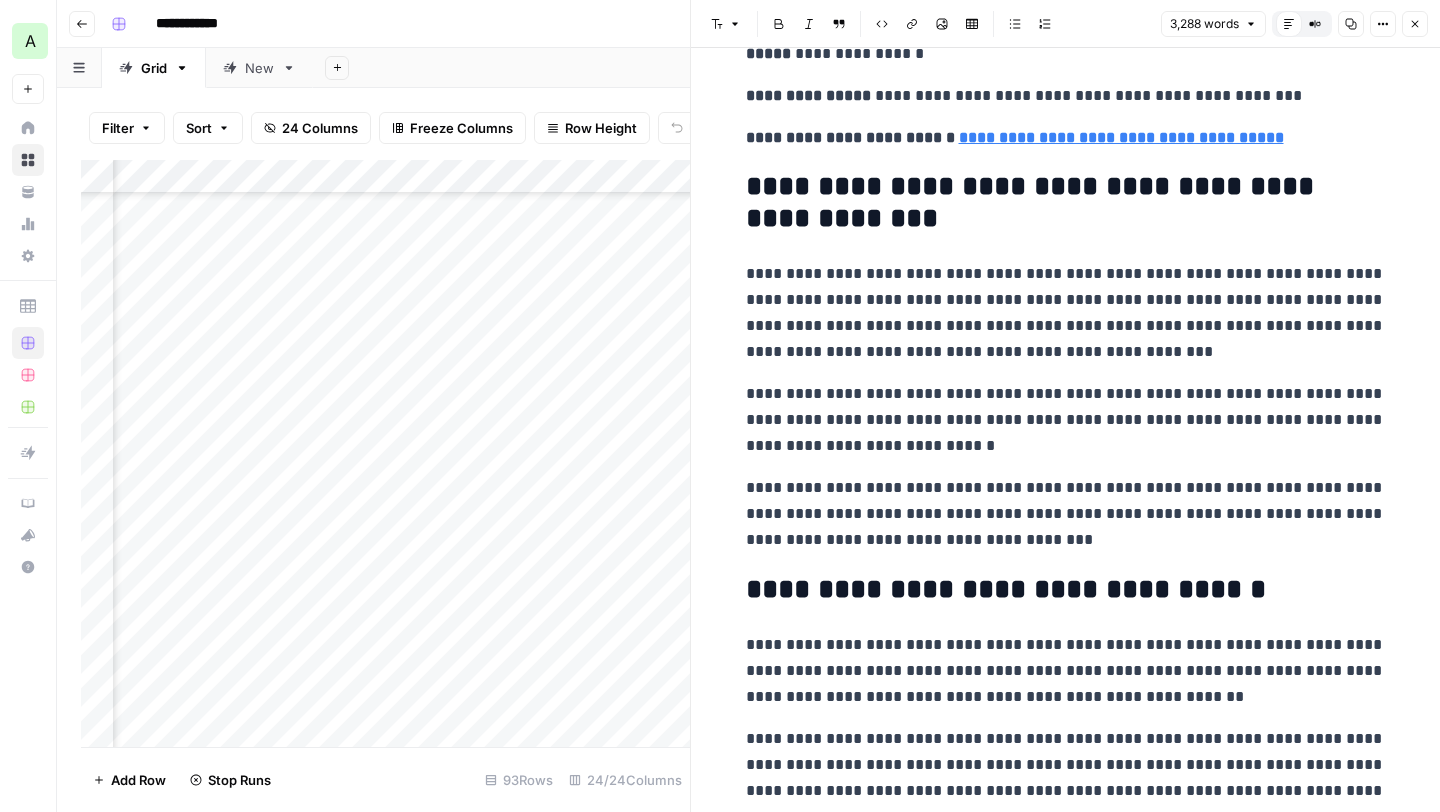 scroll, scrollTop: 1815, scrollLeft: 0, axis: vertical 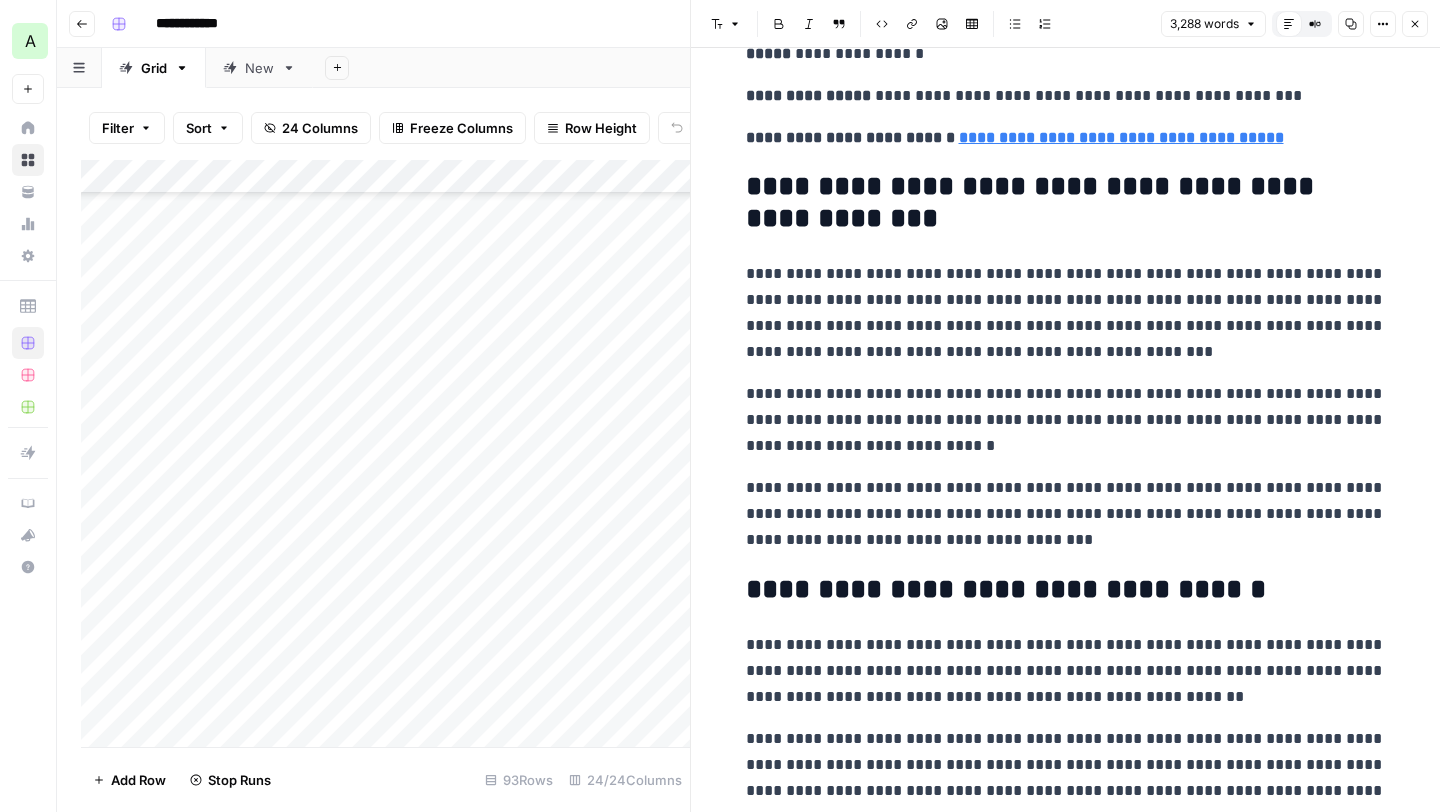 click on "Add Column" at bounding box center (385, 453) 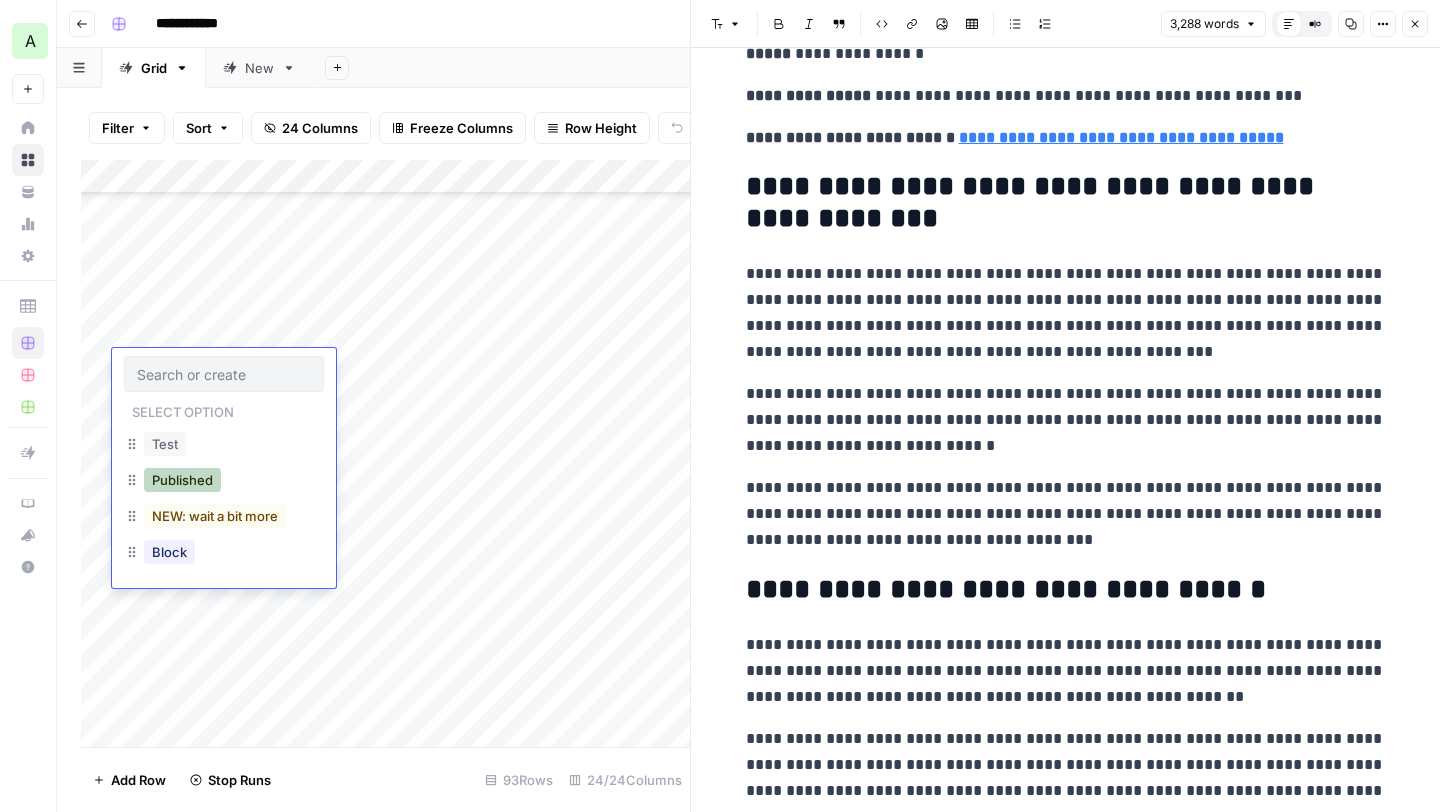 click on "Published" at bounding box center [182, 480] 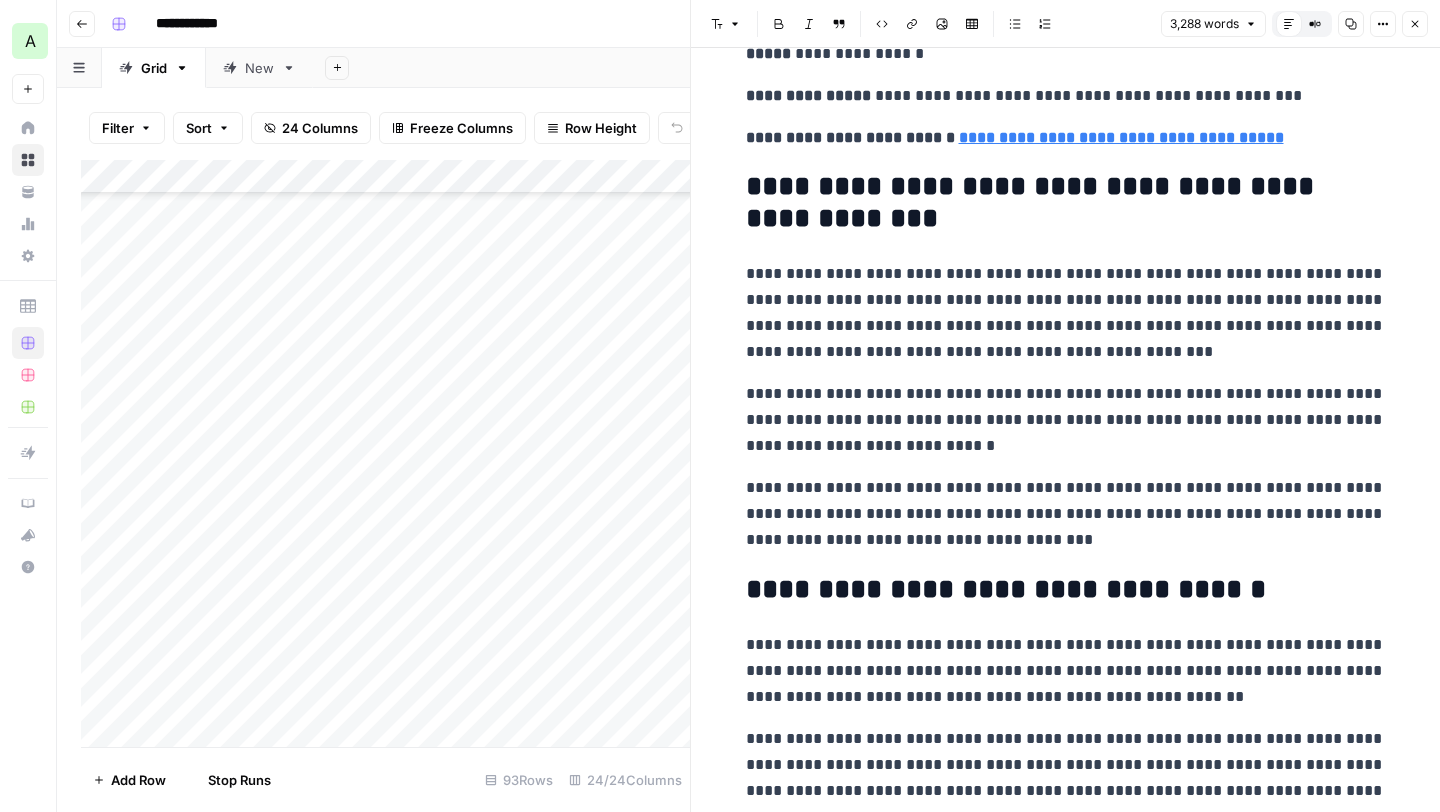 click on "Add Column" at bounding box center (385, 453) 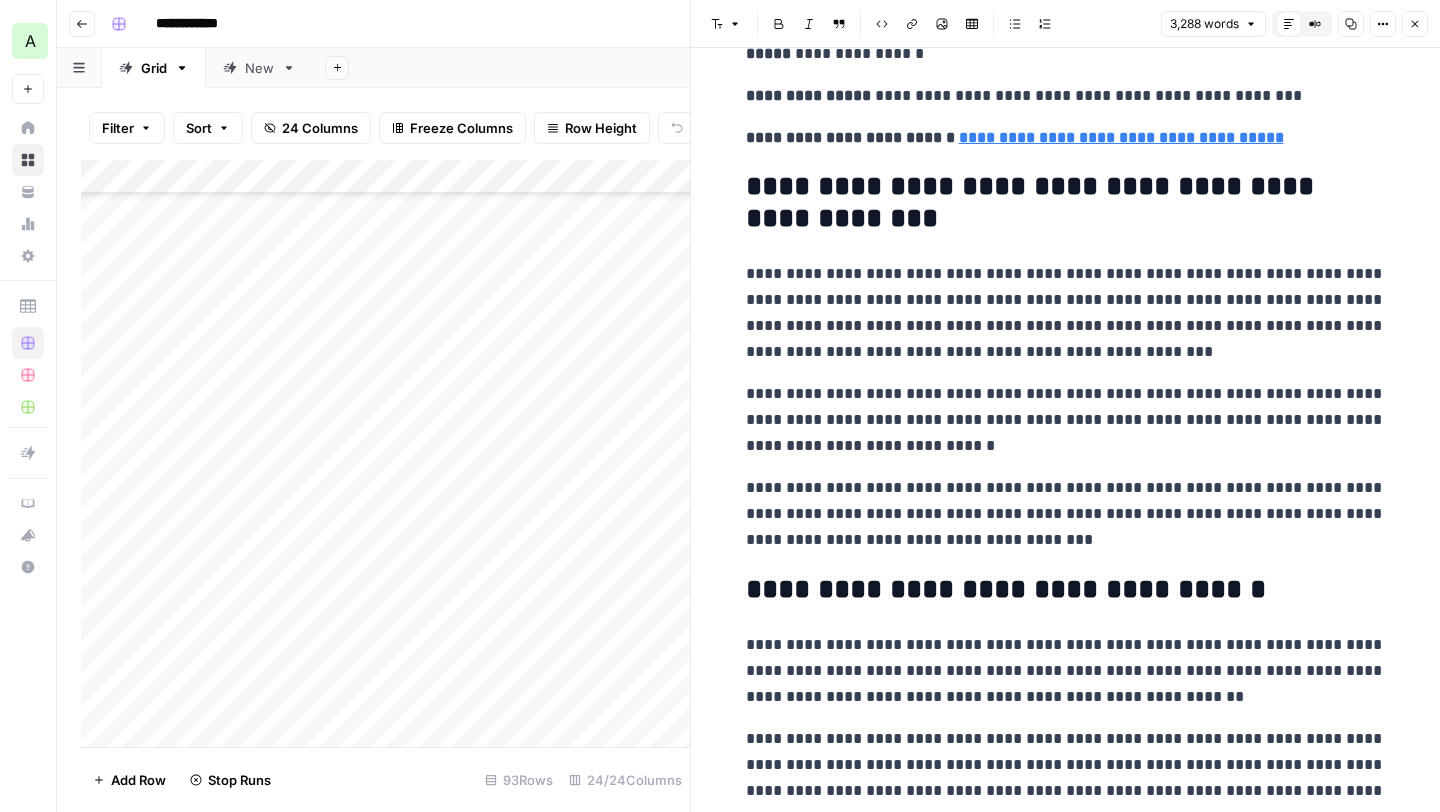 click on "Add Column" at bounding box center [385, 453] 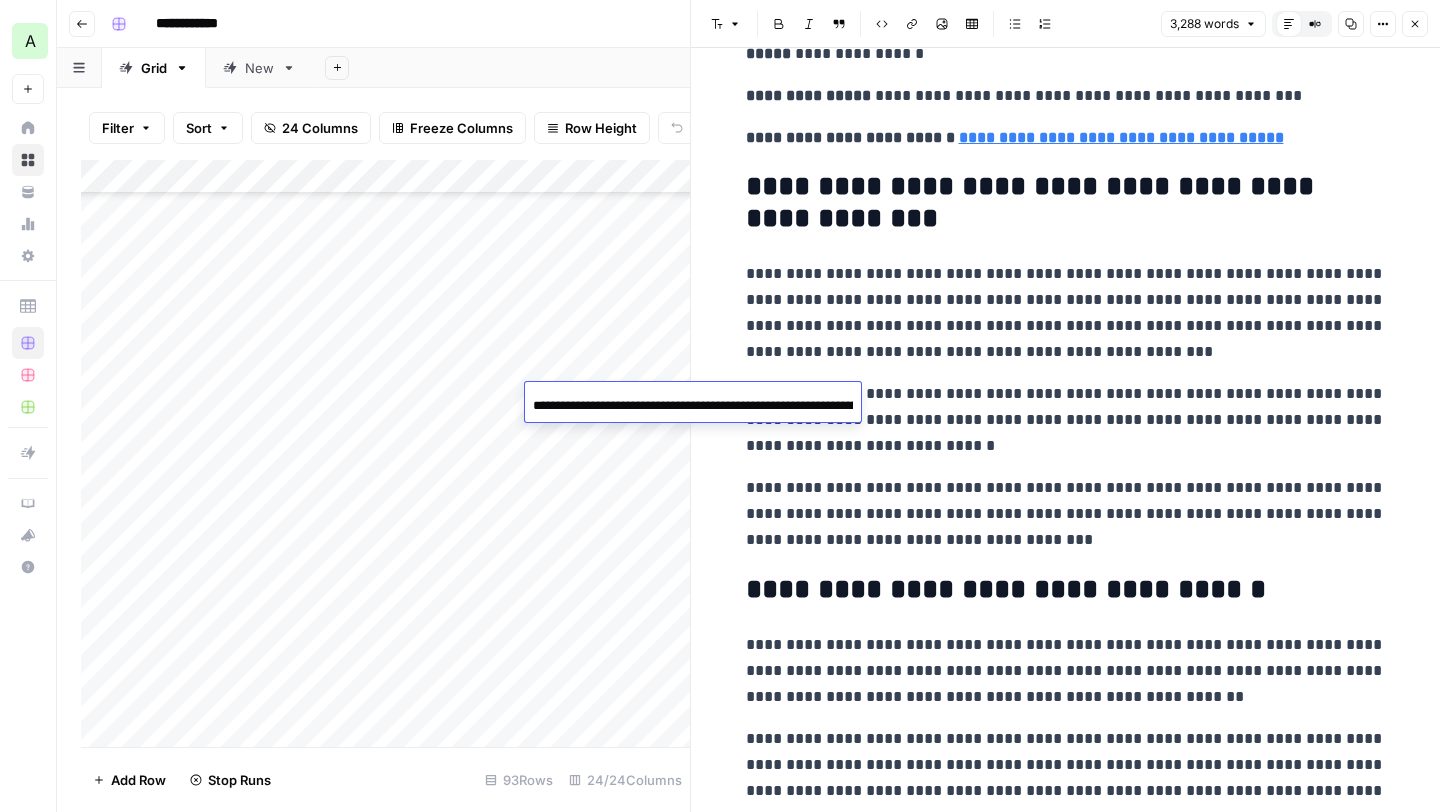 scroll, scrollTop: 0, scrollLeft: 164, axis: horizontal 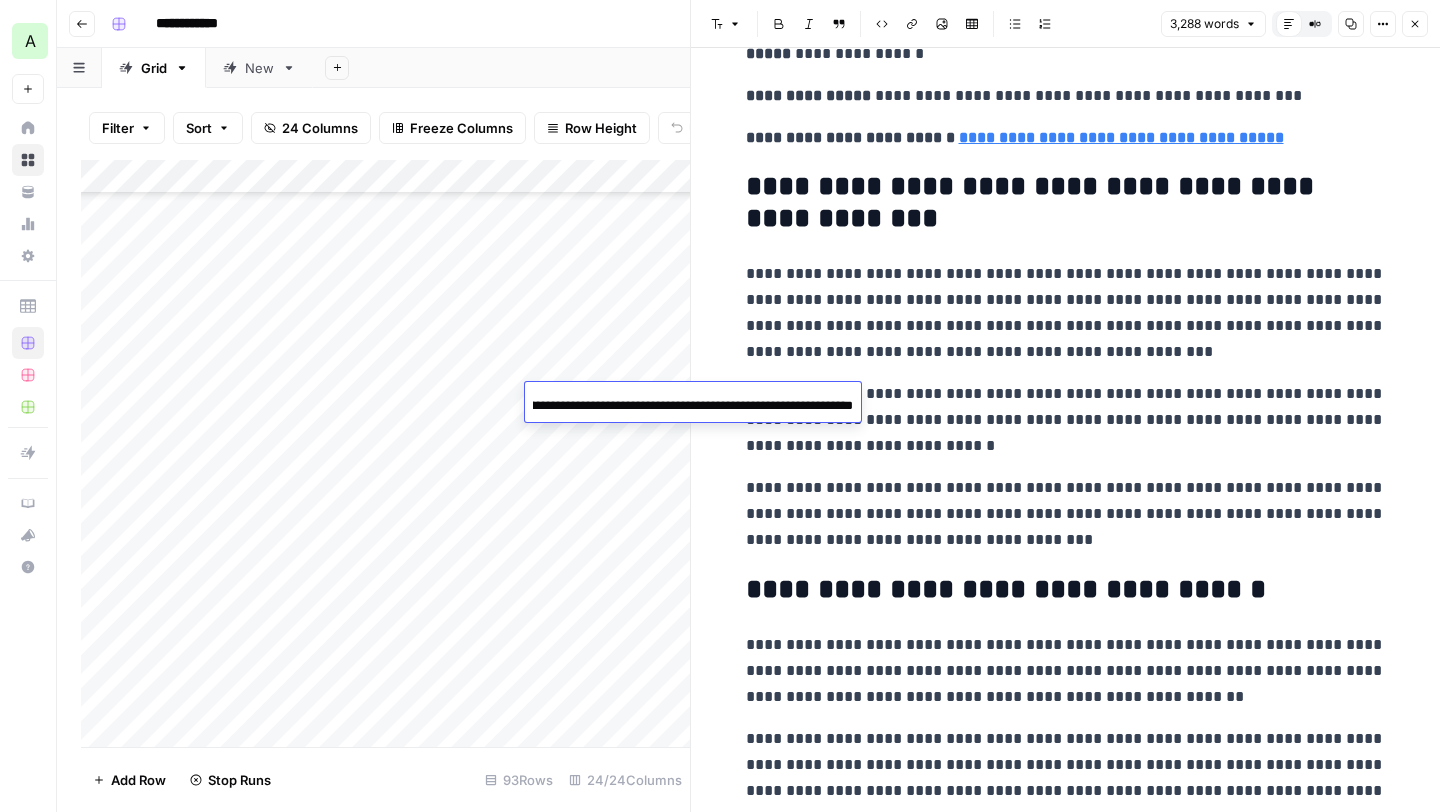 drag, startPoint x: 851, startPoint y: 404, endPoint x: 546, endPoint y: 411, distance: 305.08032 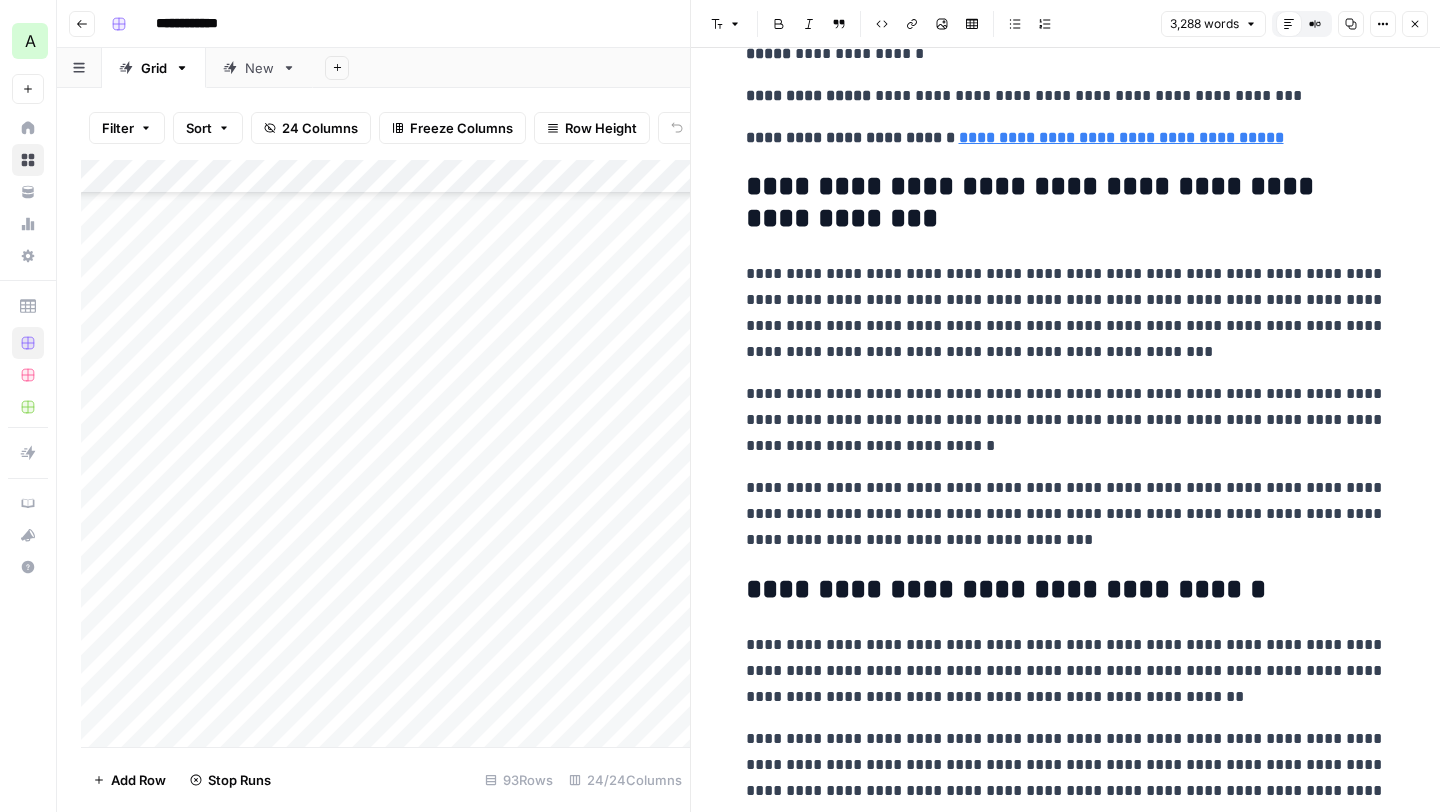 click on "**********" at bounding box center [1066, -8587] 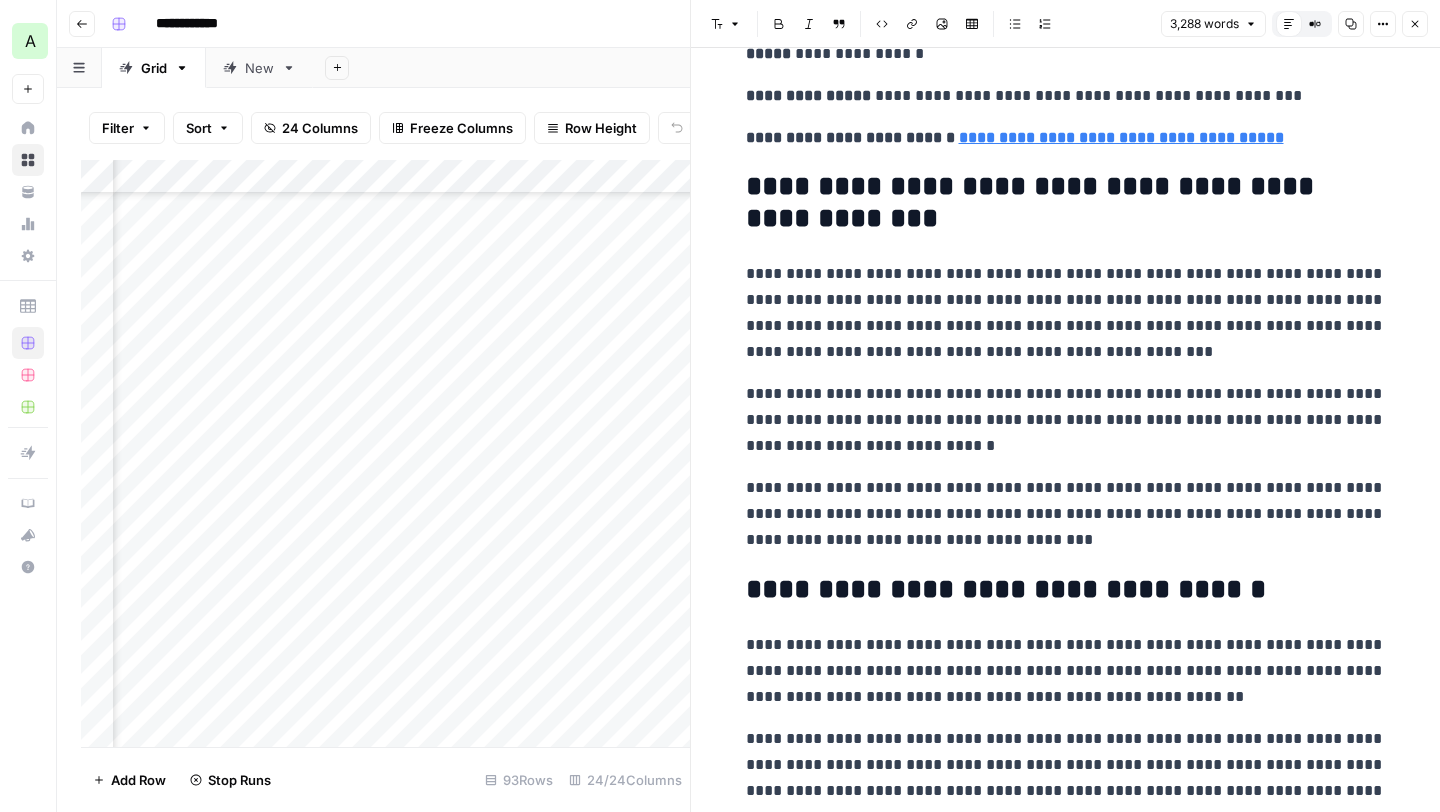 scroll, scrollTop: 1815, scrollLeft: 3718, axis: both 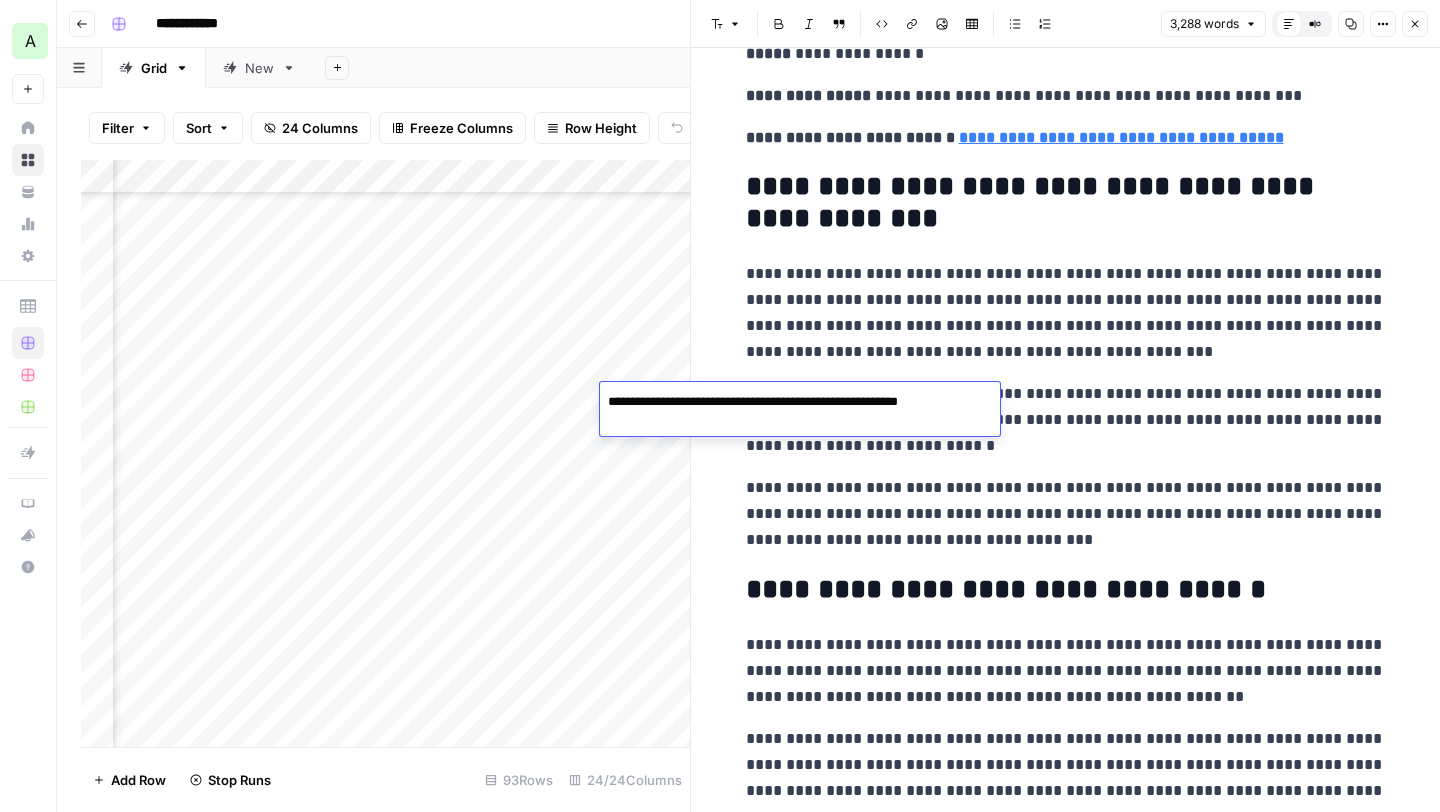 click on "Add Column" at bounding box center [385, 453] 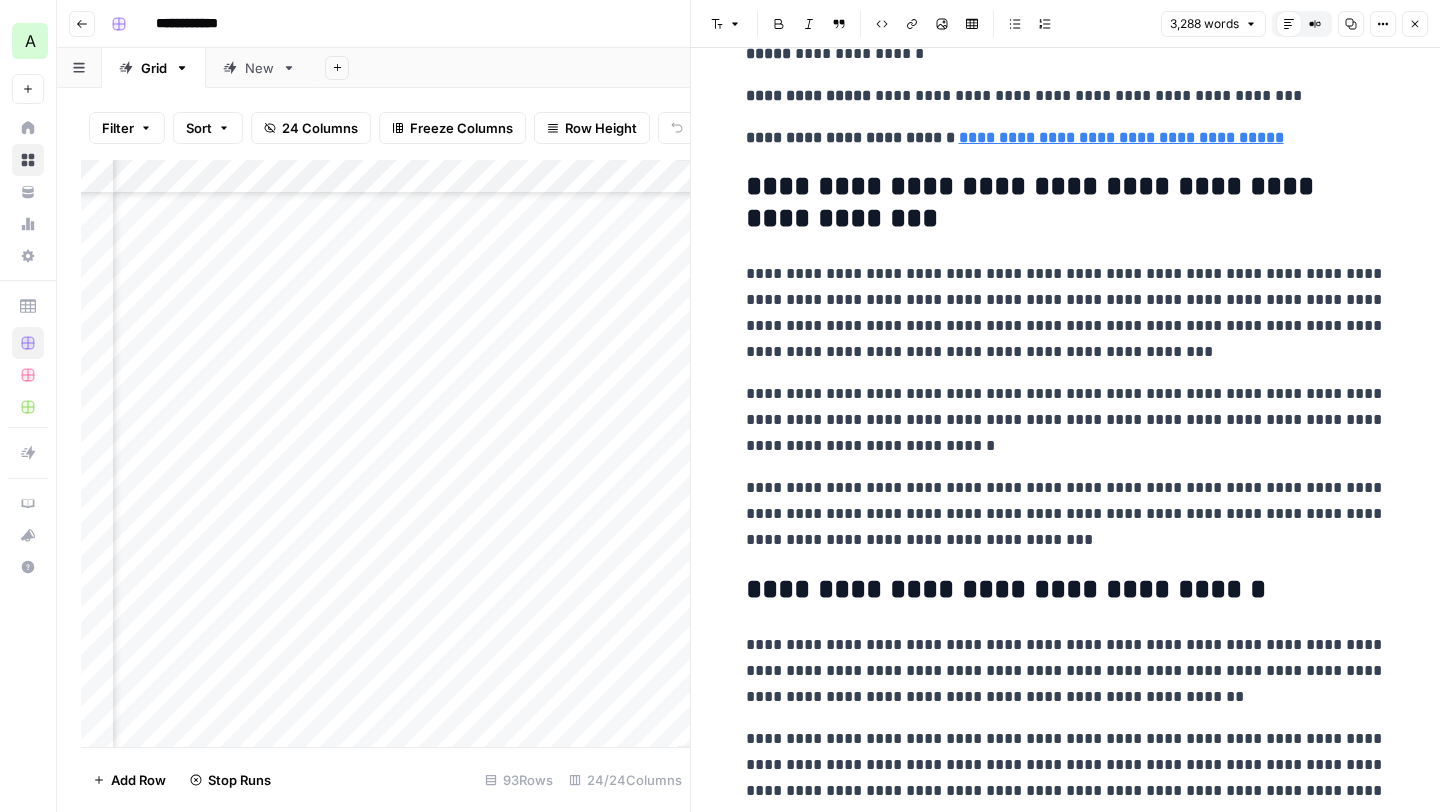 scroll, scrollTop: 1815, scrollLeft: 4005, axis: both 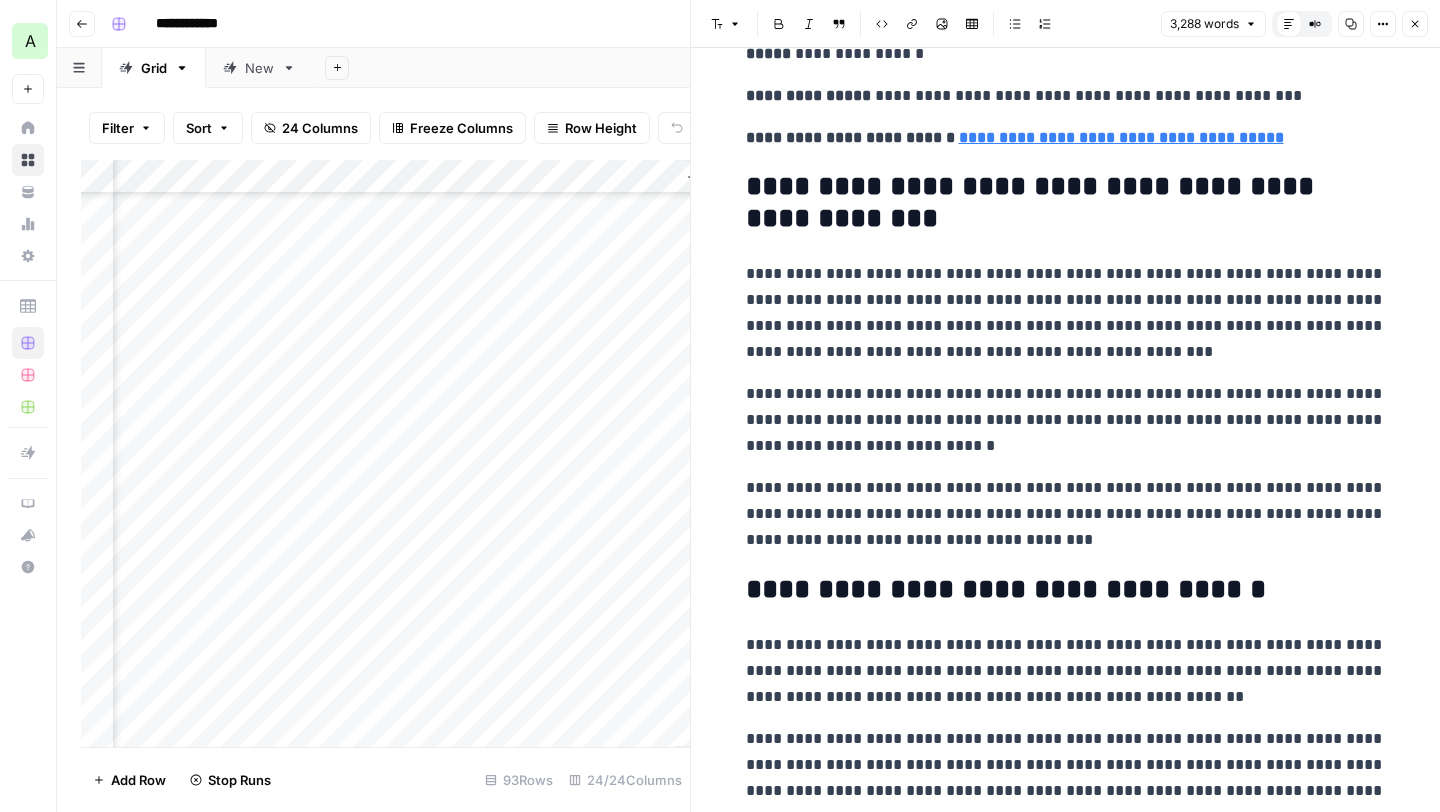 click on "Add Column" at bounding box center (385, 453) 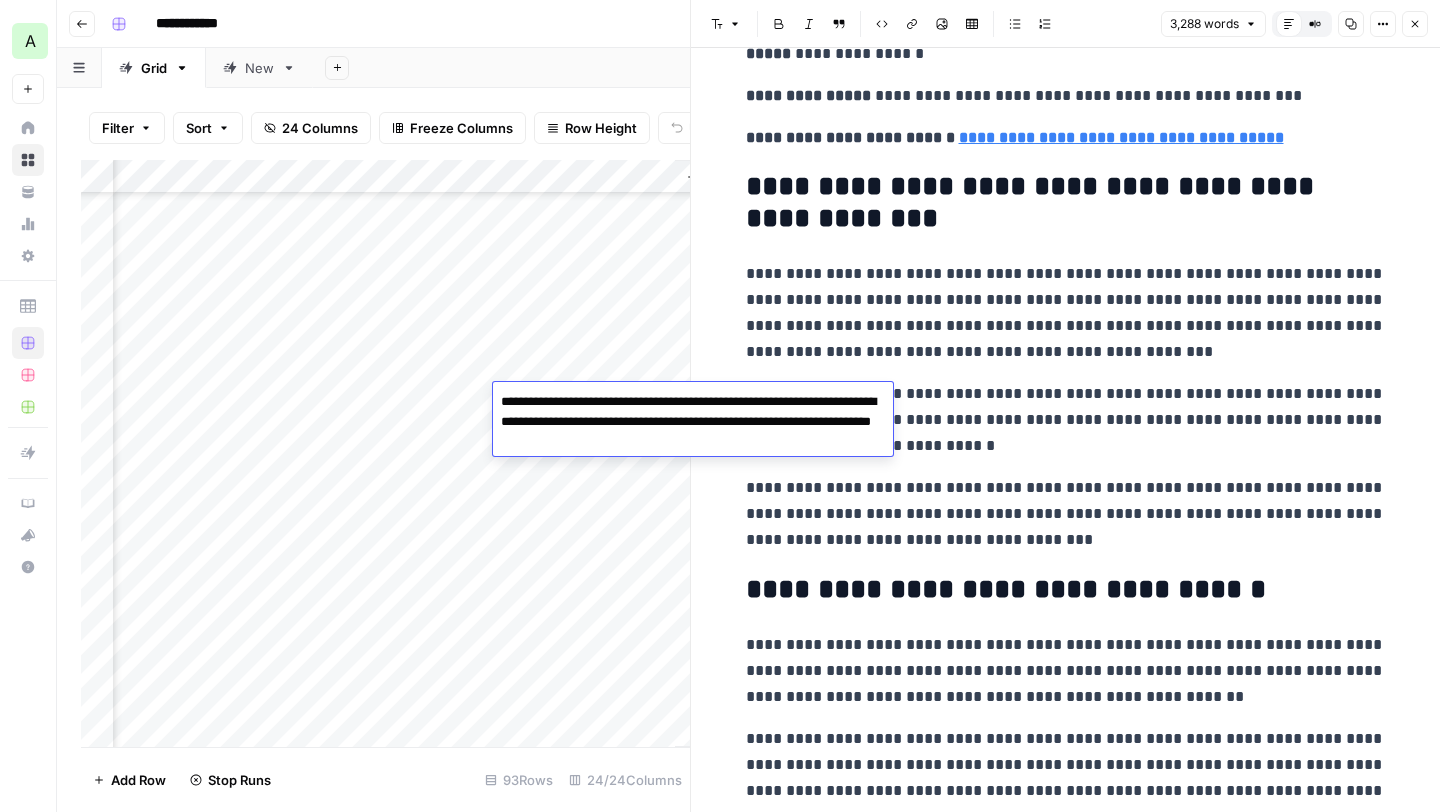 click on "**********" at bounding box center [693, 422] 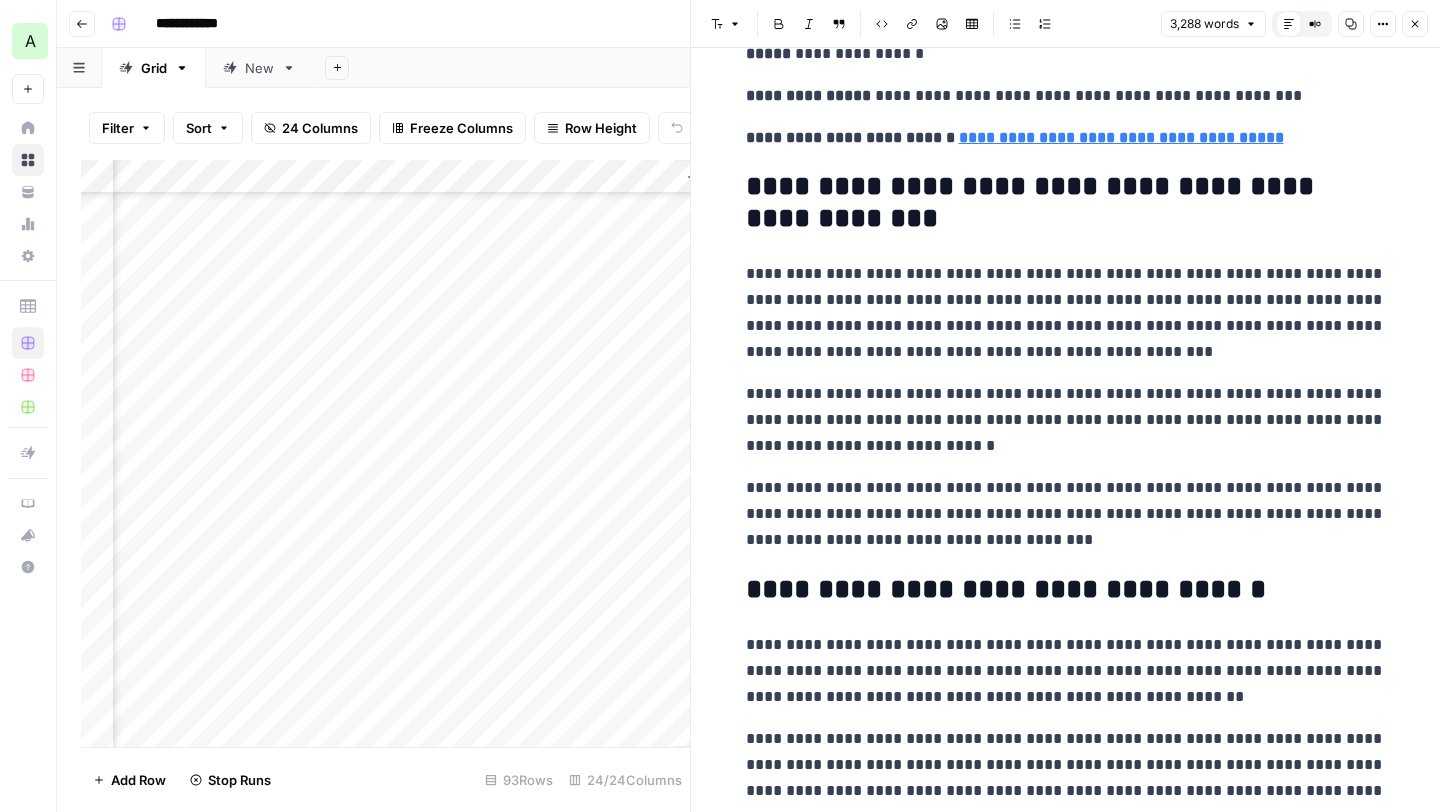 click on "Add Column" at bounding box center (385, 453) 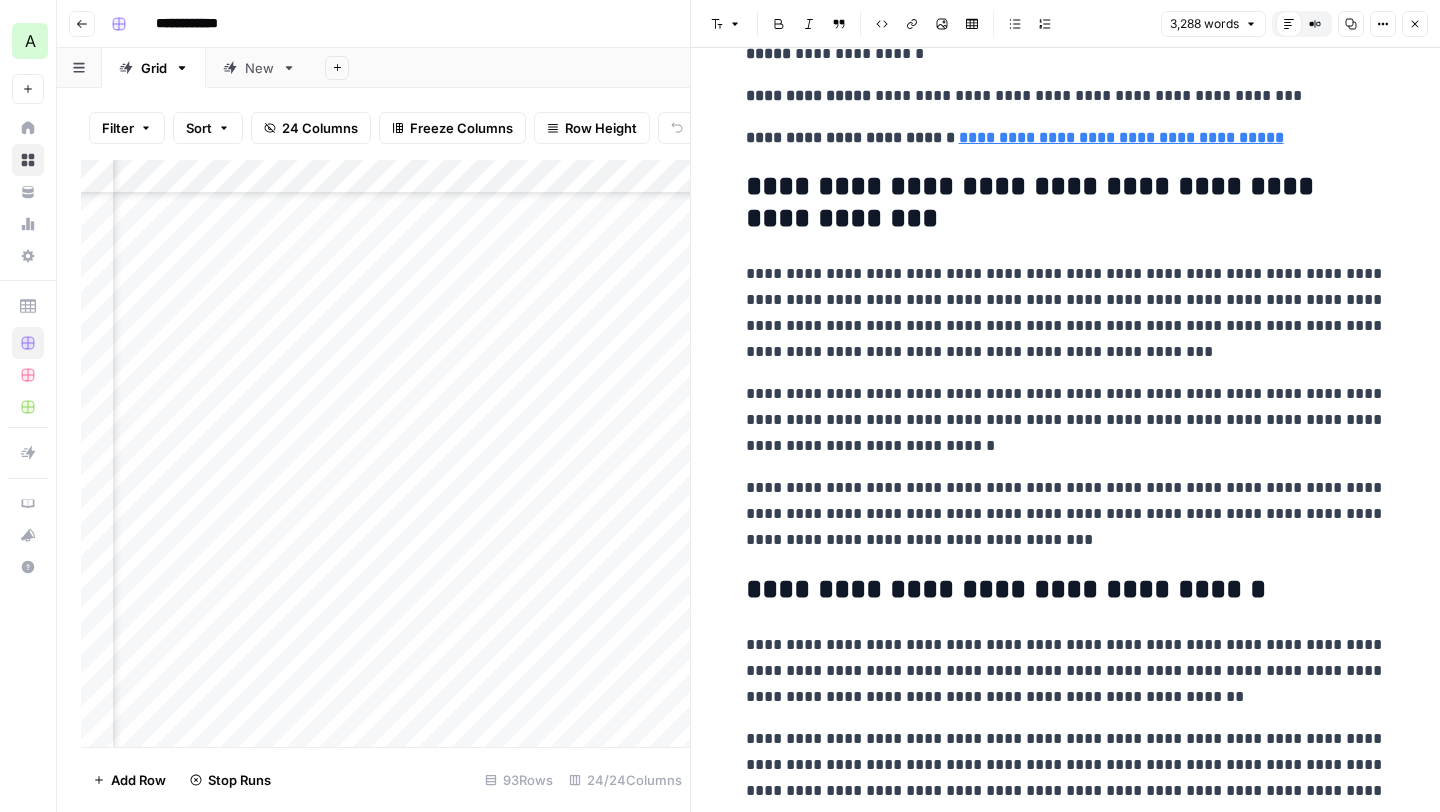 scroll, scrollTop: 1815, scrollLeft: 3673, axis: both 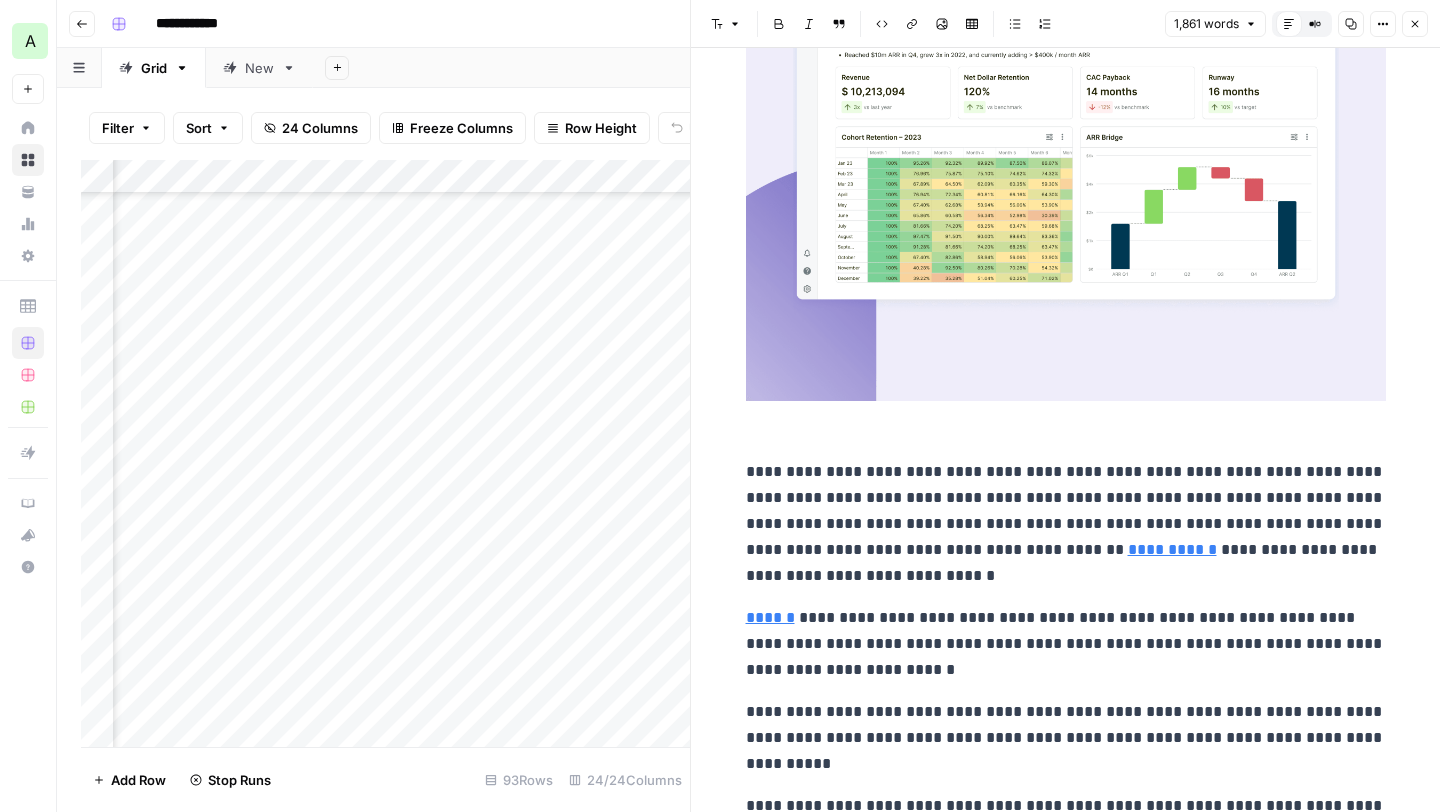 click on "**********" at bounding box center (1066, -233) 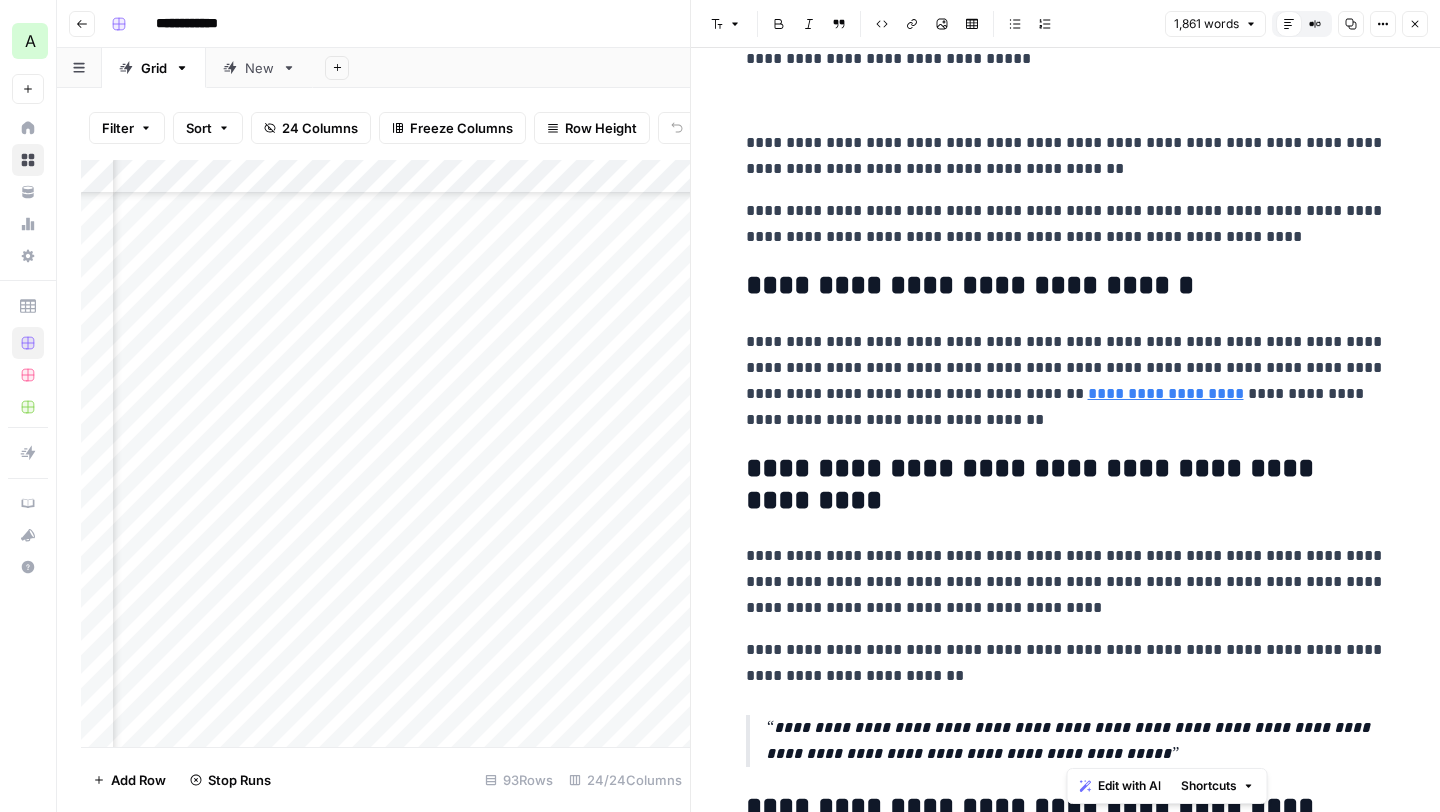 scroll, scrollTop: 0, scrollLeft: 0, axis: both 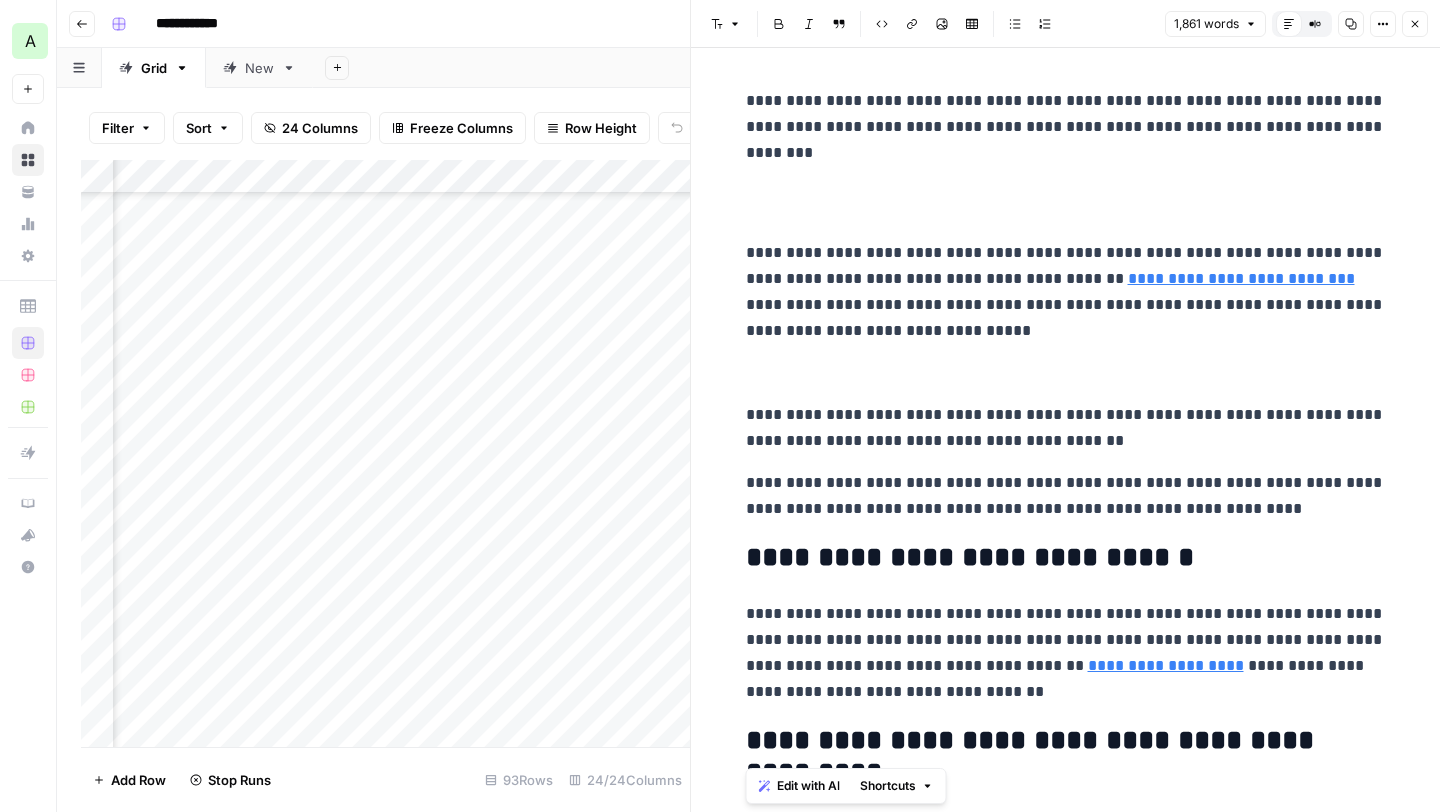drag, startPoint x: 1360, startPoint y: 158, endPoint x: 796, endPoint y: -42, distance: 598.41125 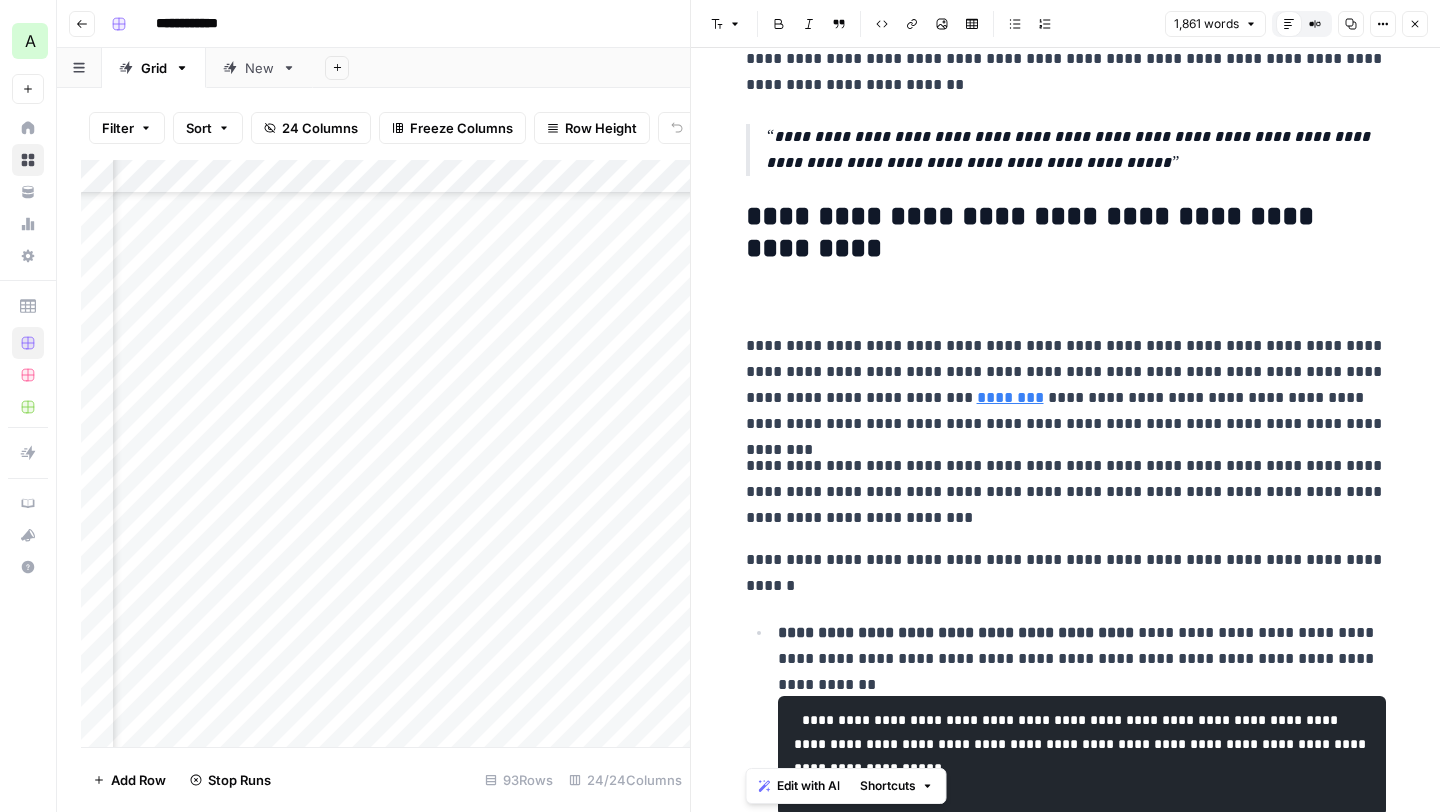scroll, scrollTop: 1185, scrollLeft: 0, axis: vertical 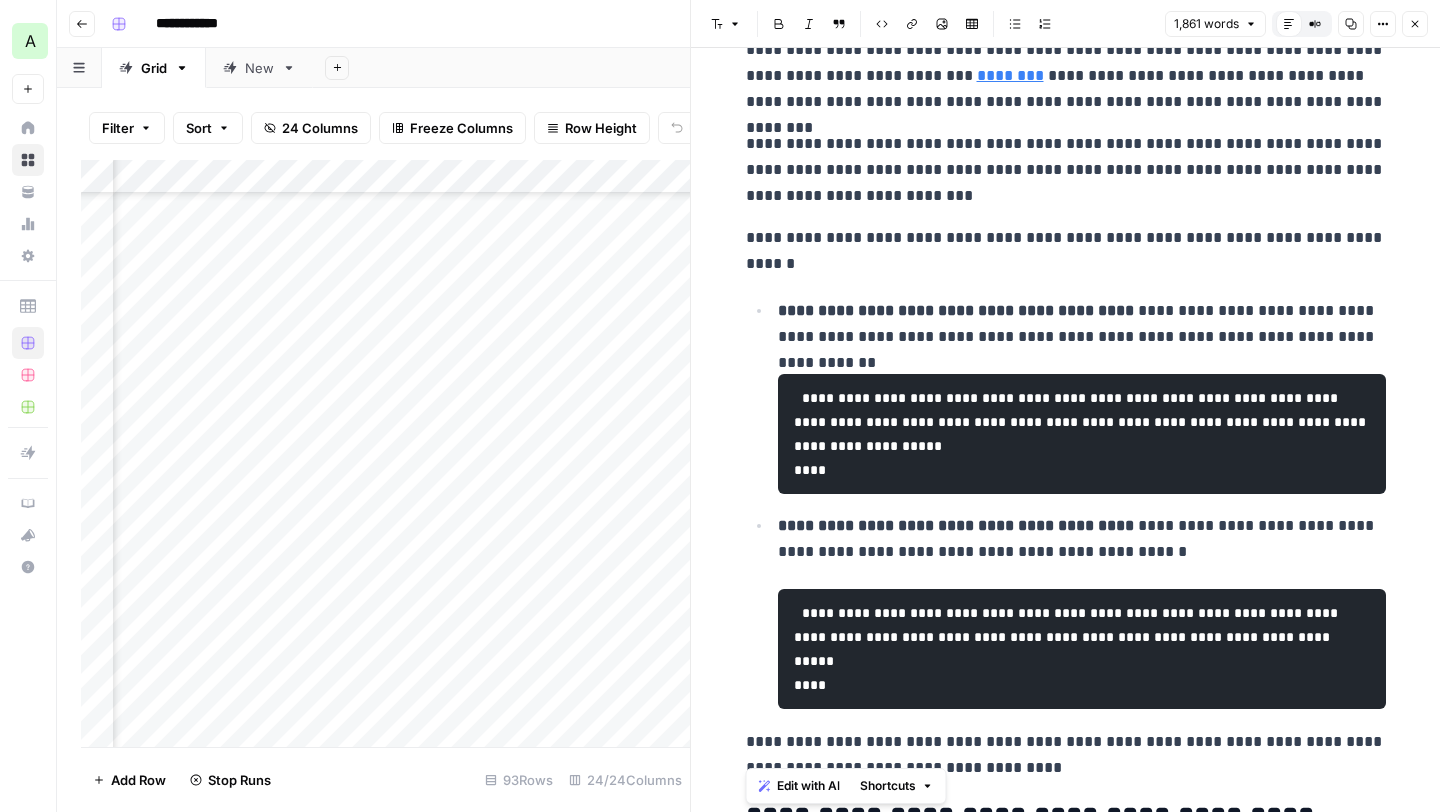 click on "**********" at bounding box center [1082, 434] 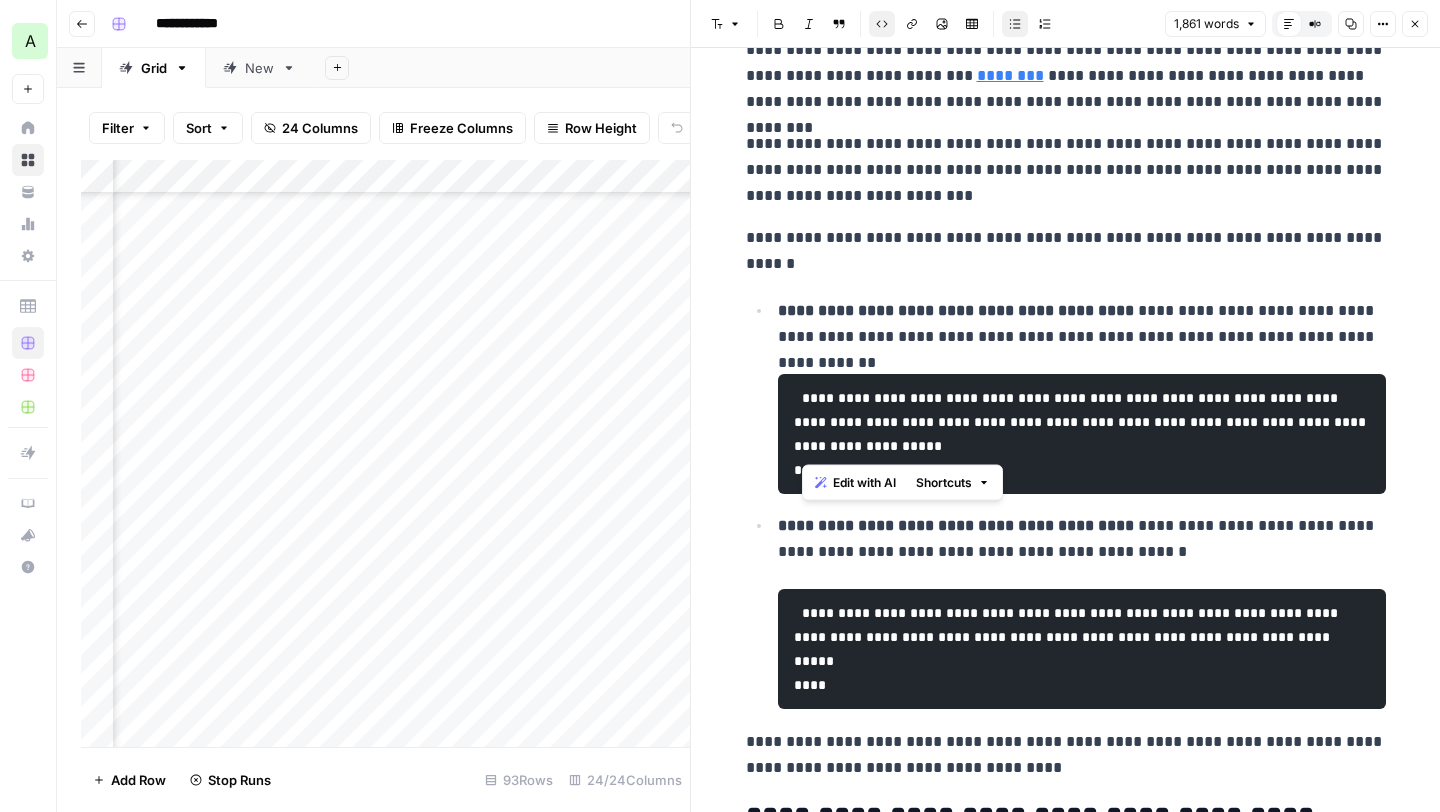 drag, startPoint x: 1140, startPoint y: 447, endPoint x: 804, endPoint y: 395, distance: 340 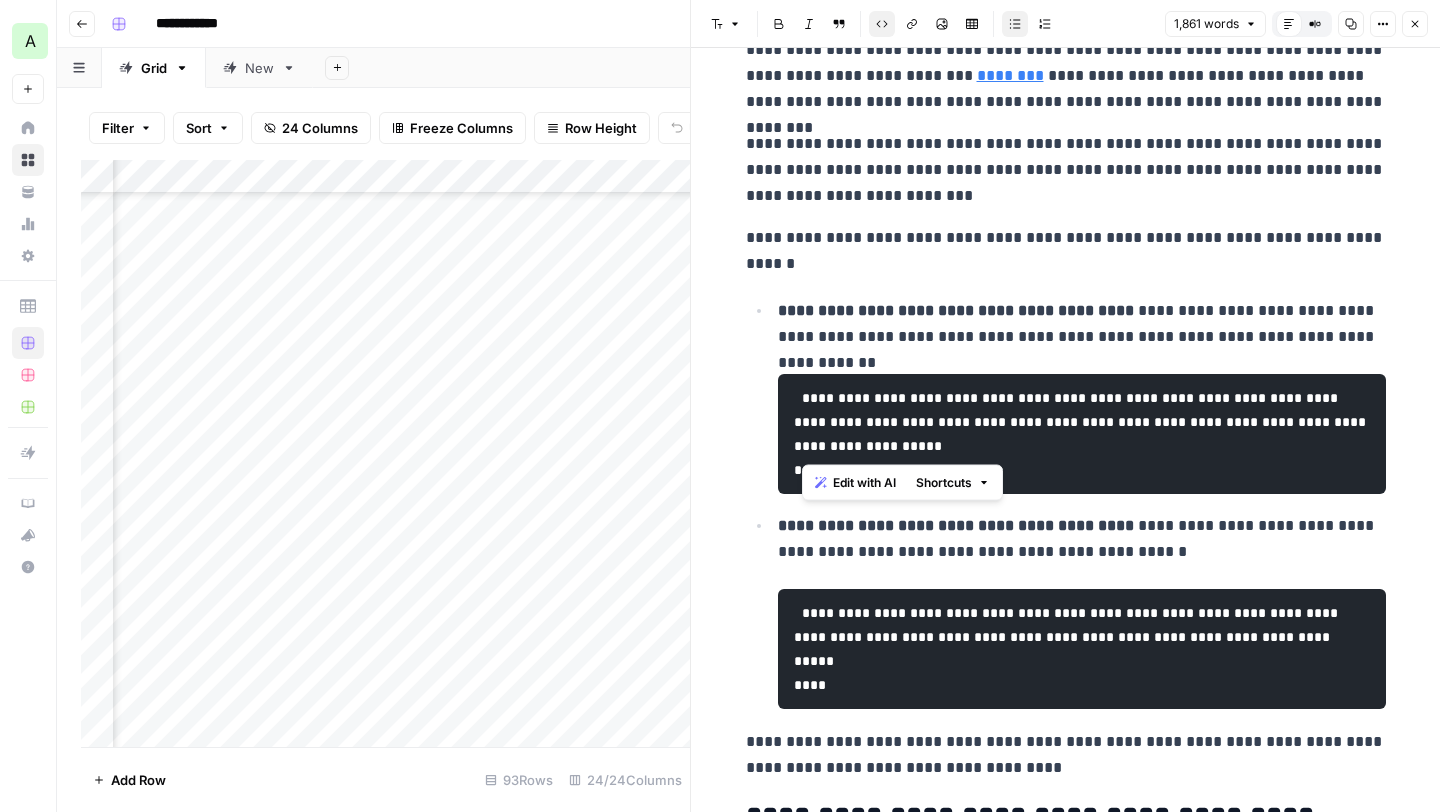scroll, scrollTop: 1815, scrollLeft: 0, axis: vertical 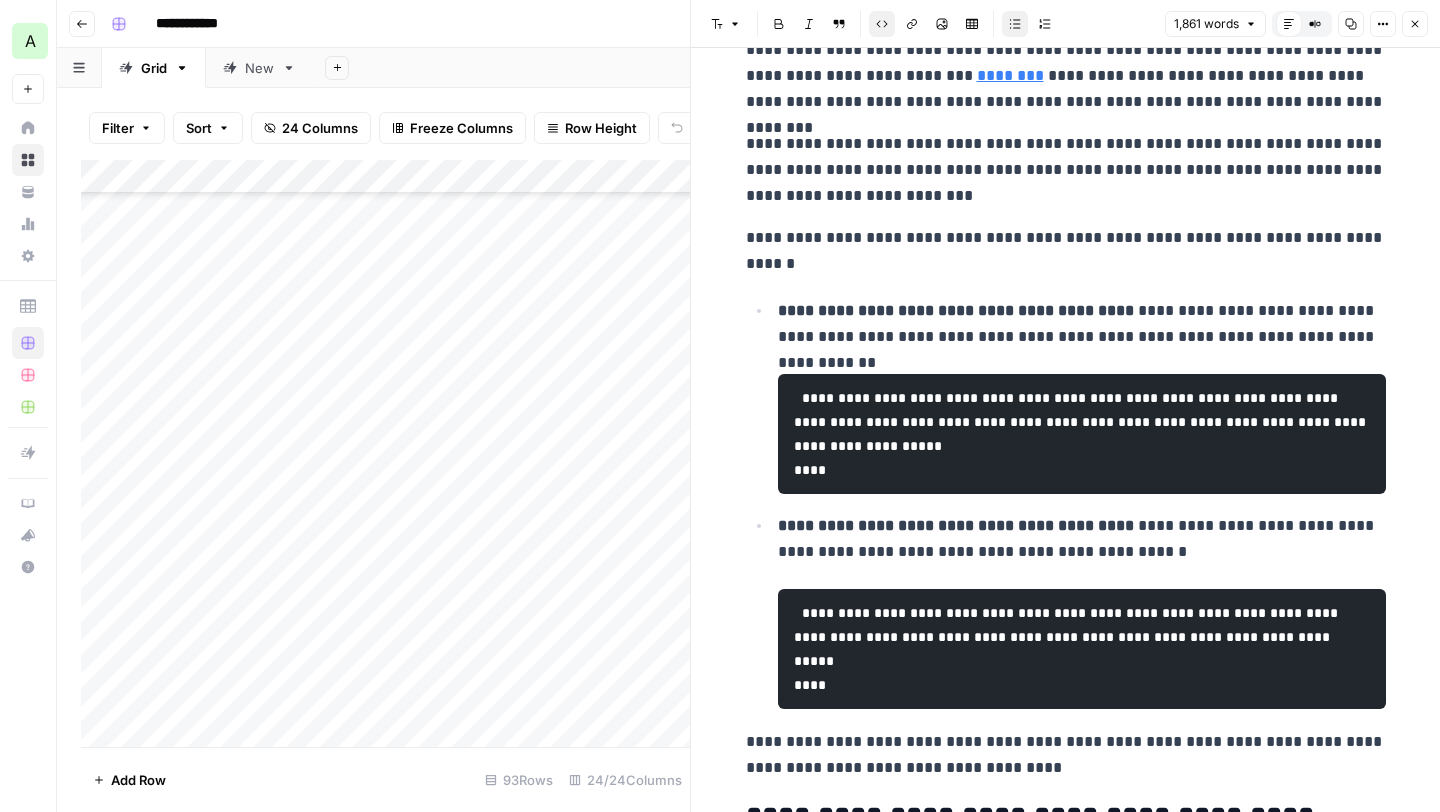 click on "Add Column" at bounding box center (385, 453) 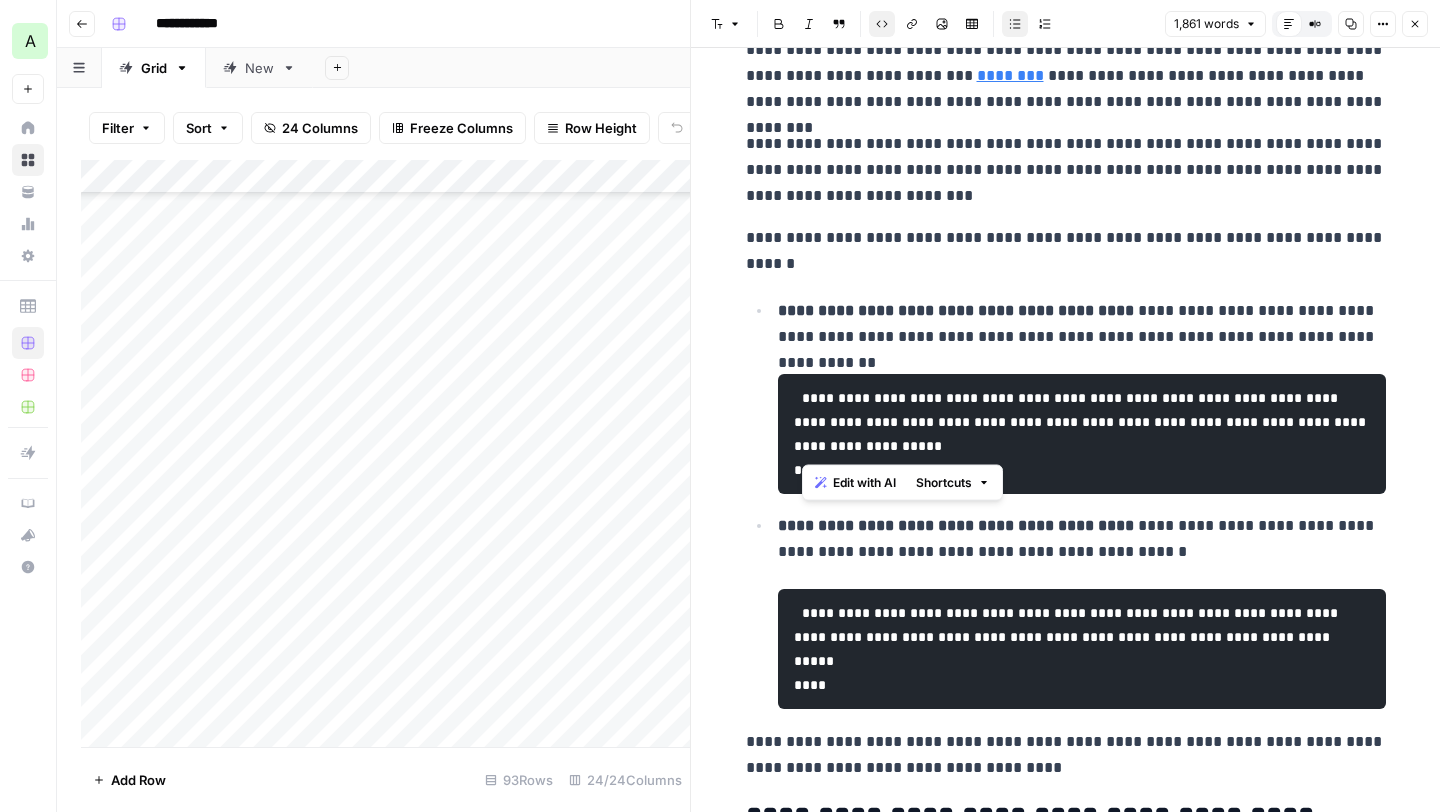 copy on "**********" 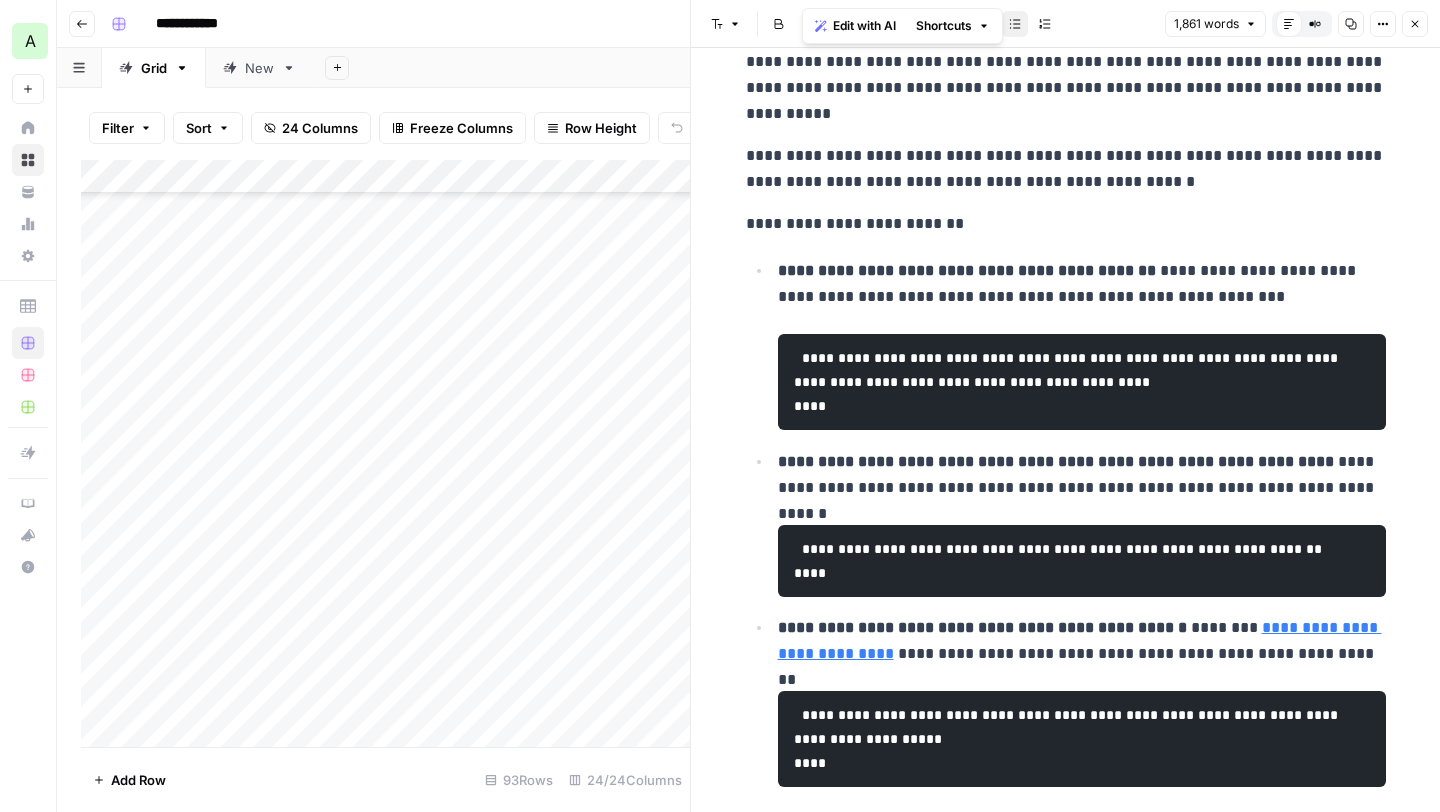 scroll, scrollTop: 8727, scrollLeft: 0, axis: vertical 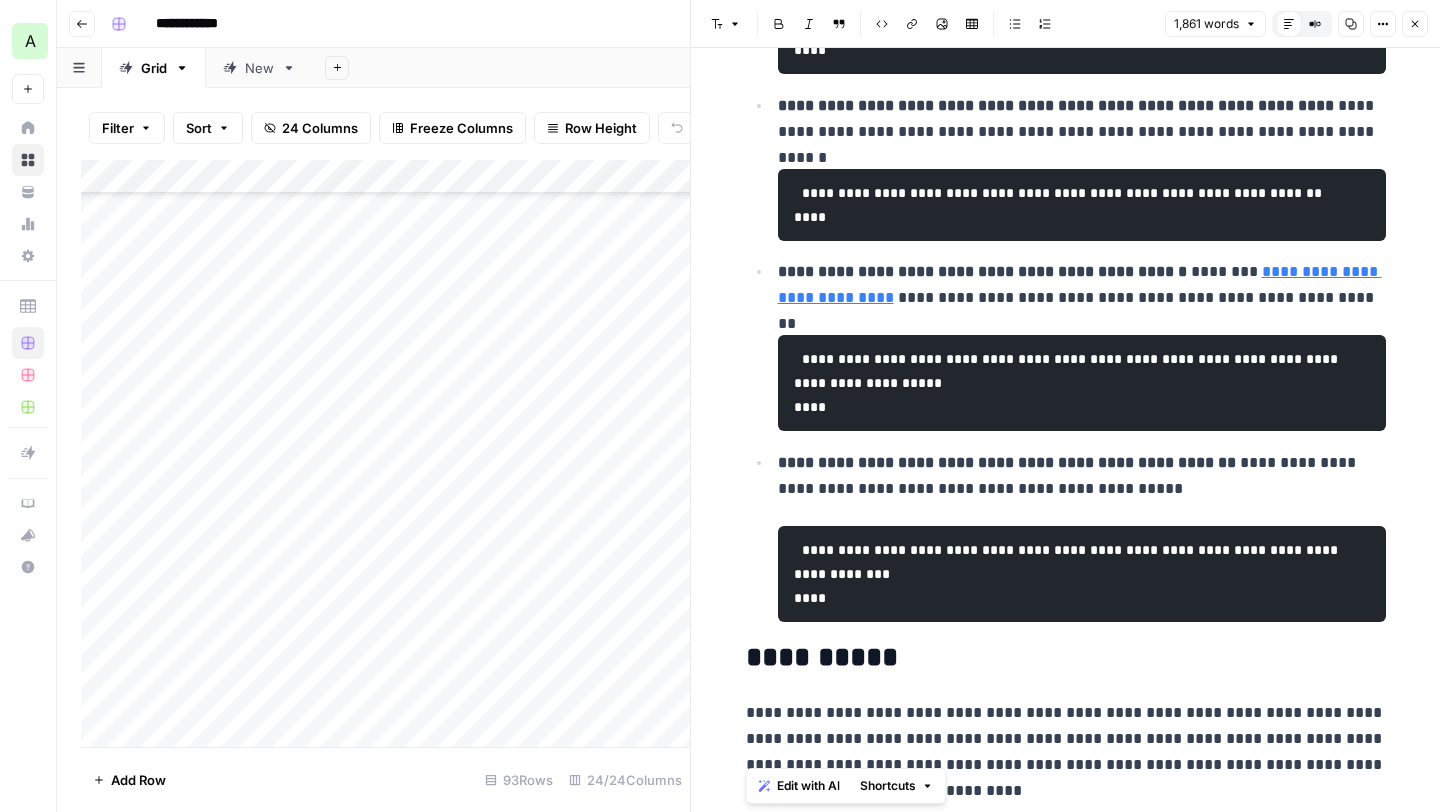 drag, startPoint x: 744, startPoint y: 353, endPoint x: 1351, endPoint y: 771, distance: 737.0027 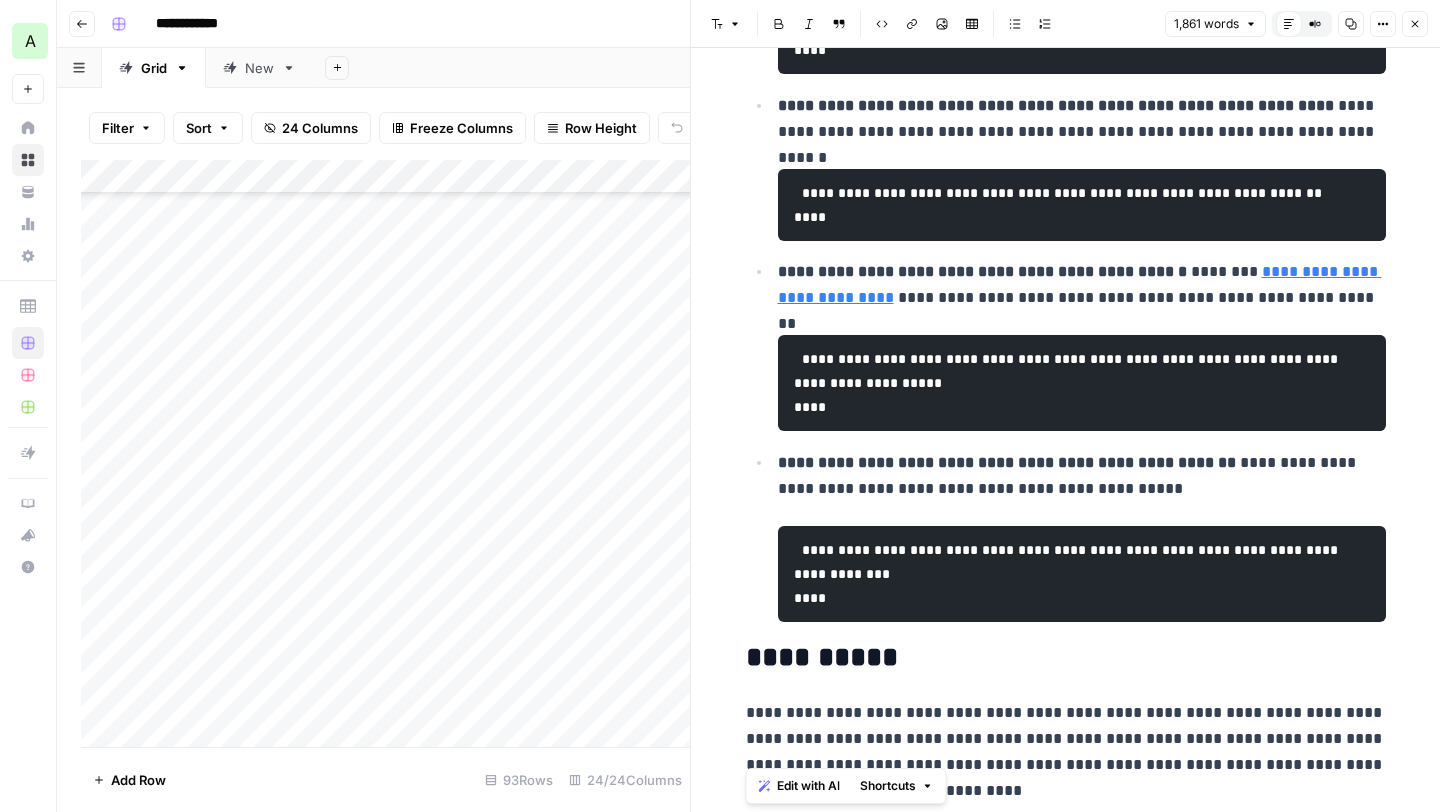 click on "**********" at bounding box center (1066, -4133) 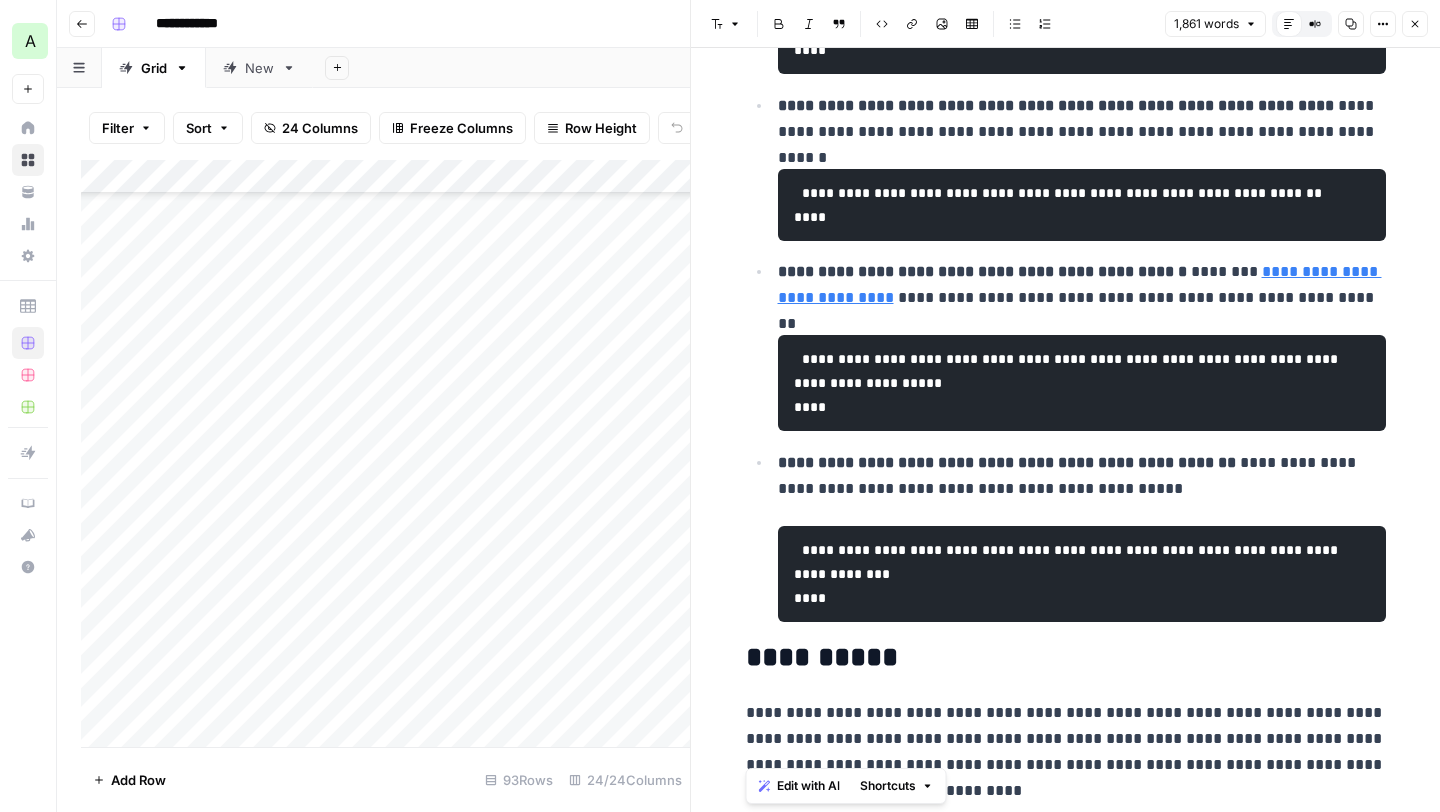 copy on "**********" 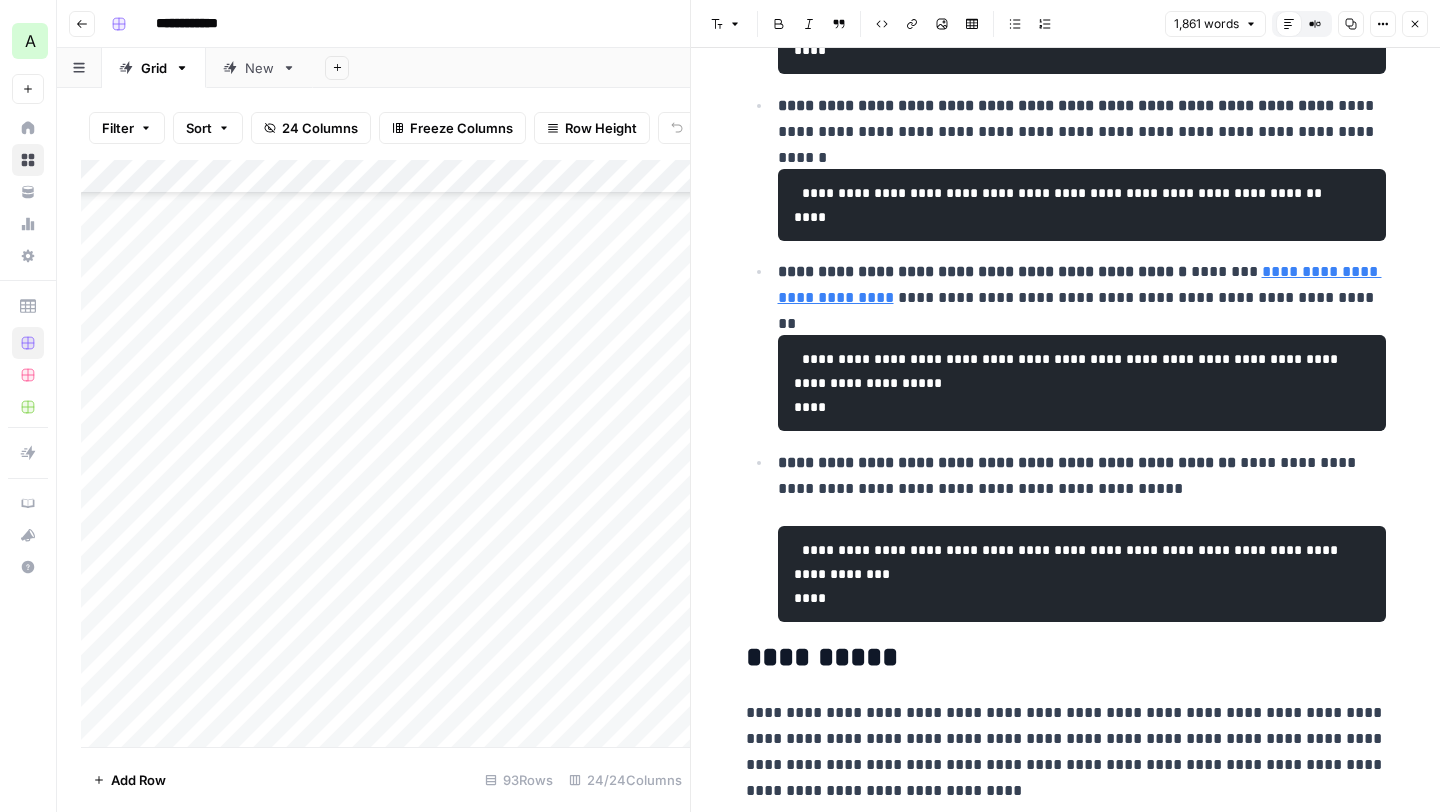 click on "**********" at bounding box center (1066, 752) 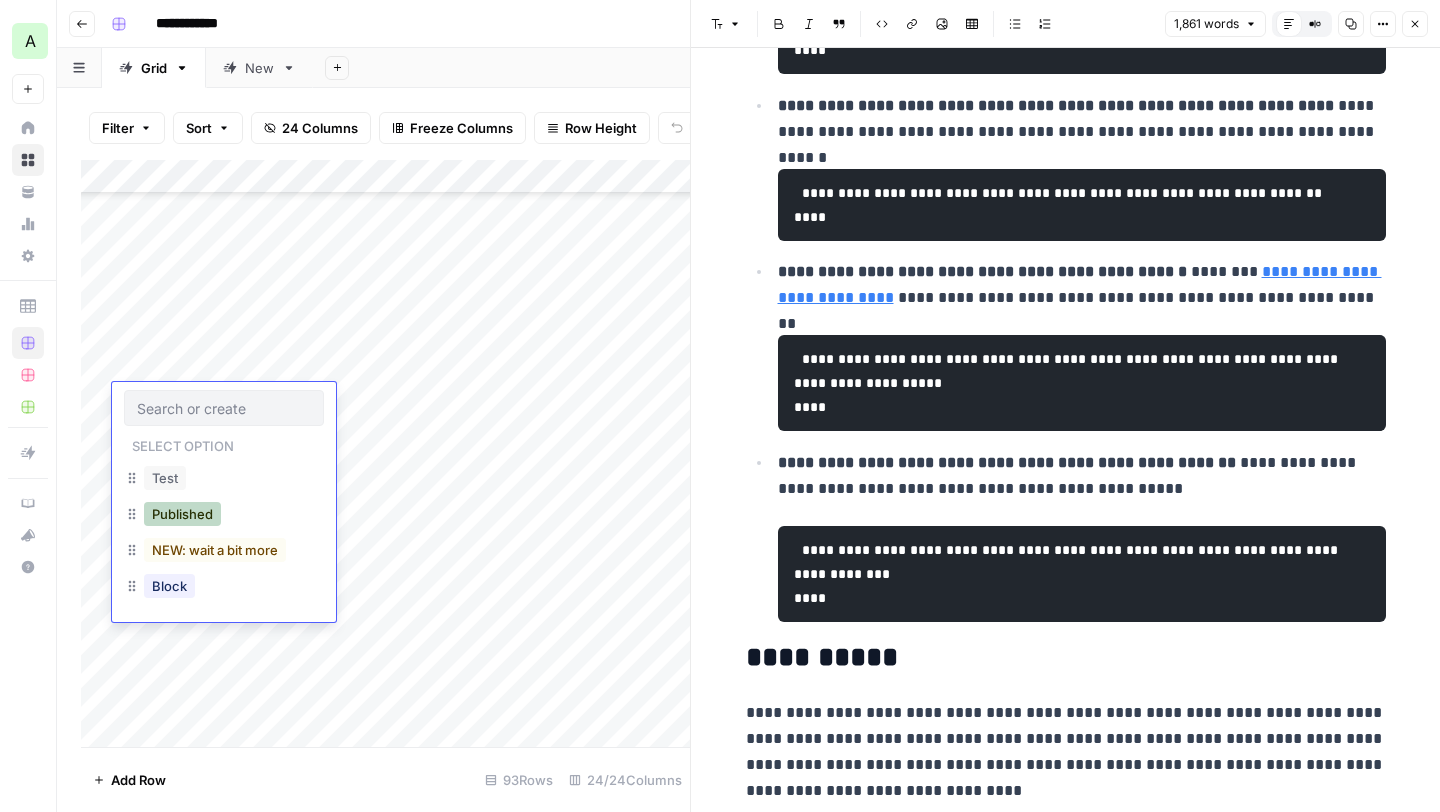 click on "Published" at bounding box center [182, 514] 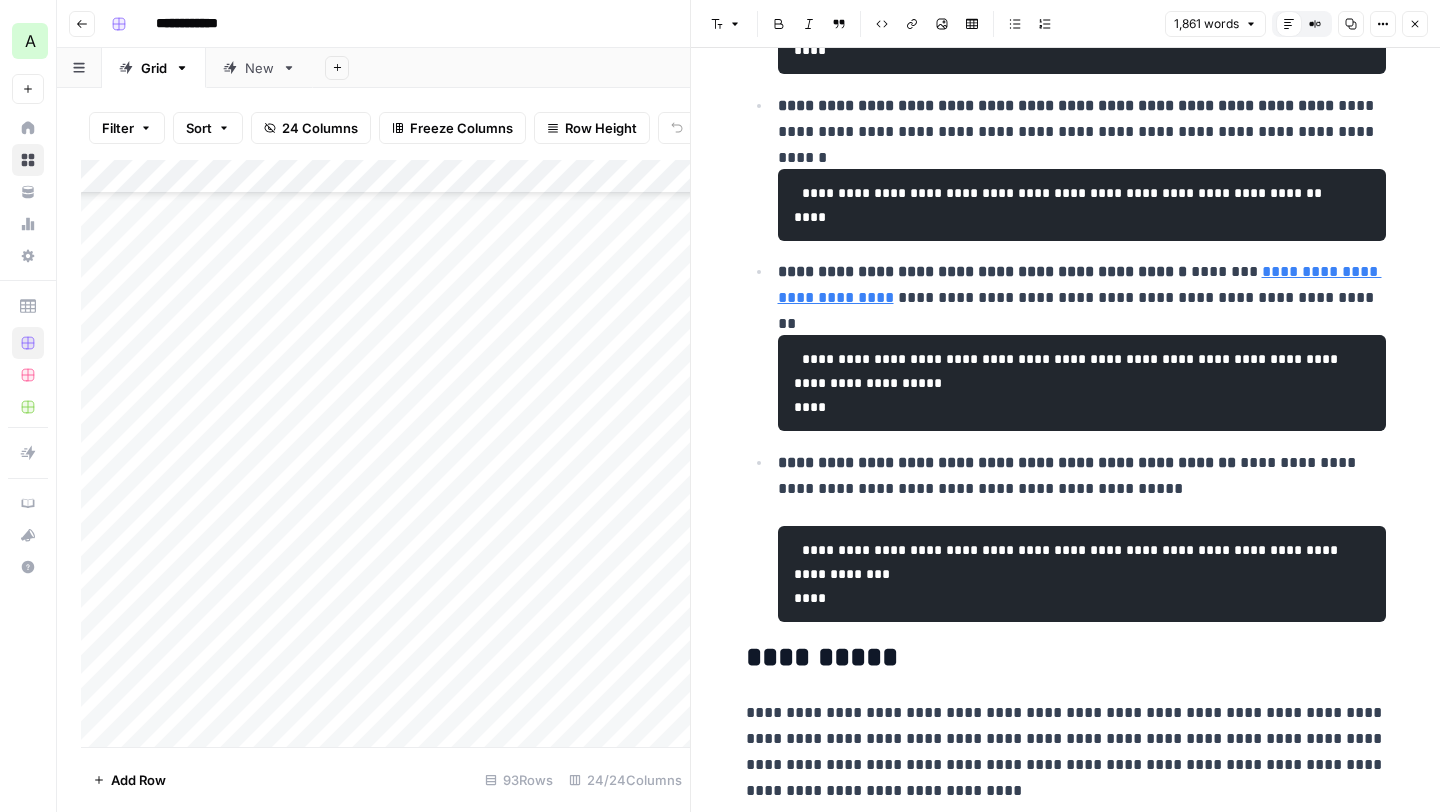 click on "Add Column" at bounding box center [385, 453] 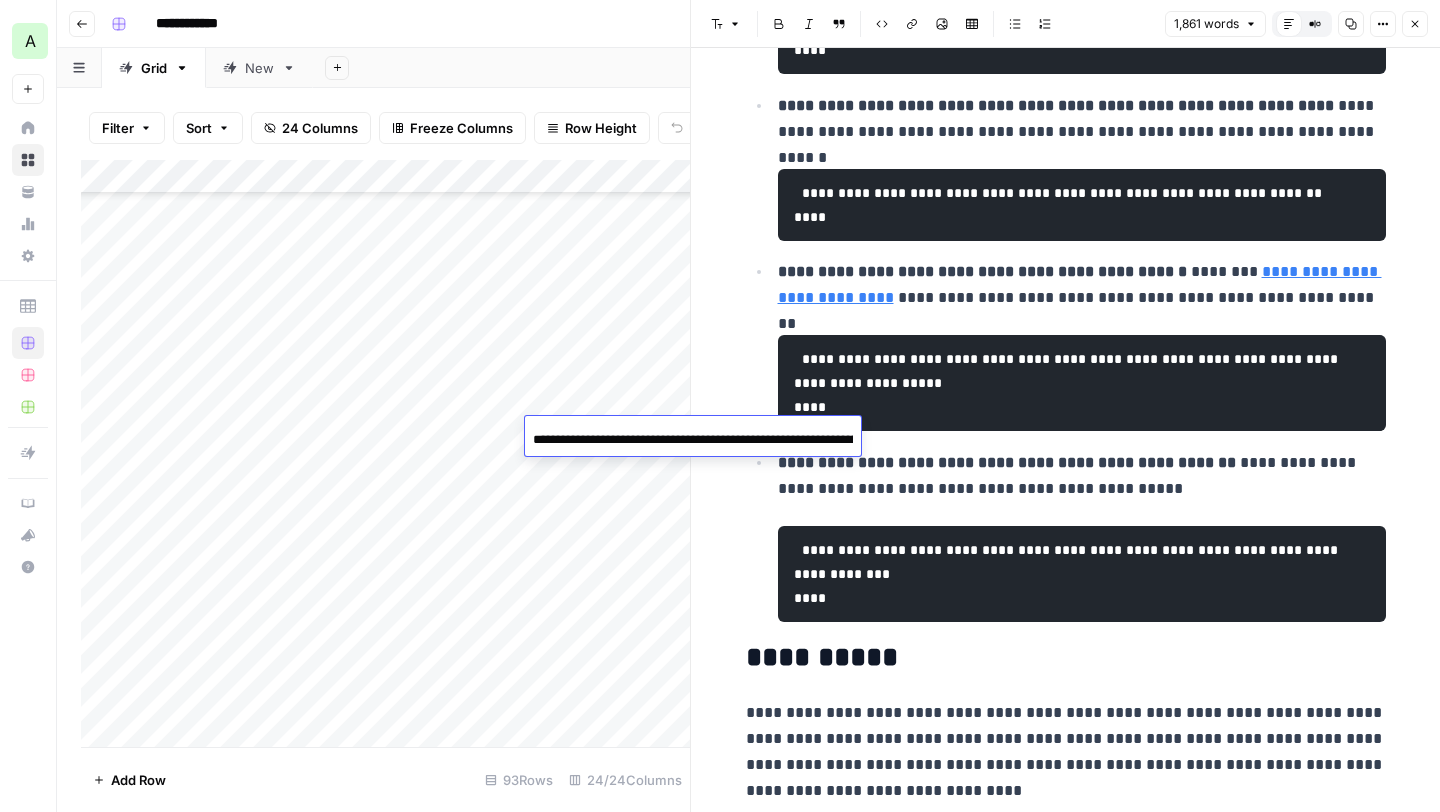scroll, scrollTop: 0, scrollLeft: 222, axis: horizontal 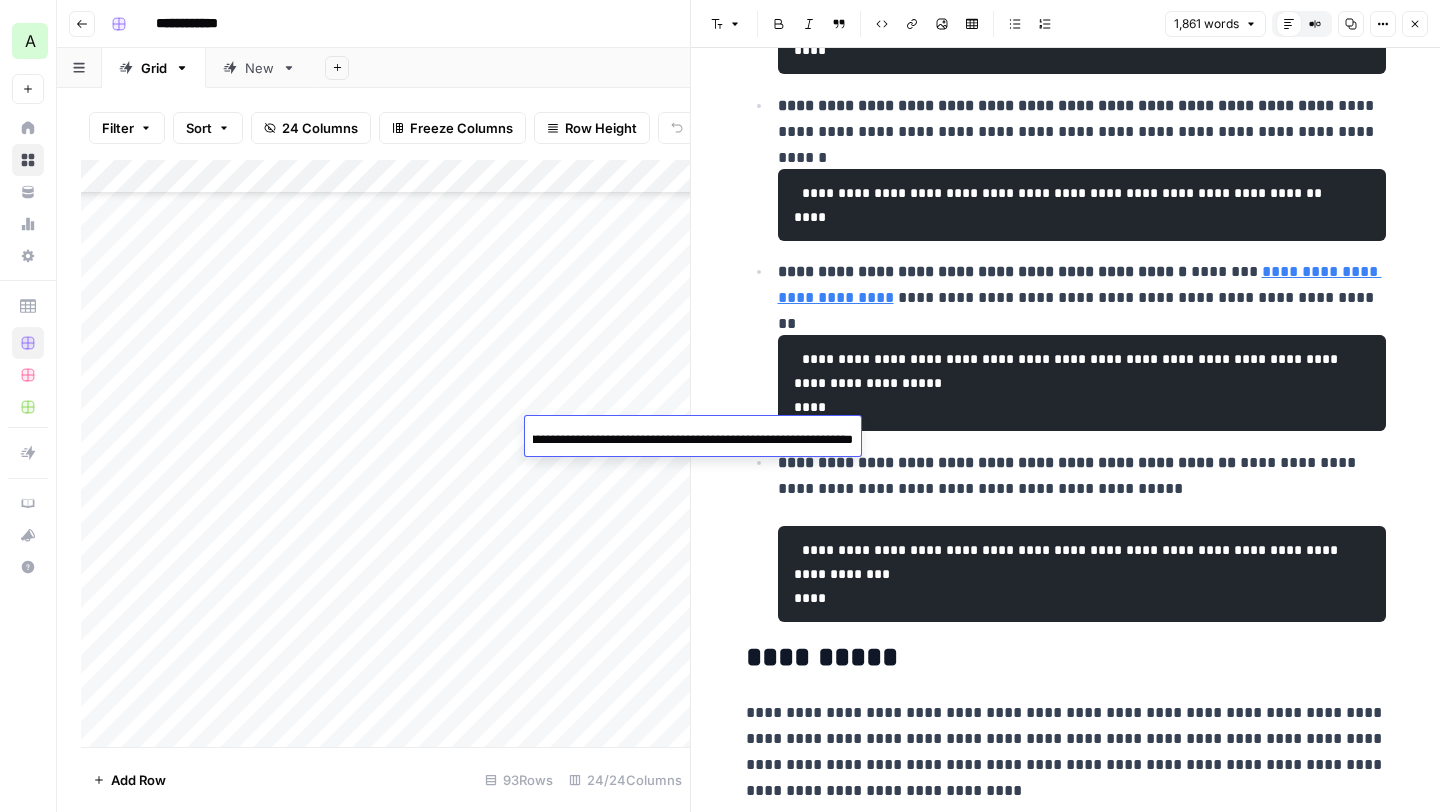 drag, startPoint x: 849, startPoint y: 437, endPoint x: 721, endPoint y: 436, distance: 128.0039 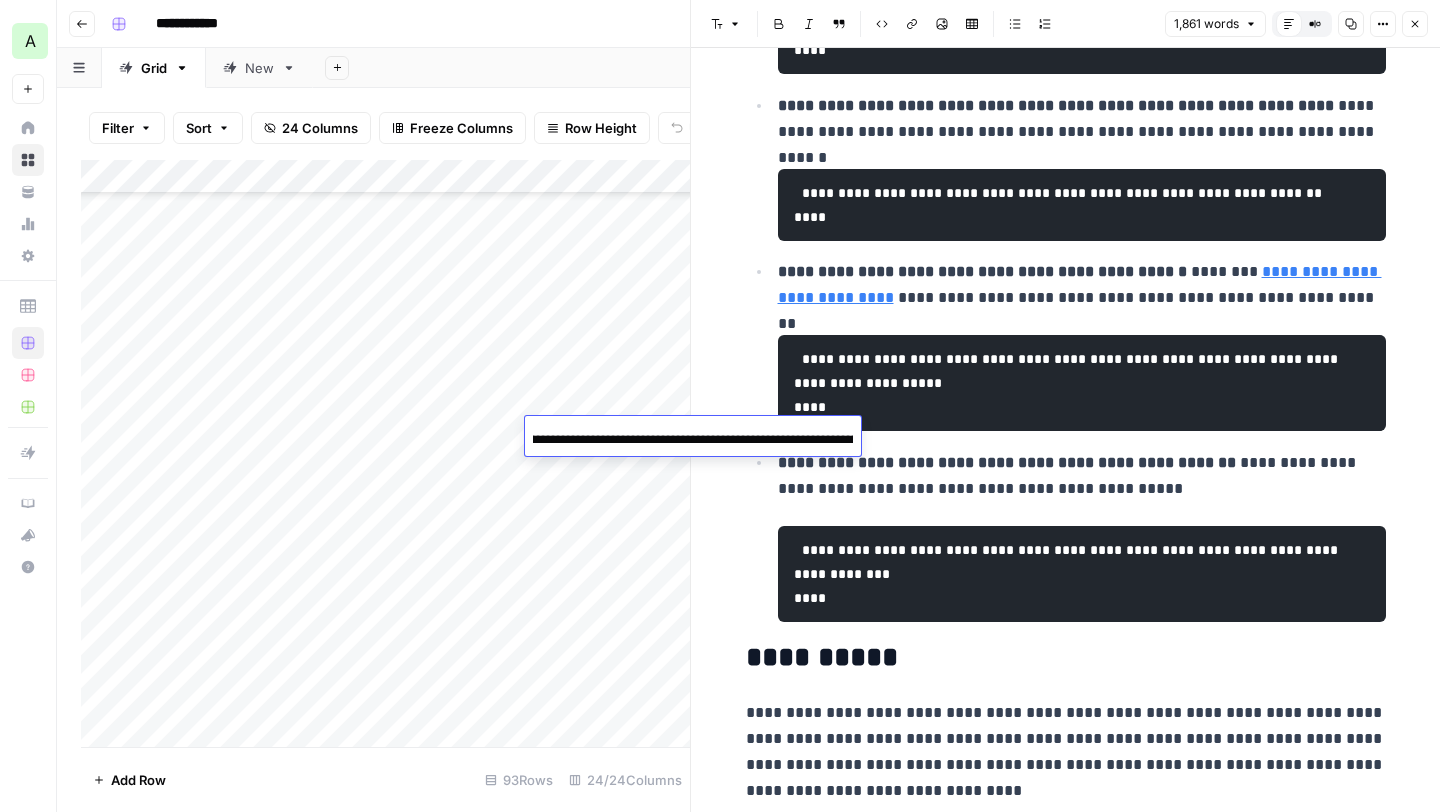 scroll, scrollTop: 0, scrollLeft: 0, axis: both 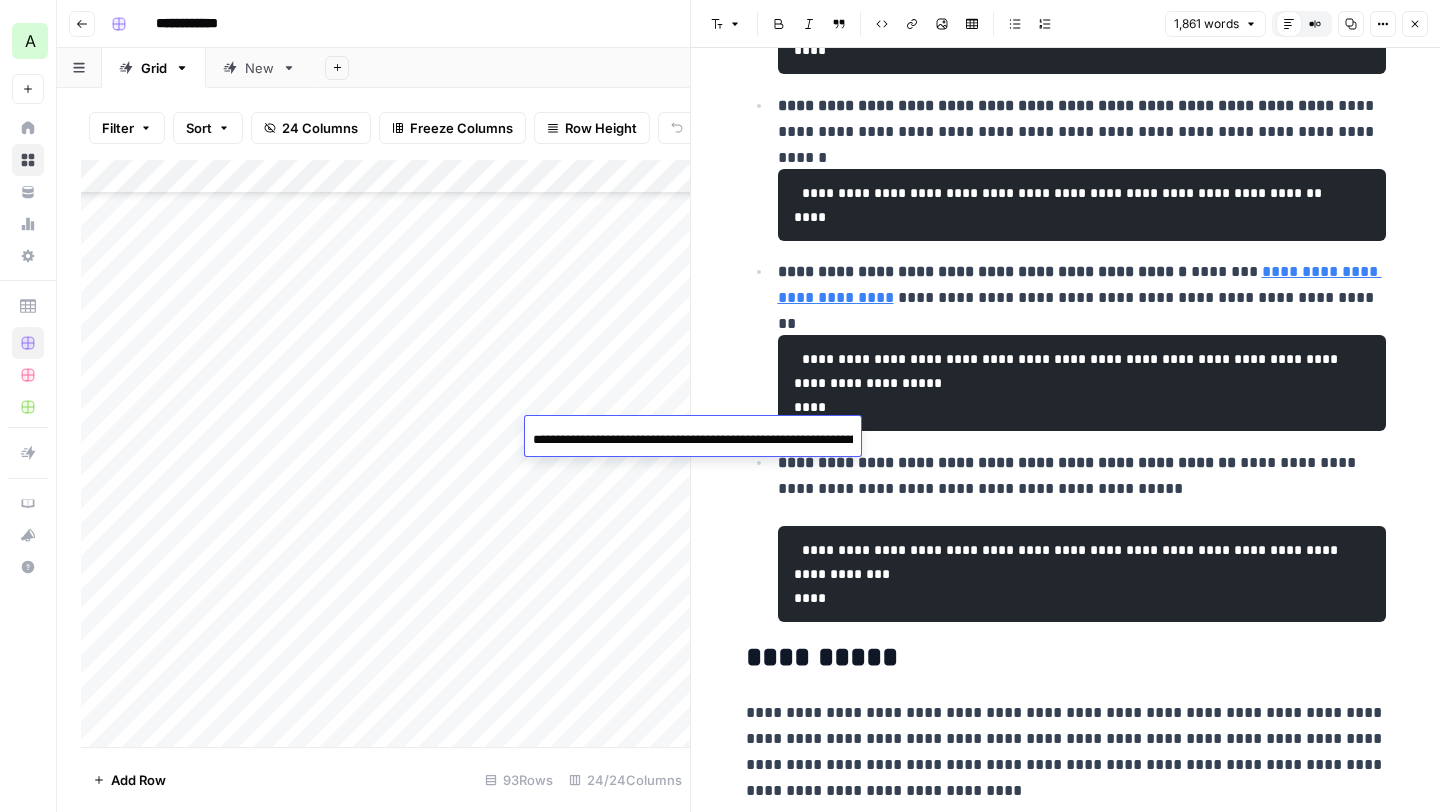 drag, startPoint x: 851, startPoint y: 437, endPoint x: 711, endPoint y: 448, distance: 140.43147 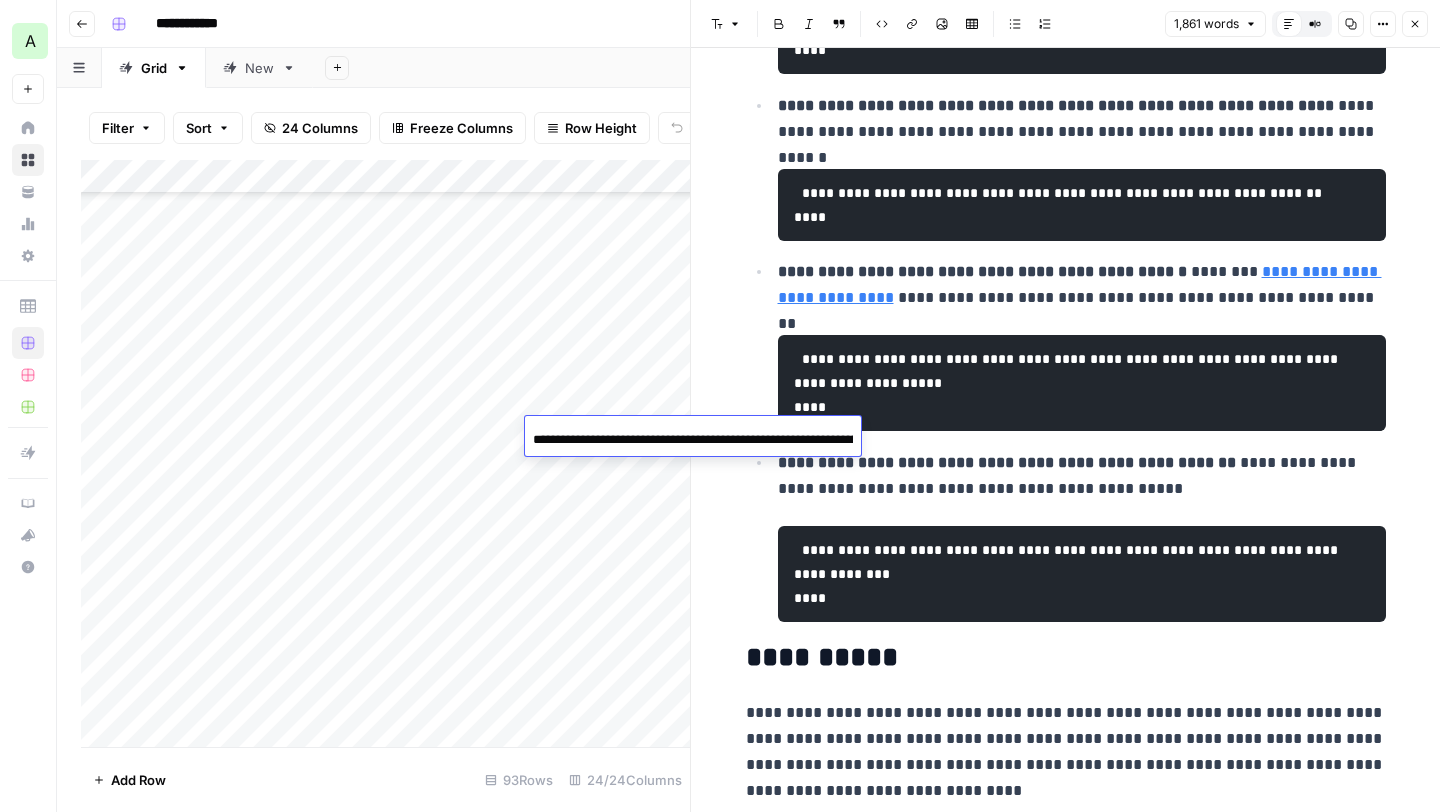 click on "**********" at bounding box center [693, 440] 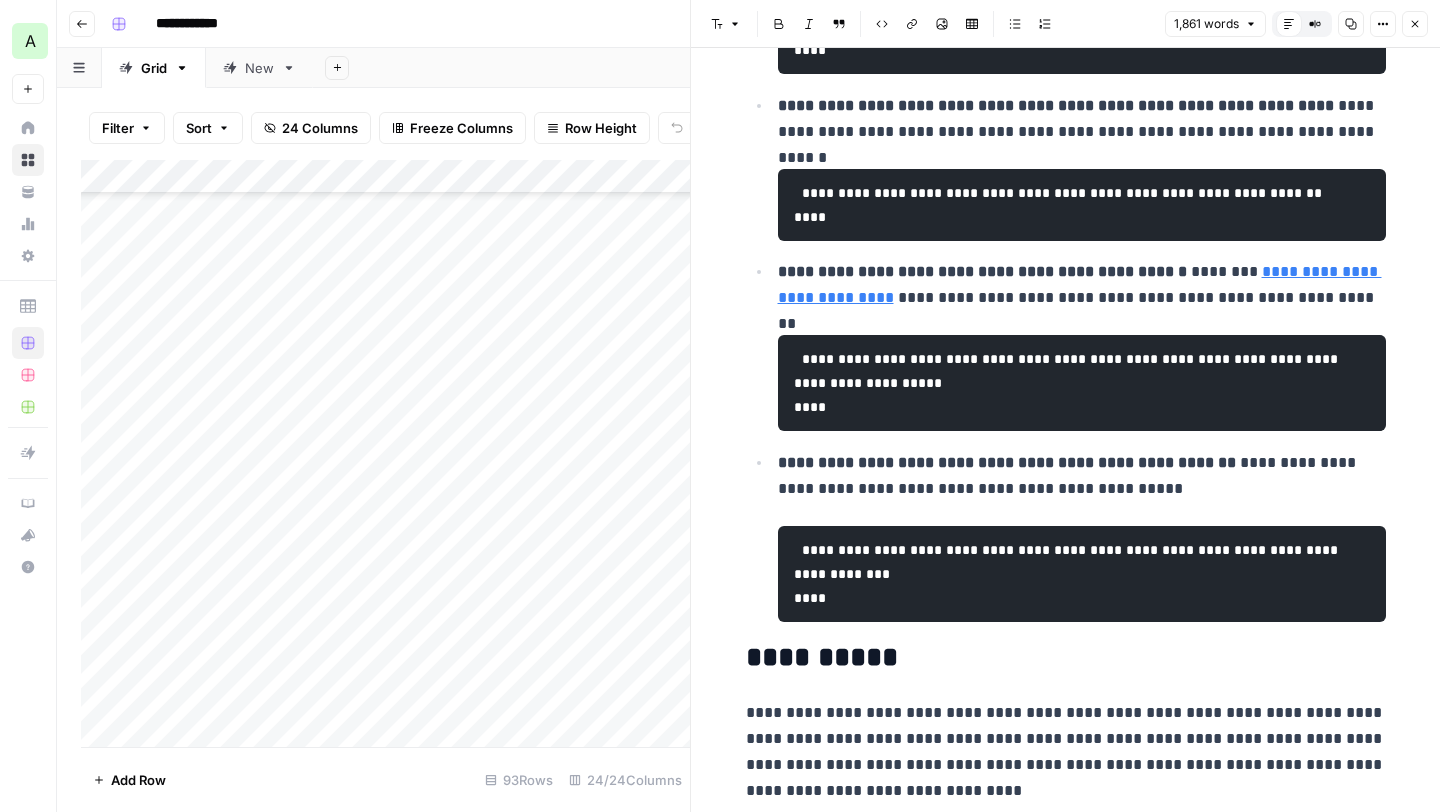 click on "Add Column" at bounding box center (385, 453) 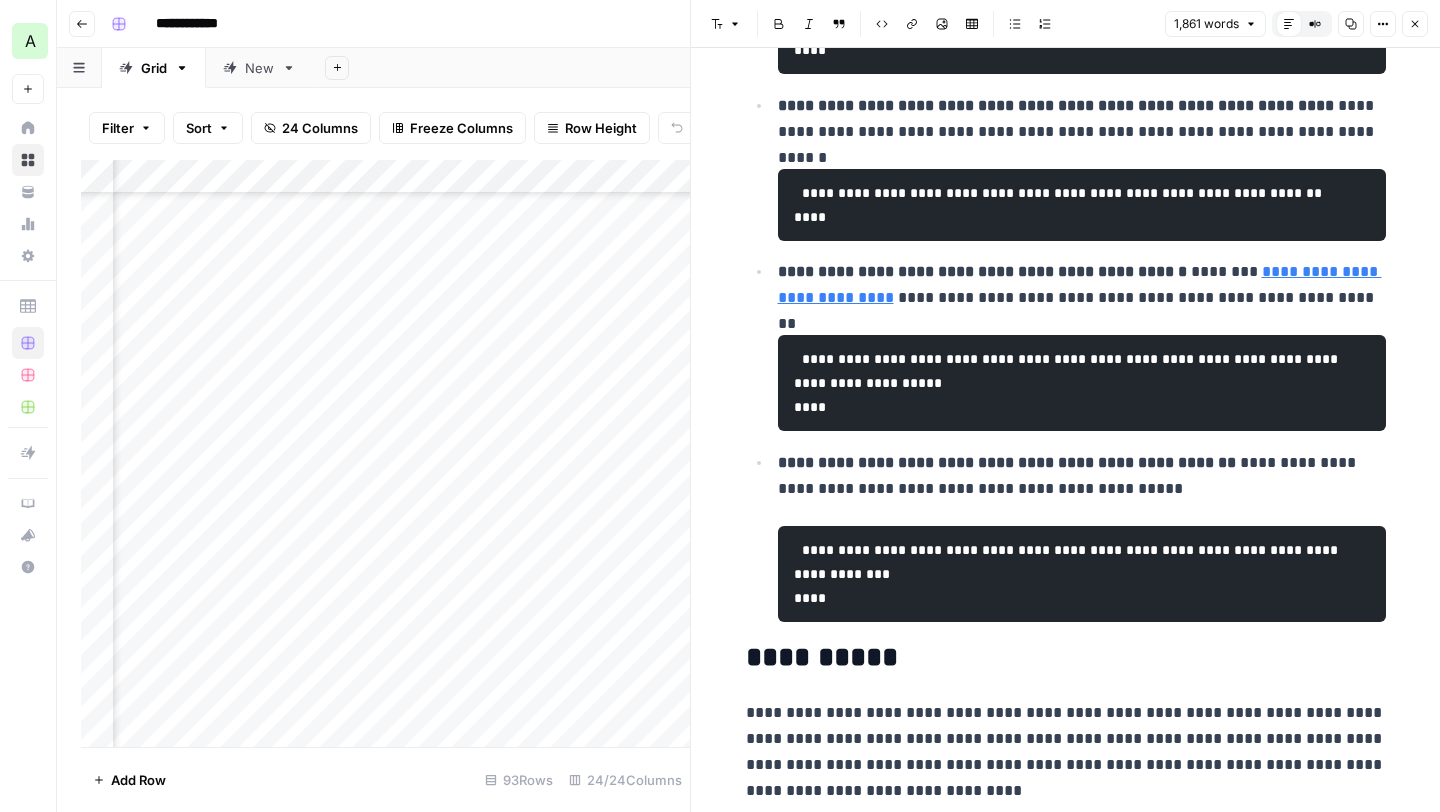 scroll, scrollTop: 1815, scrollLeft: 3902, axis: both 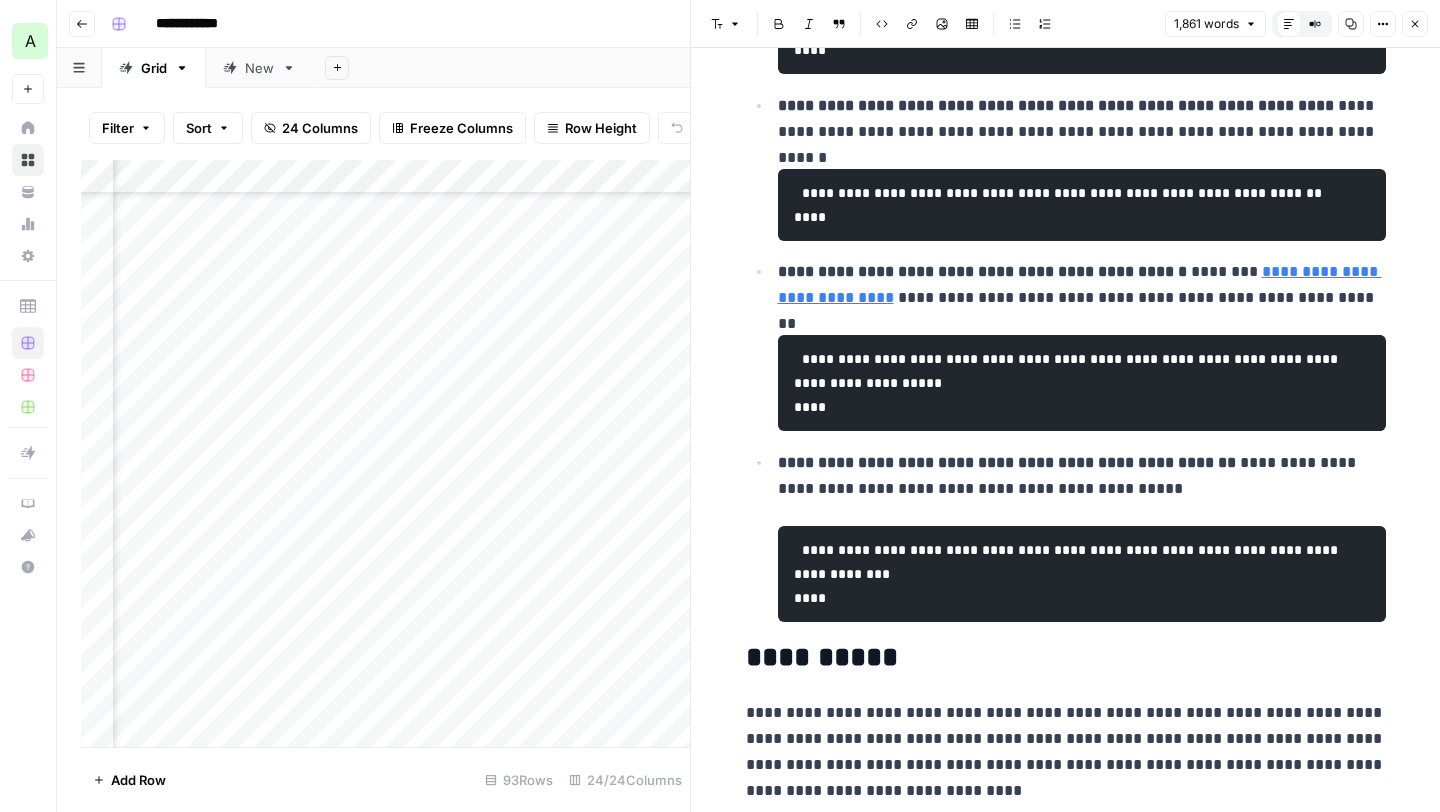 click on "Add Column" at bounding box center (385, 453) 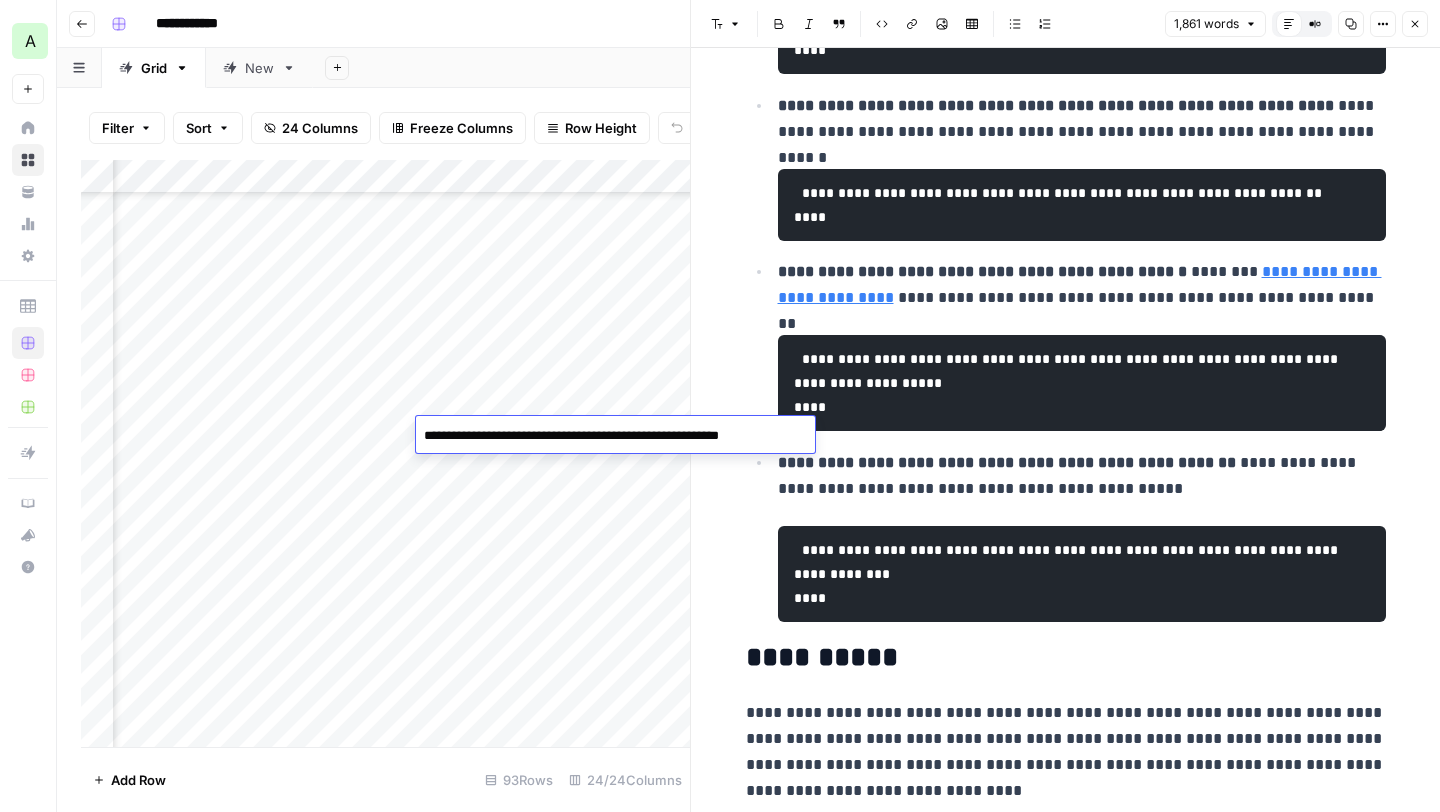 click on "**********" at bounding box center (615, 436) 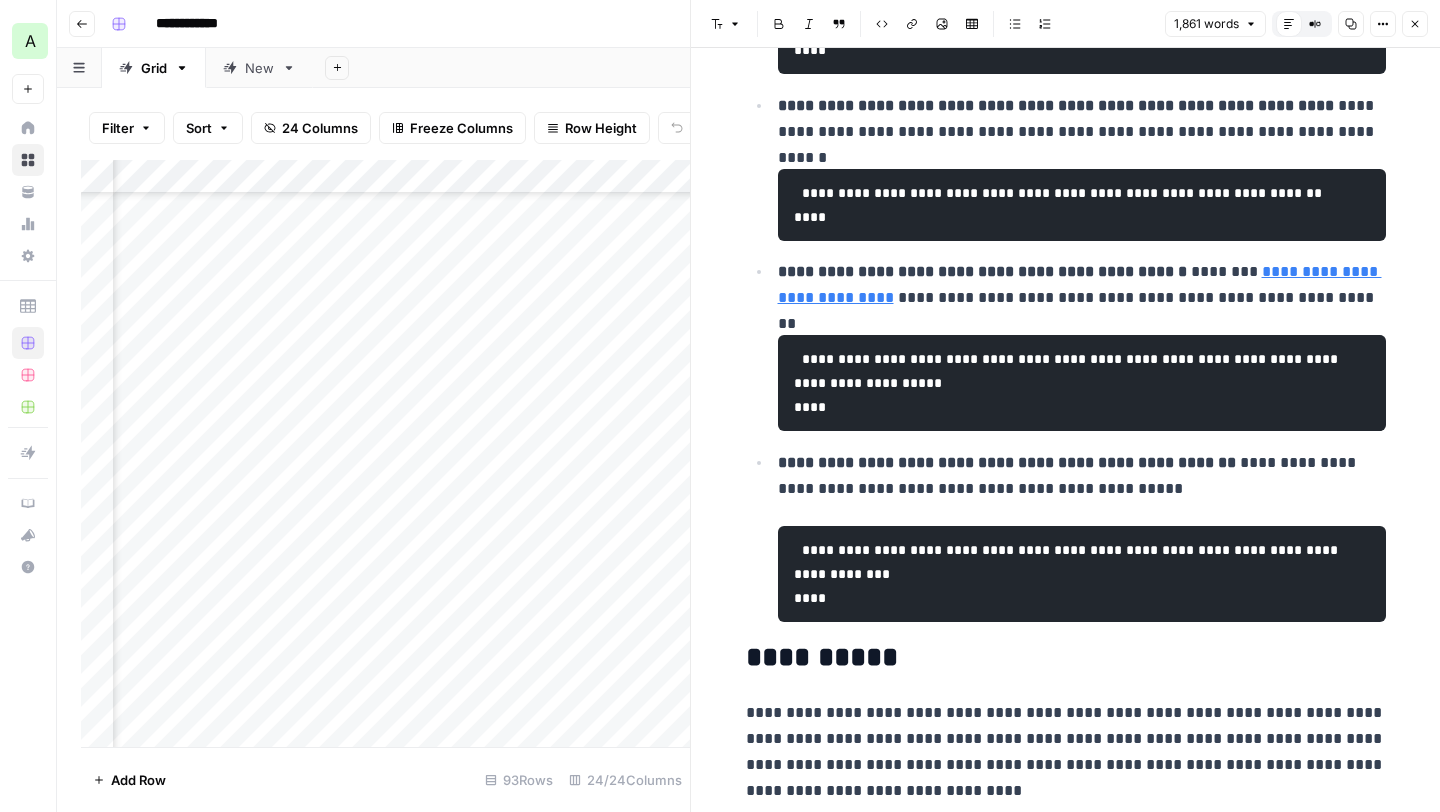 click on "Add Column" at bounding box center [385, 453] 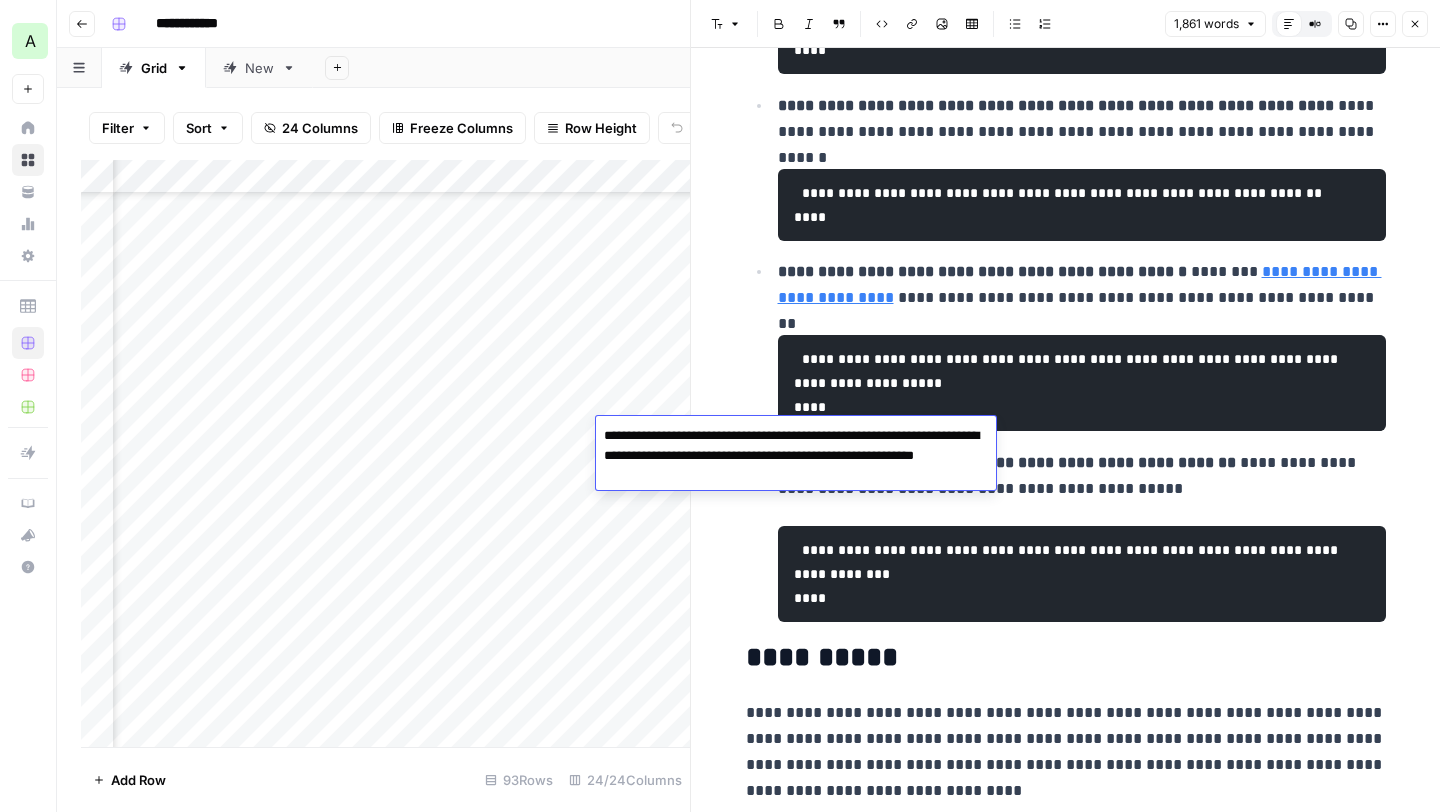click on "**********" at bounding box center (796, 456) 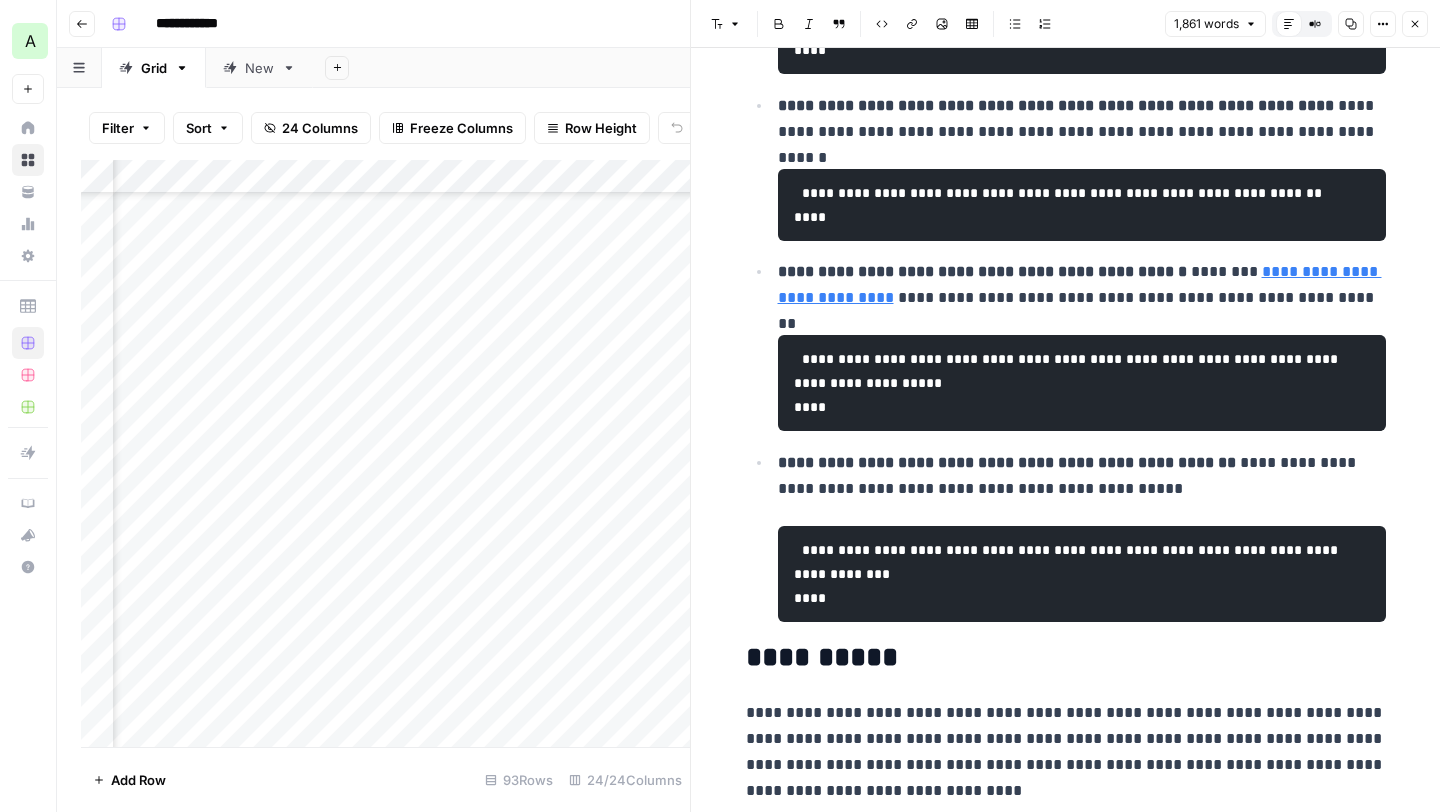 click on "Add Column" at bounding box center [385, 453] 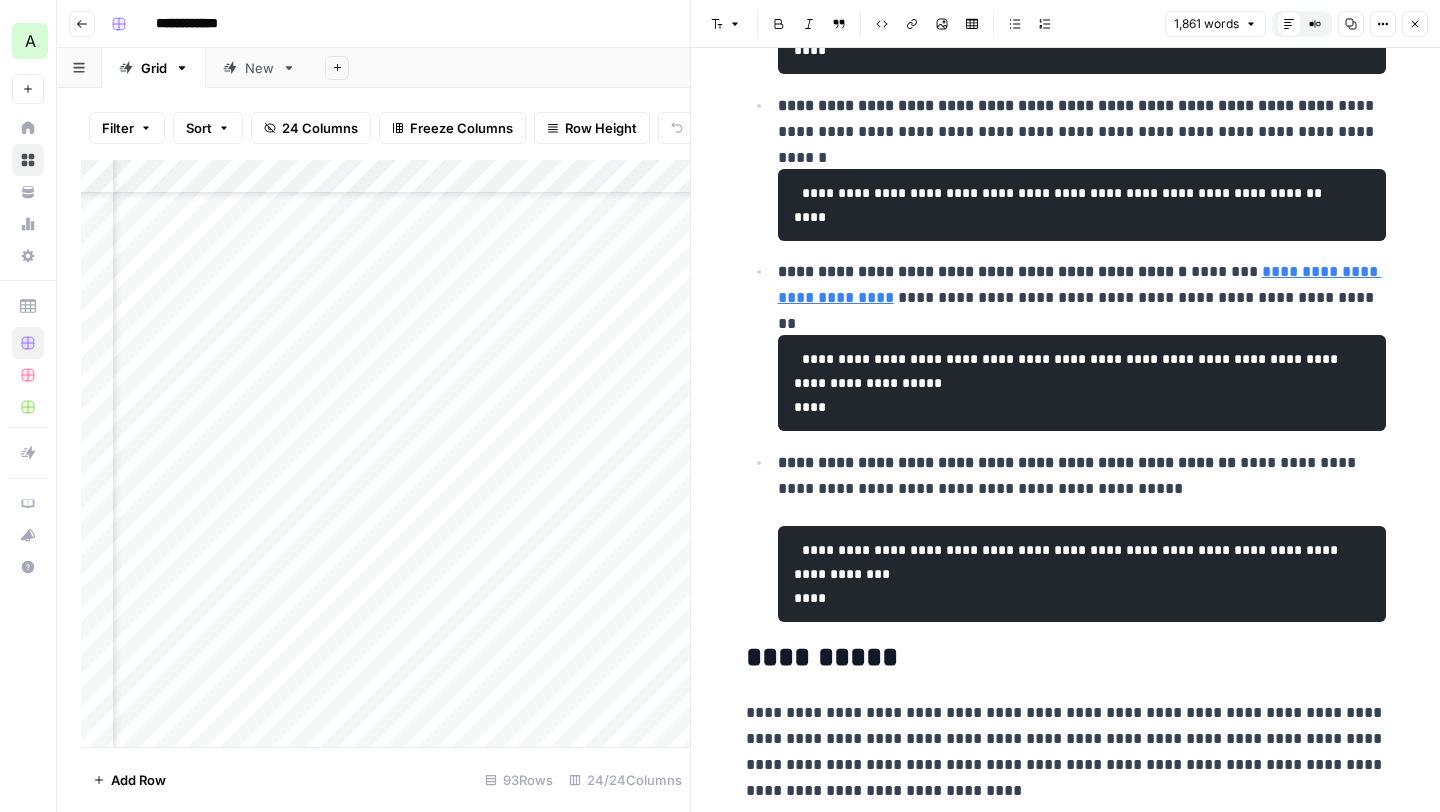 scroll, scrollTop: 1815, scrollLeft: 3693, axis: both 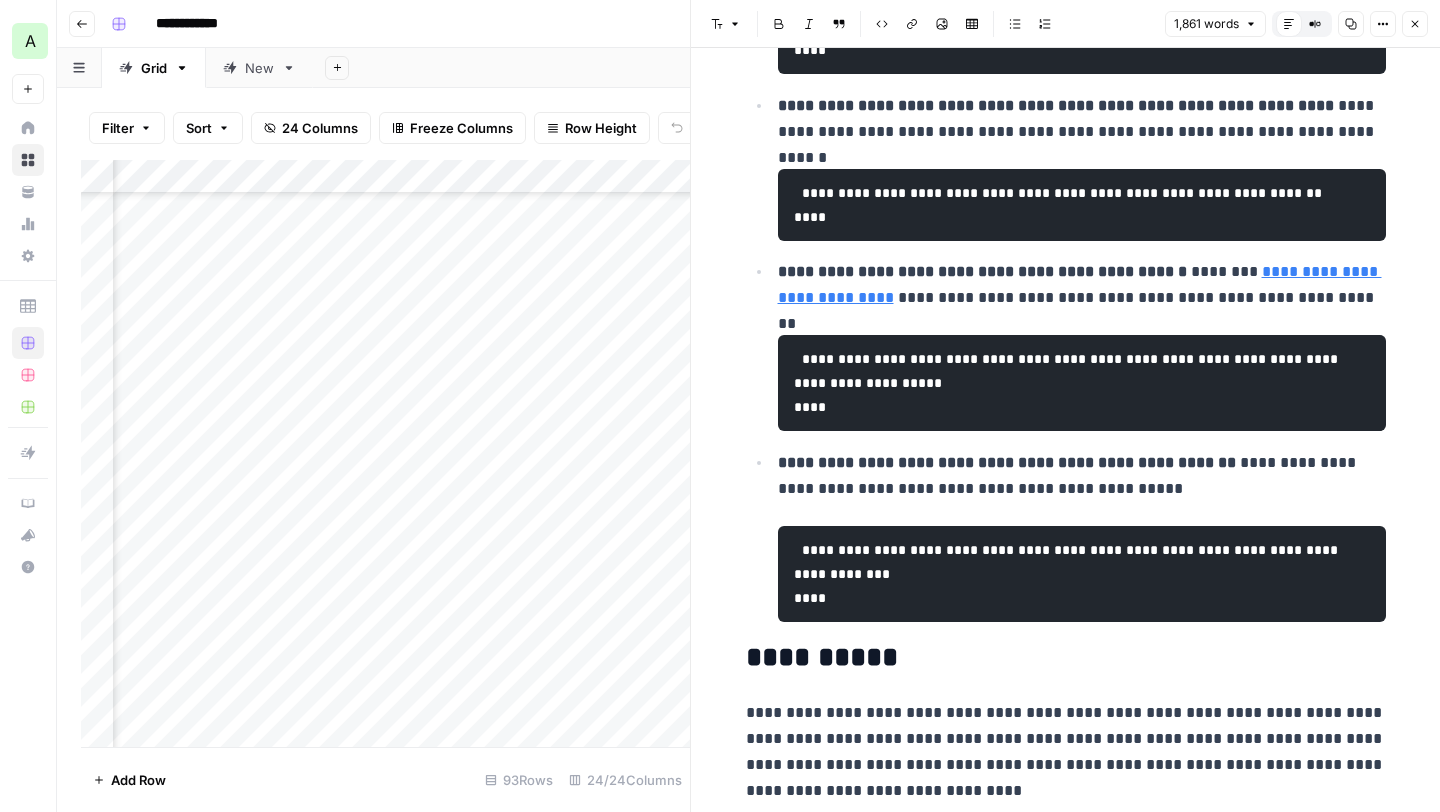 click on "Add Column" at bounding box center [385, 453] 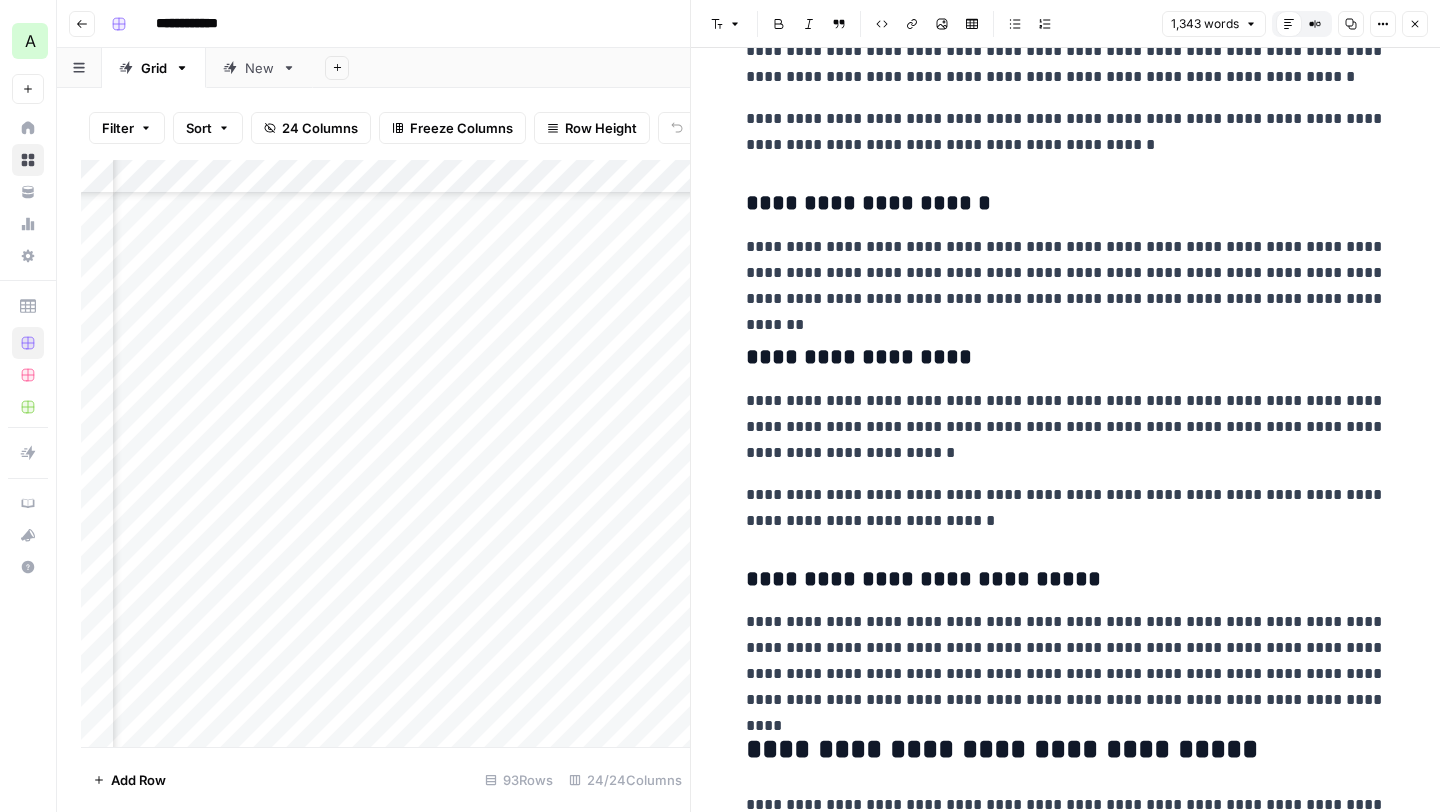scroll, scrollTop: 4567, scrollLeft: 0, axis: vertical 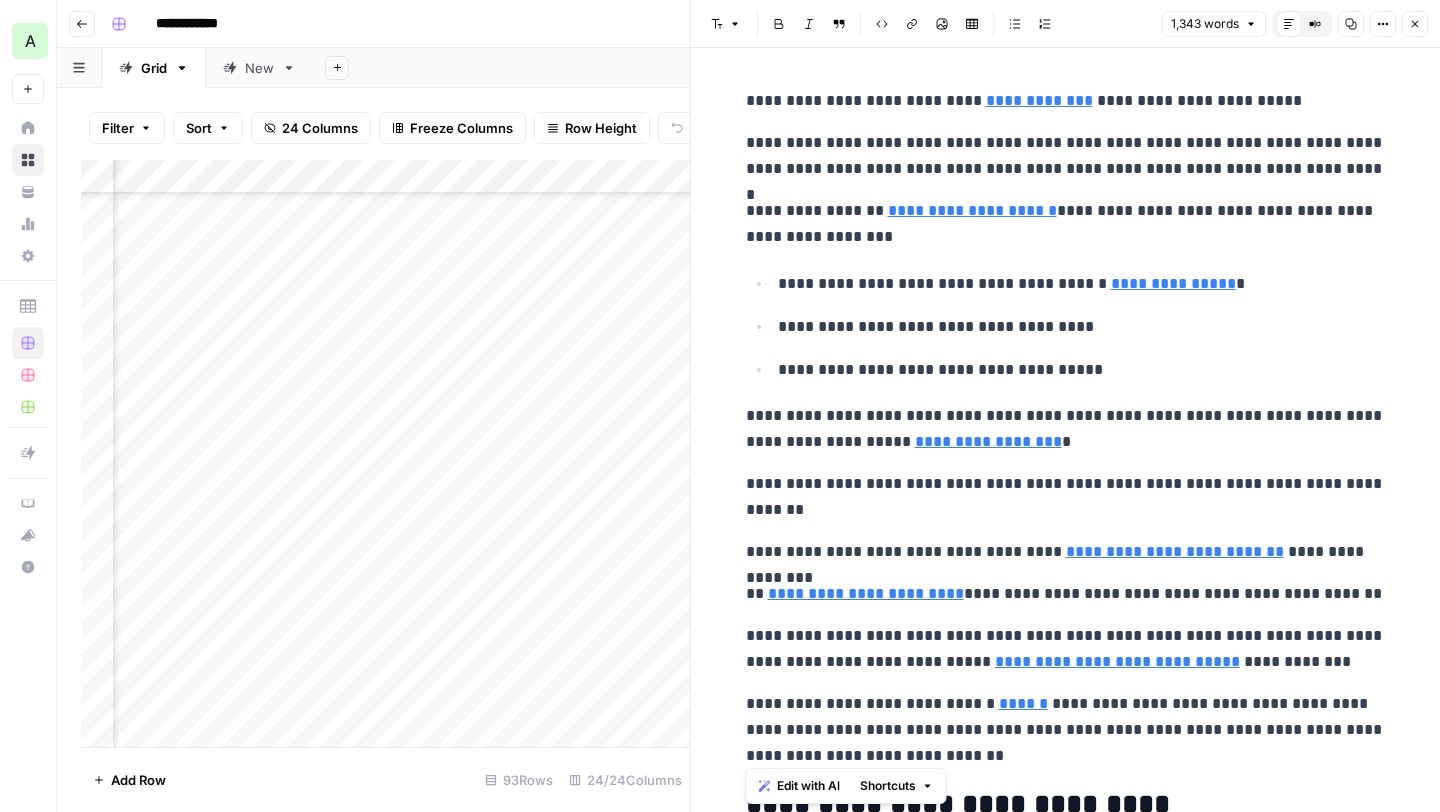 drag, startPoint x: 894, startPoint y: 796, endPoint x: 738, endPoint y: 90, distance: 723.0297 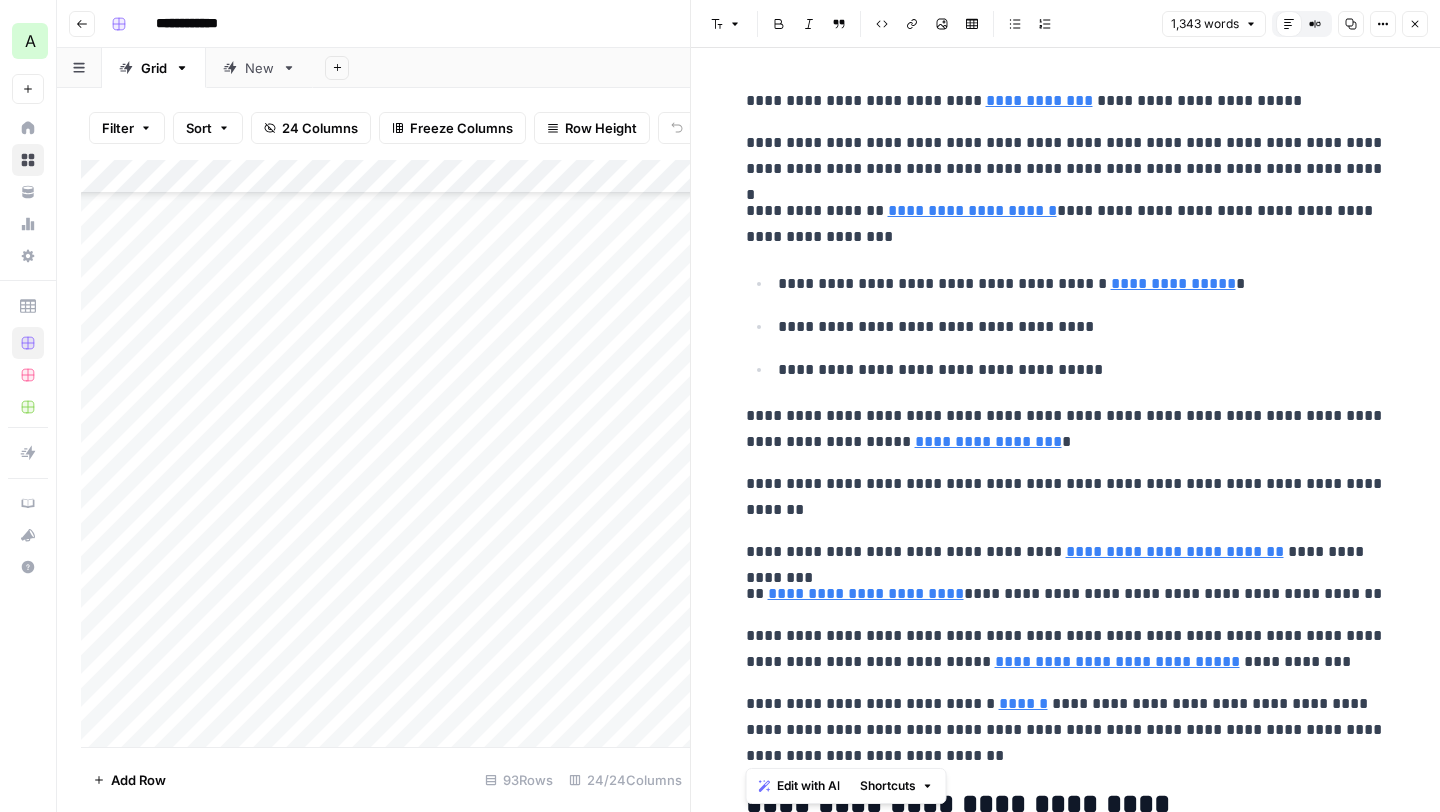 click on "Add Column" at bounding box center [385, 453] 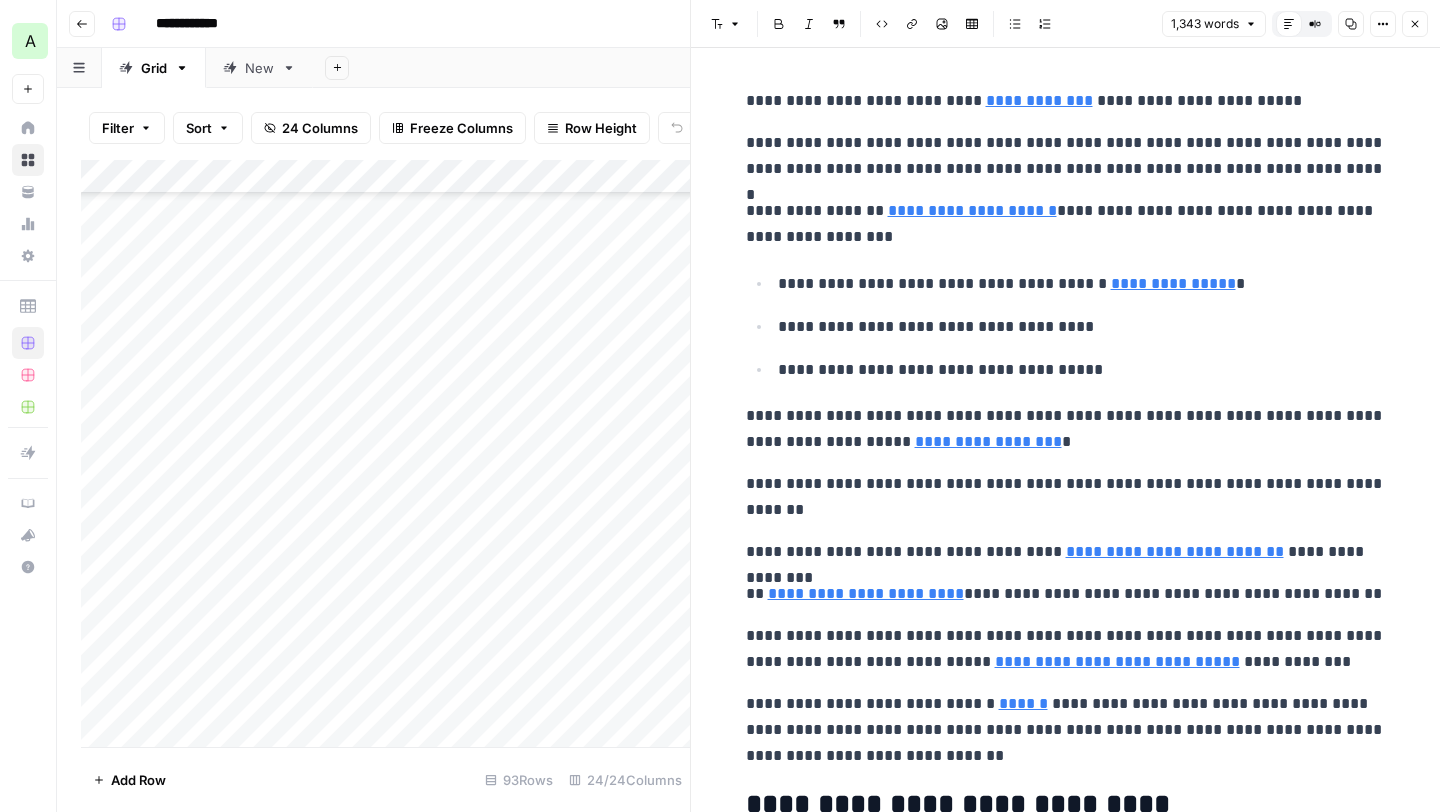 click on "Add Column" at bounding box center [385, 453] 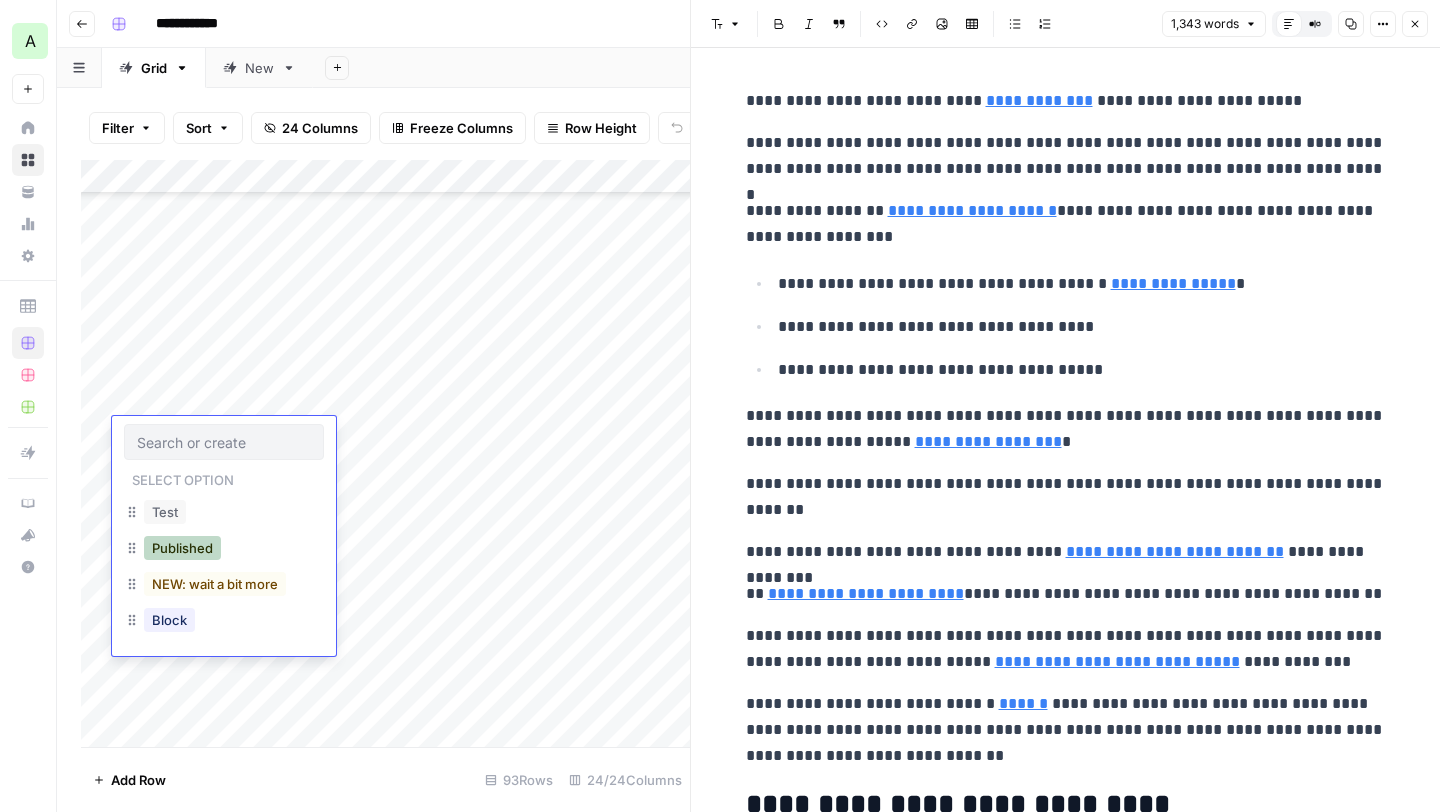 click on "Published" at bounding box center [182, 548] 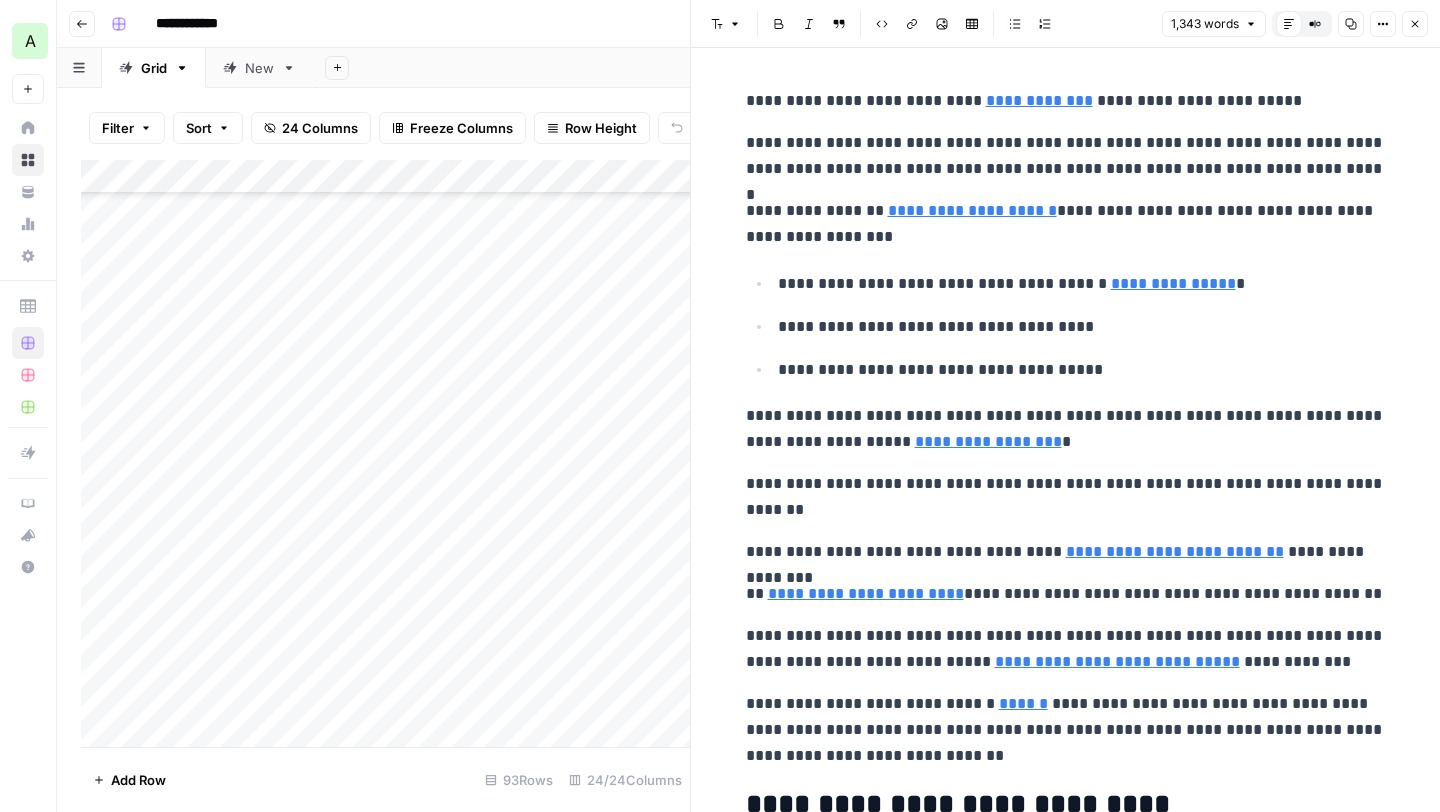 click on "Add Column" at bounding box center [385, 453] 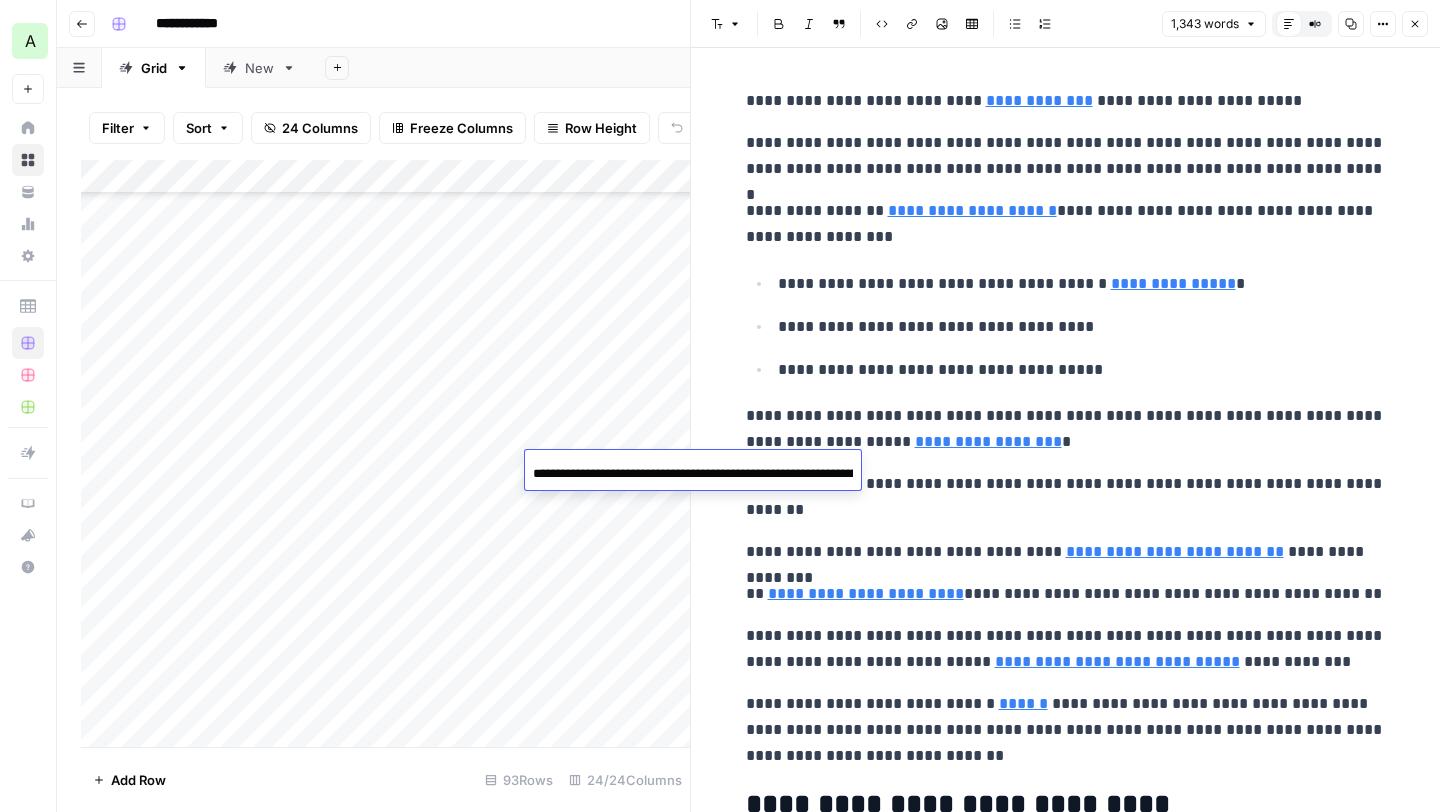 scroll, scrollTop: 0, scrollLeft: 208, axis: horizontal 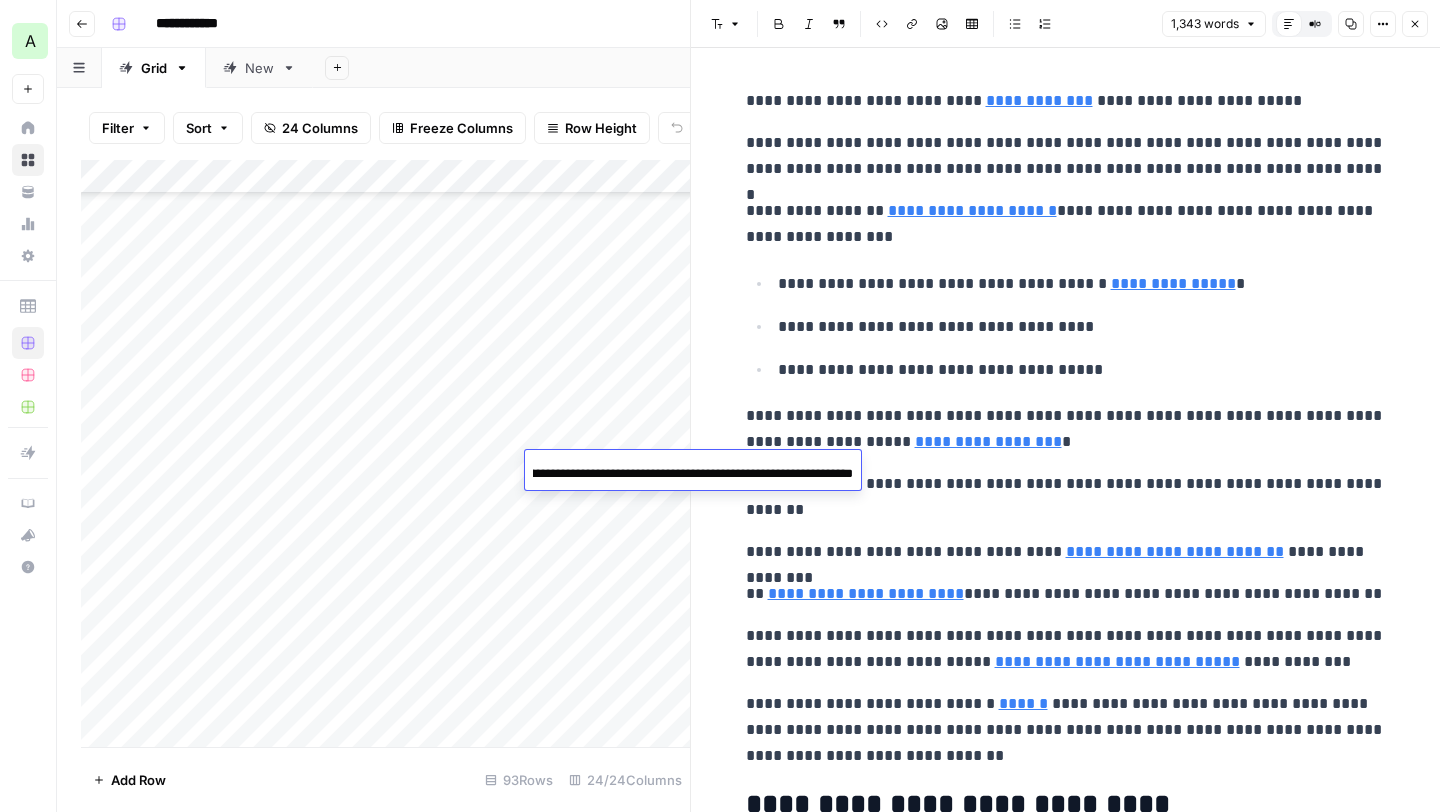click on "**********" at bounding box center (693, 474) 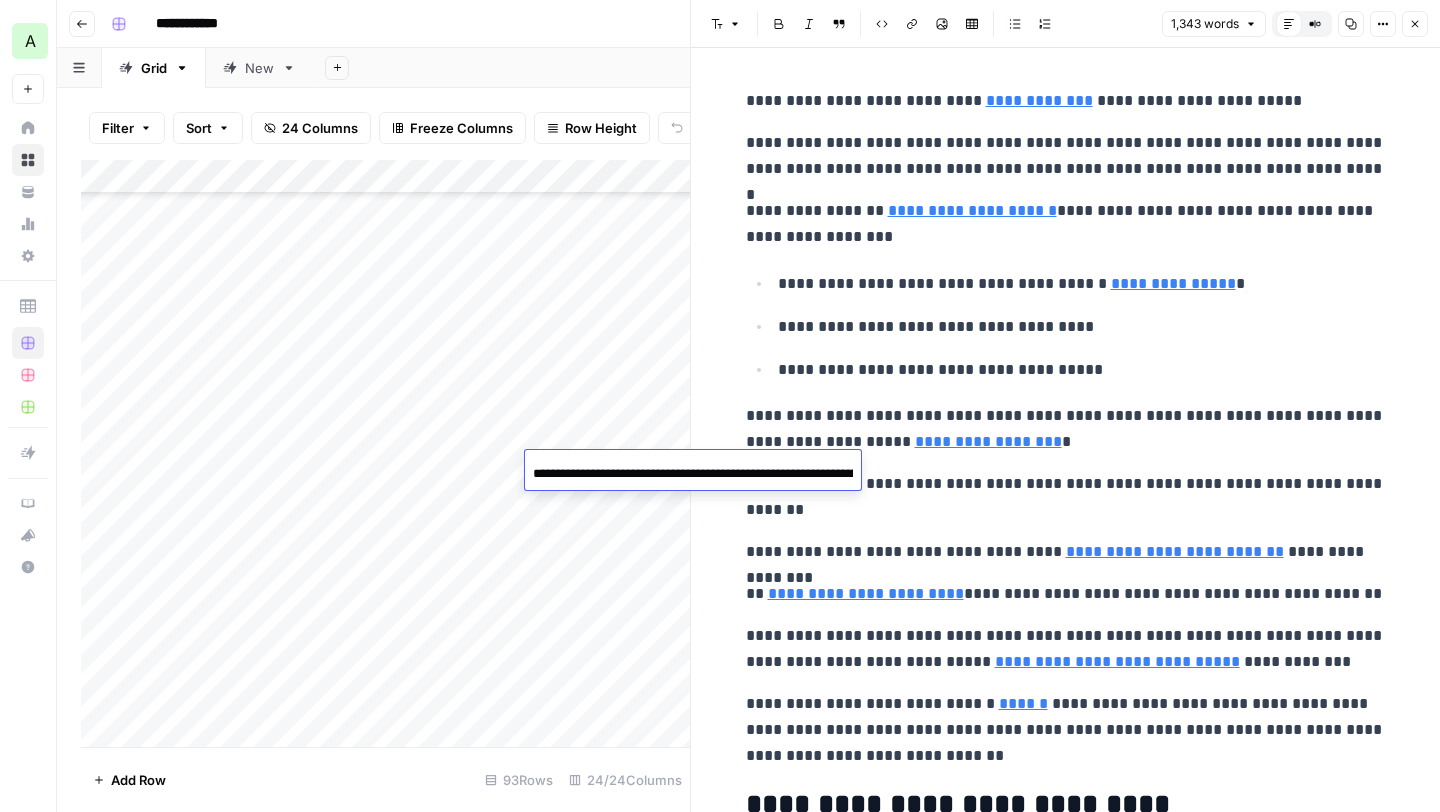 drag, startPoint x: 853, startPoint y: 473, endPoint x: 646, endPoint y: 493, distance: 207.96394 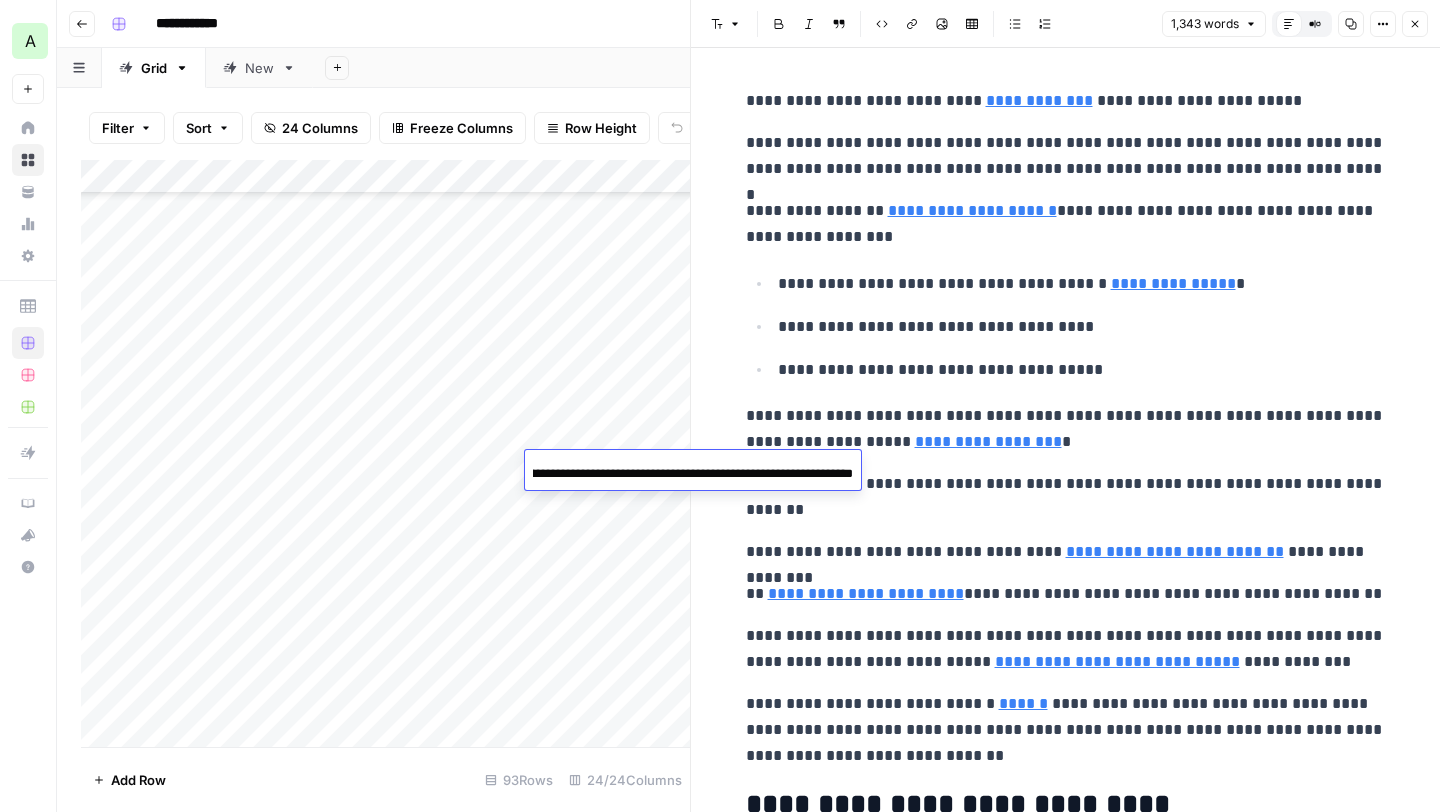 scroll, scrollTop: 0, scrollLeft: 208, axis: horizontal 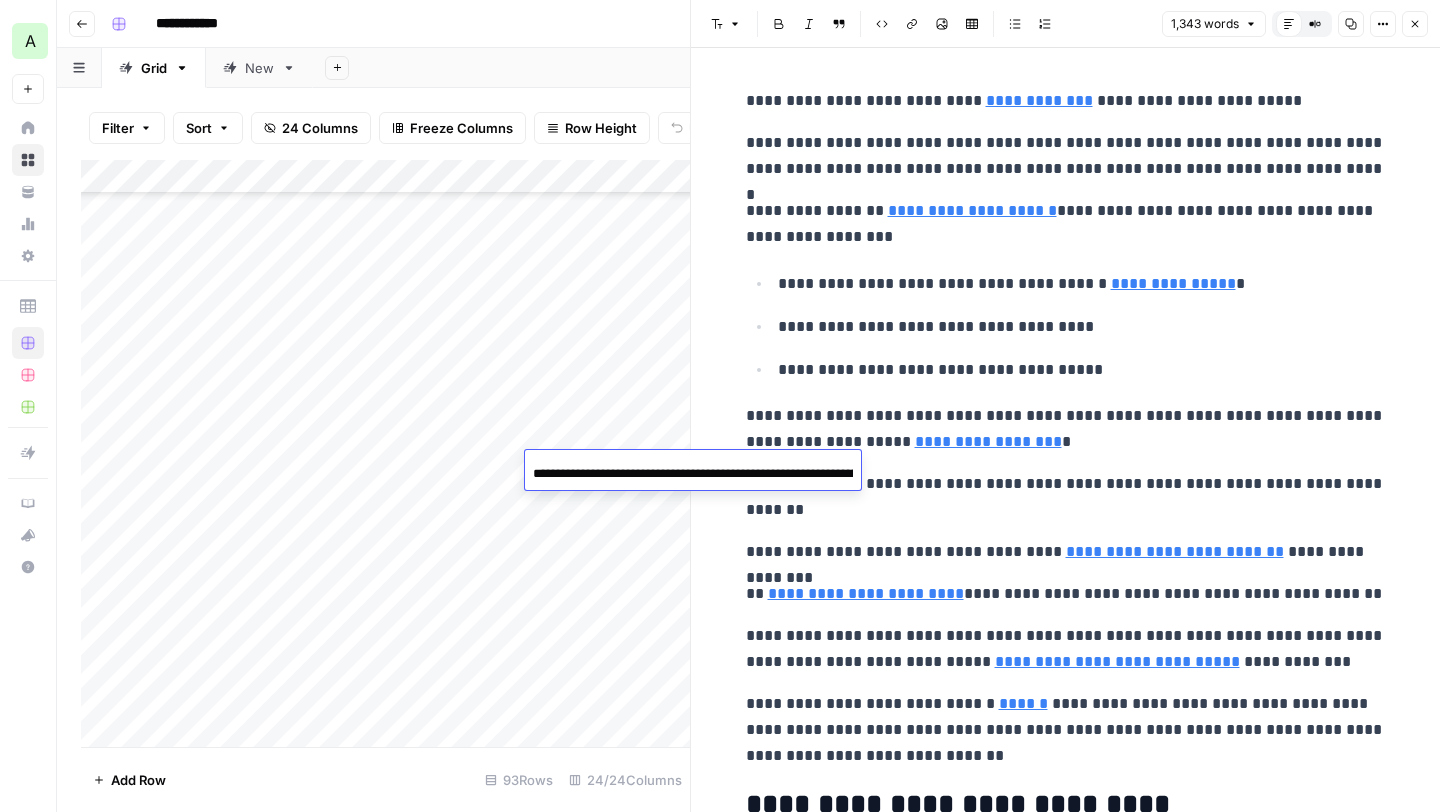 click on "Add Column" at bounding box center (385, 453) 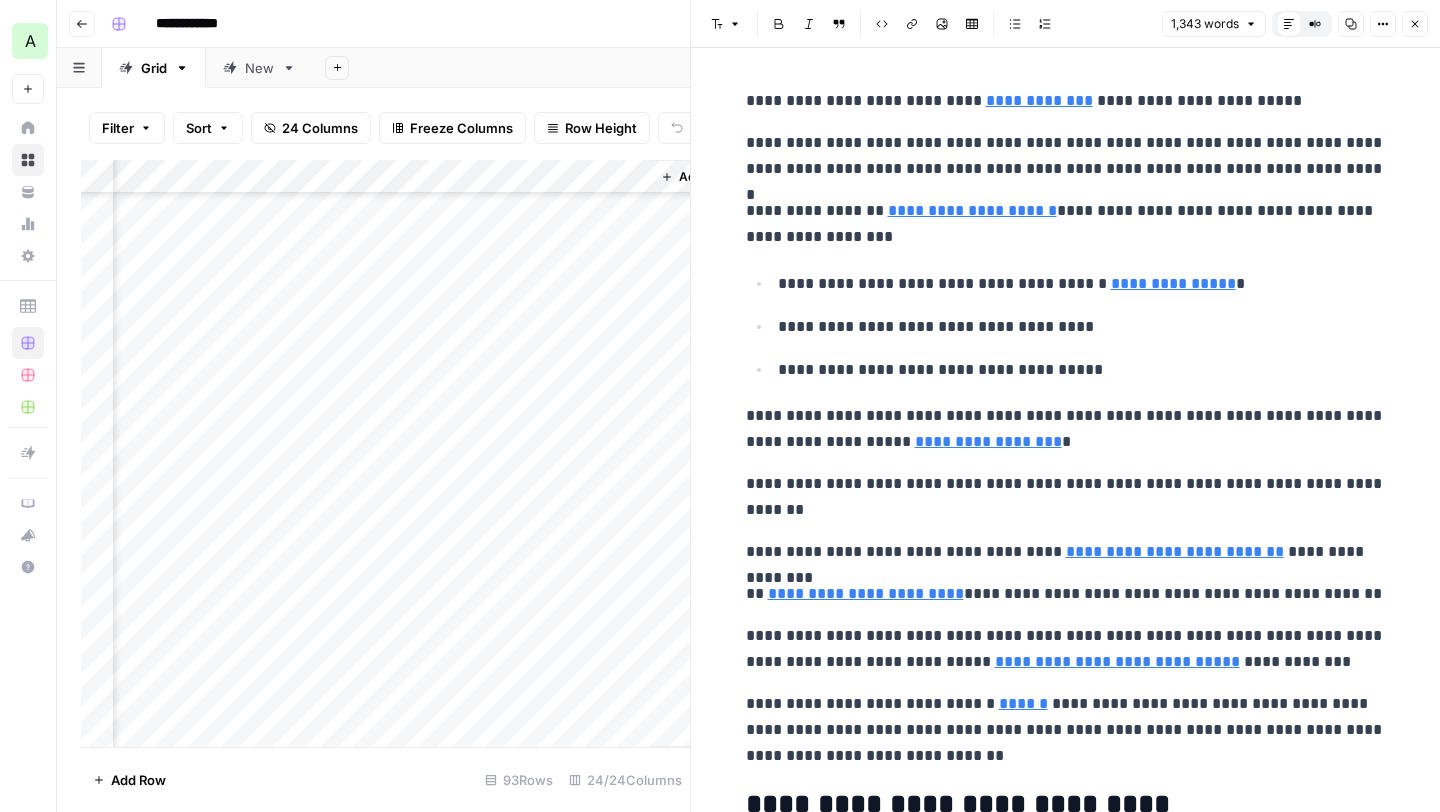 scroll, scrollTop: 1815, scrollLeft: 4101, axis: both 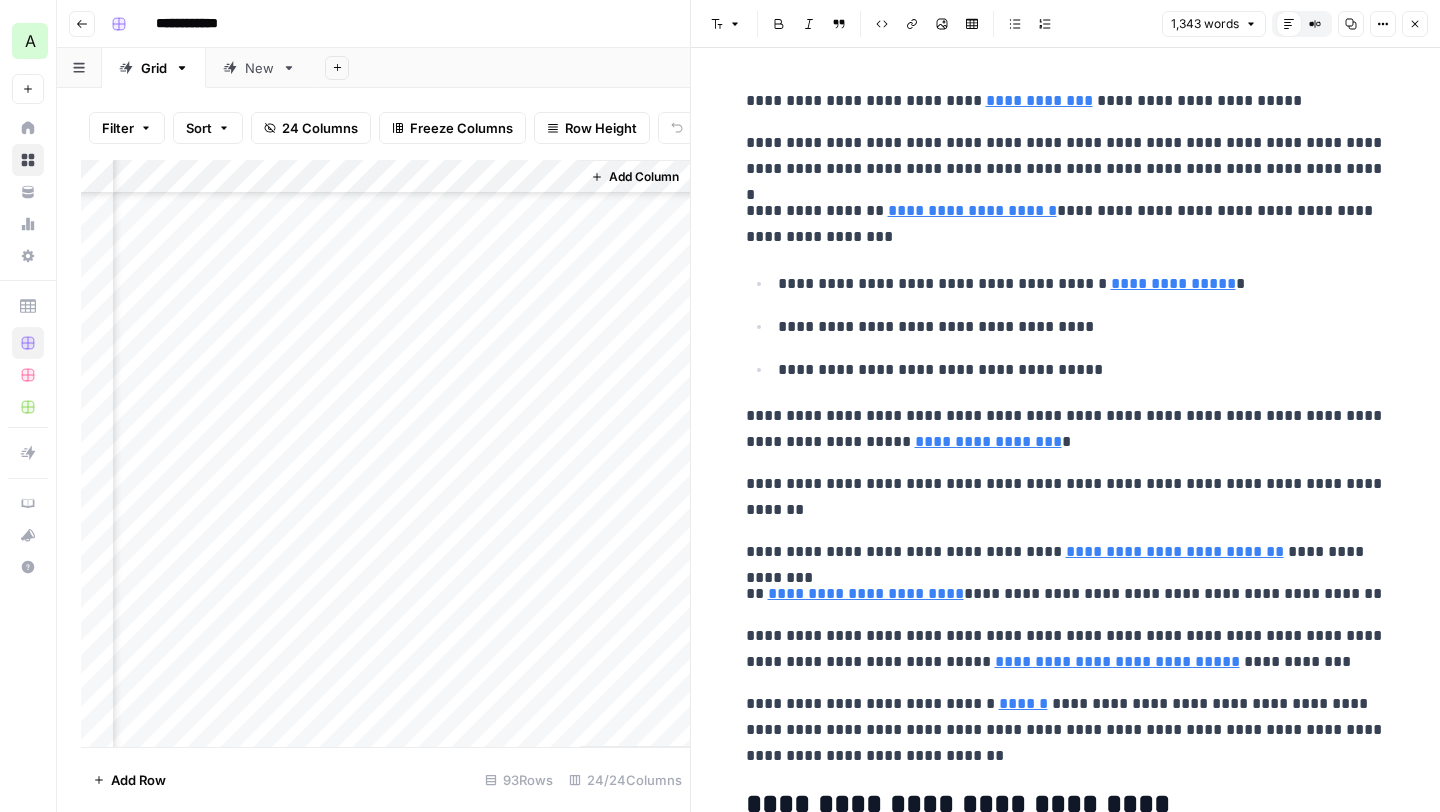 click on "Add Column" at bounding box center [385, 453] 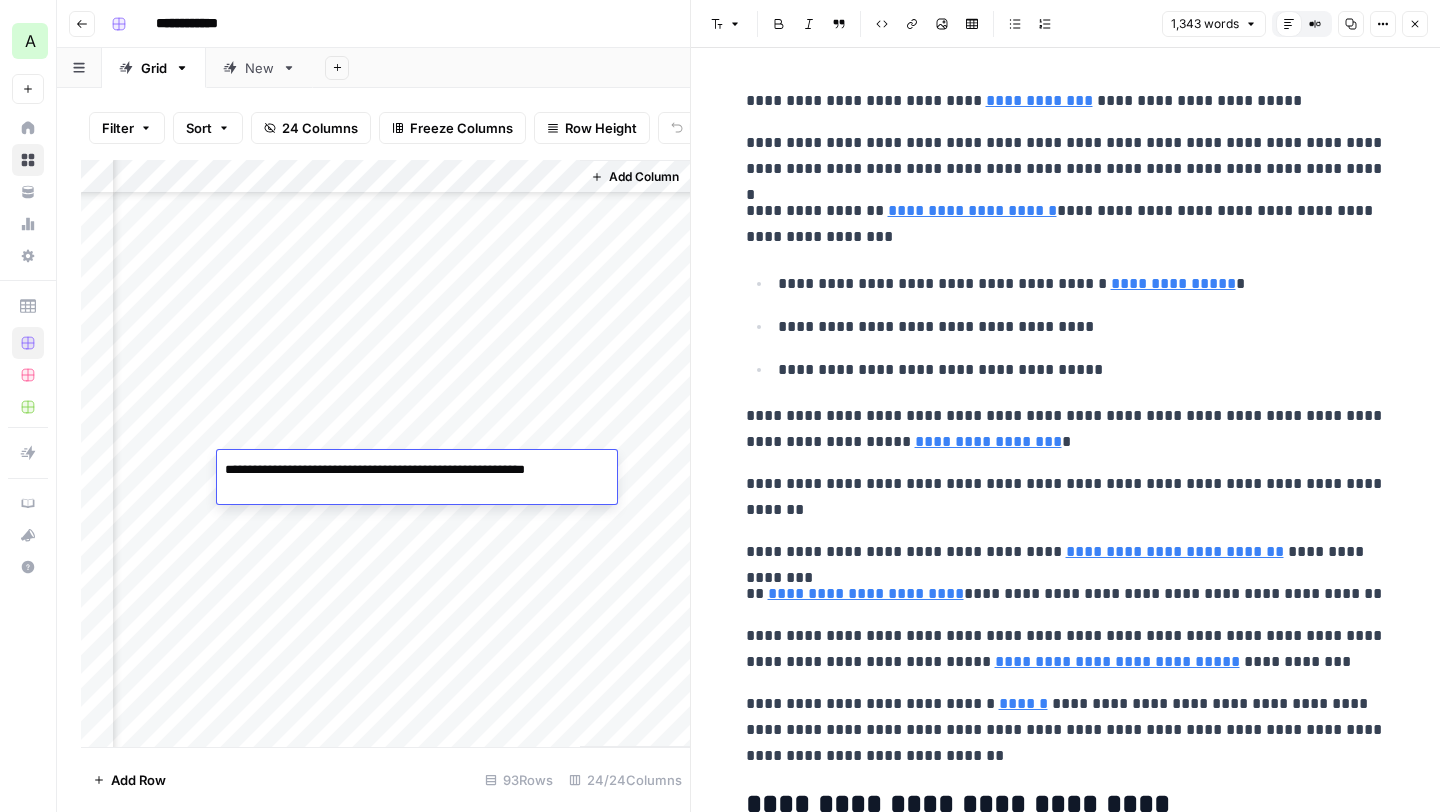 click on "**********" at bounding box center (417, 480) 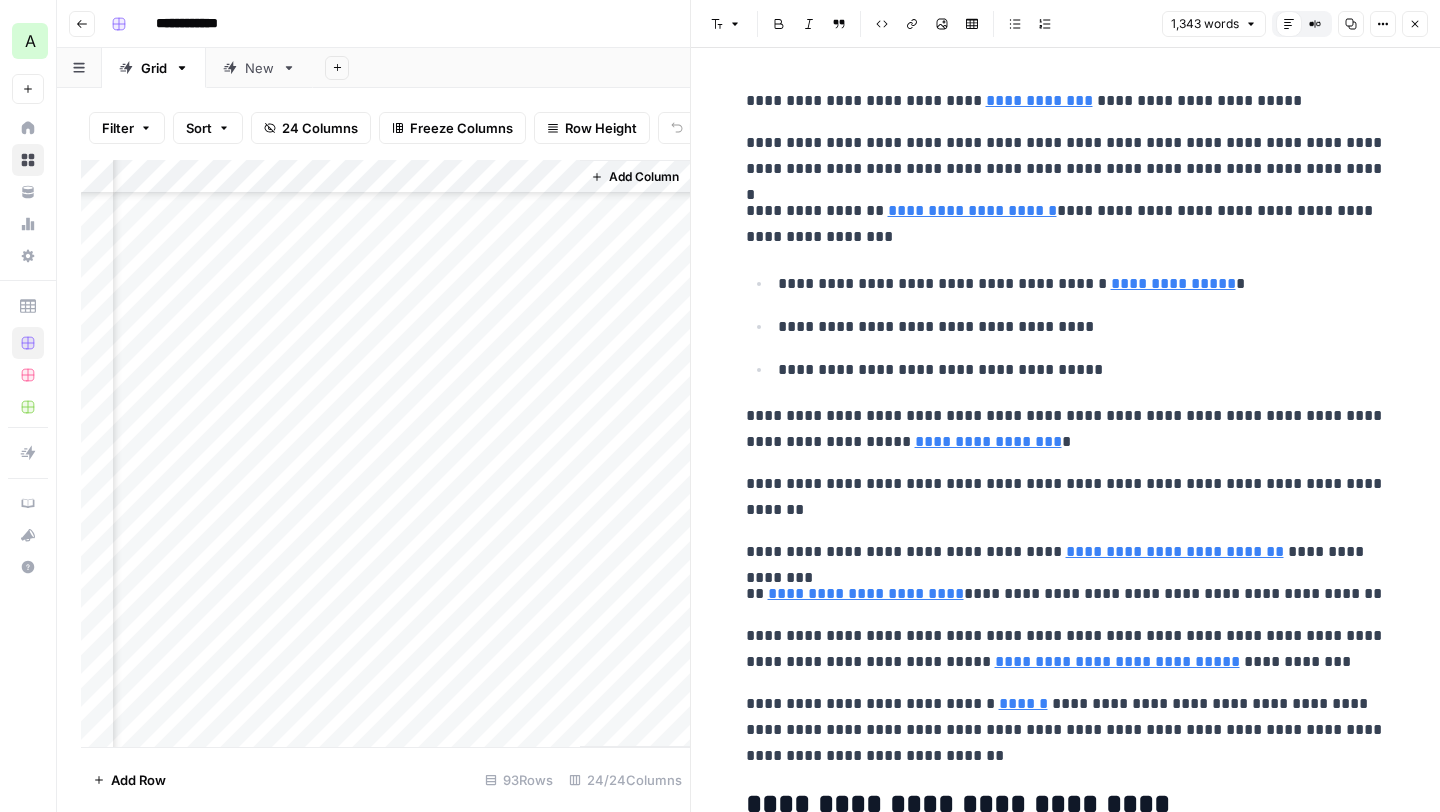 click on "Add Column" at bounding box center [385, 453] 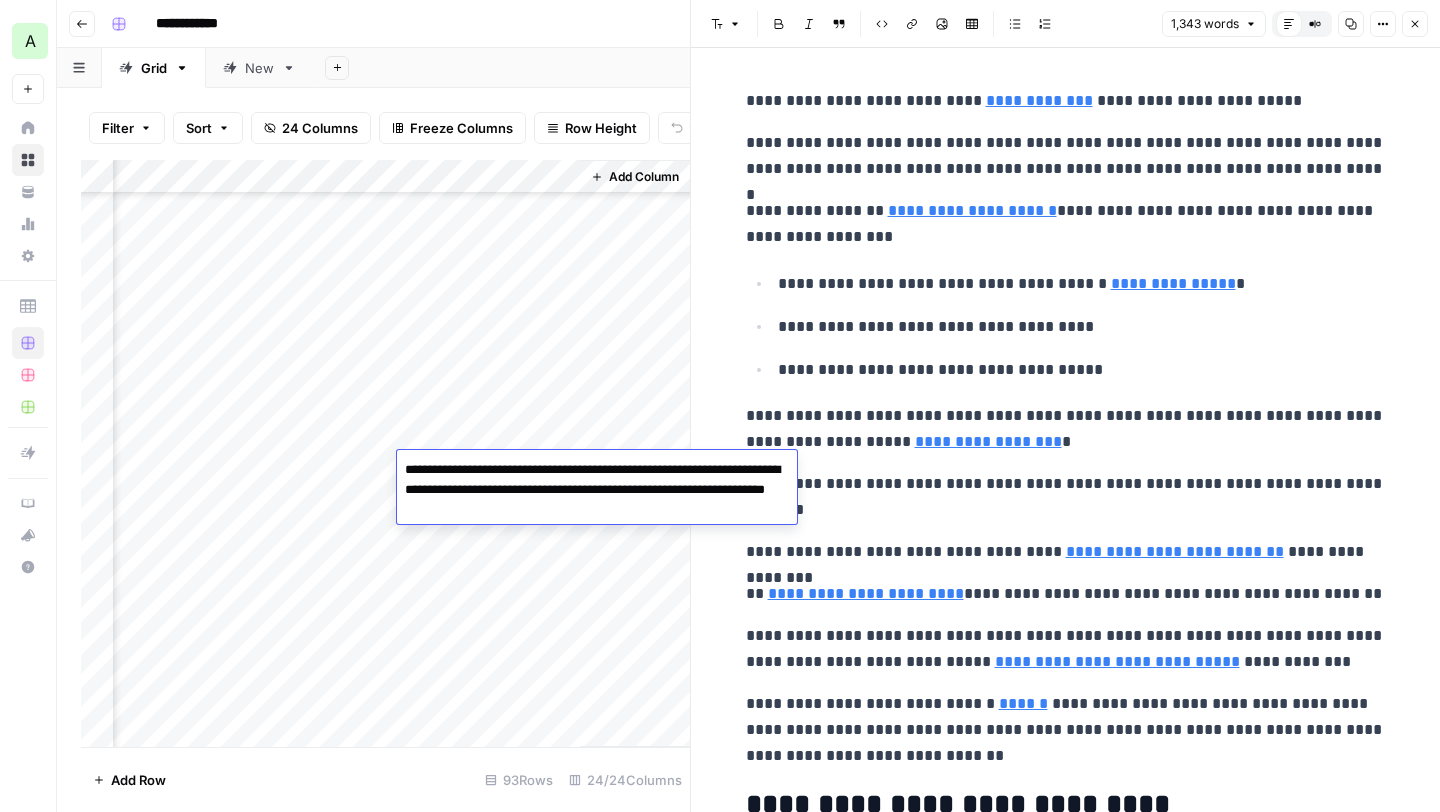 click on "**********" at bounding box center [1066, 497] 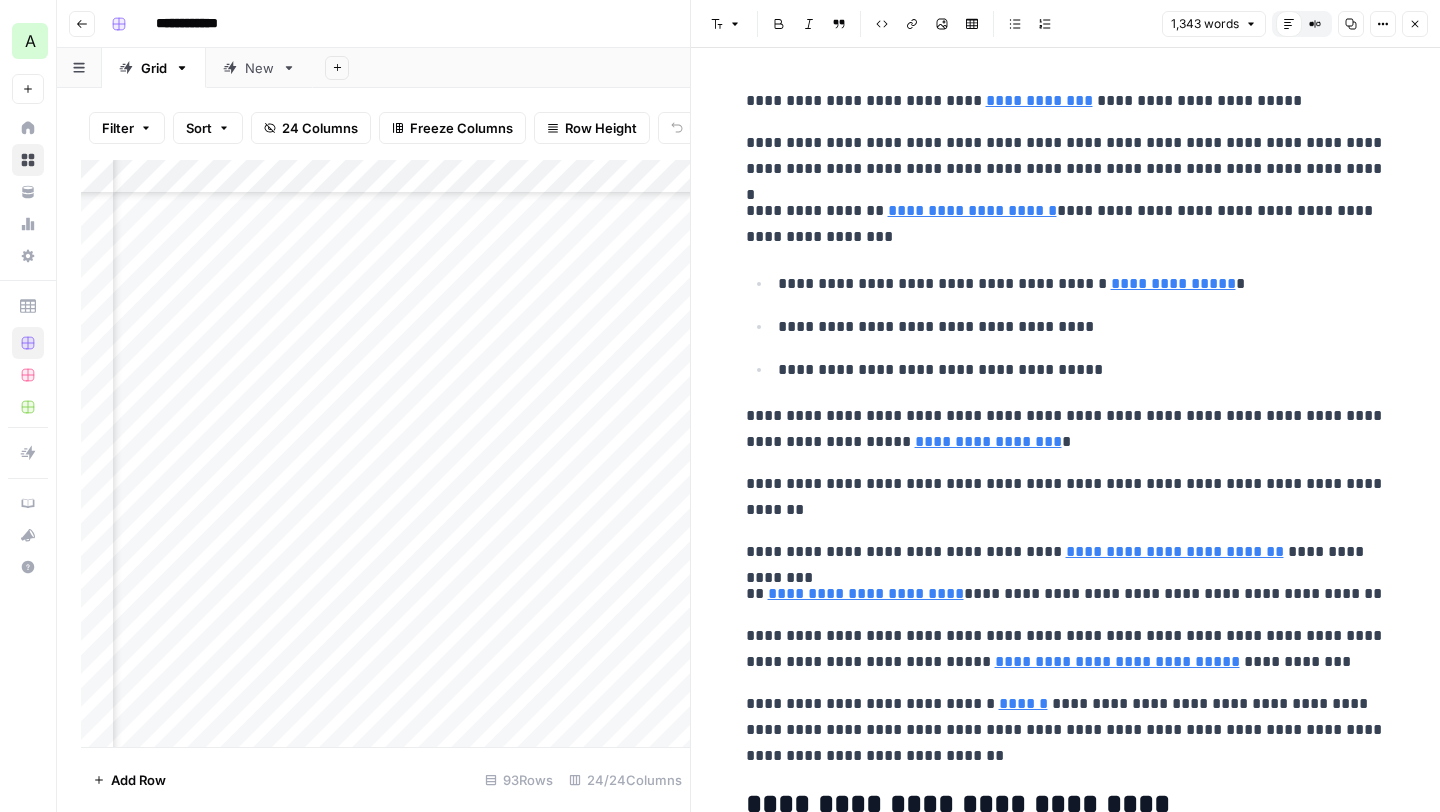 scroll, scrollTop: 1815, scrollLeft: 3787, axis: both 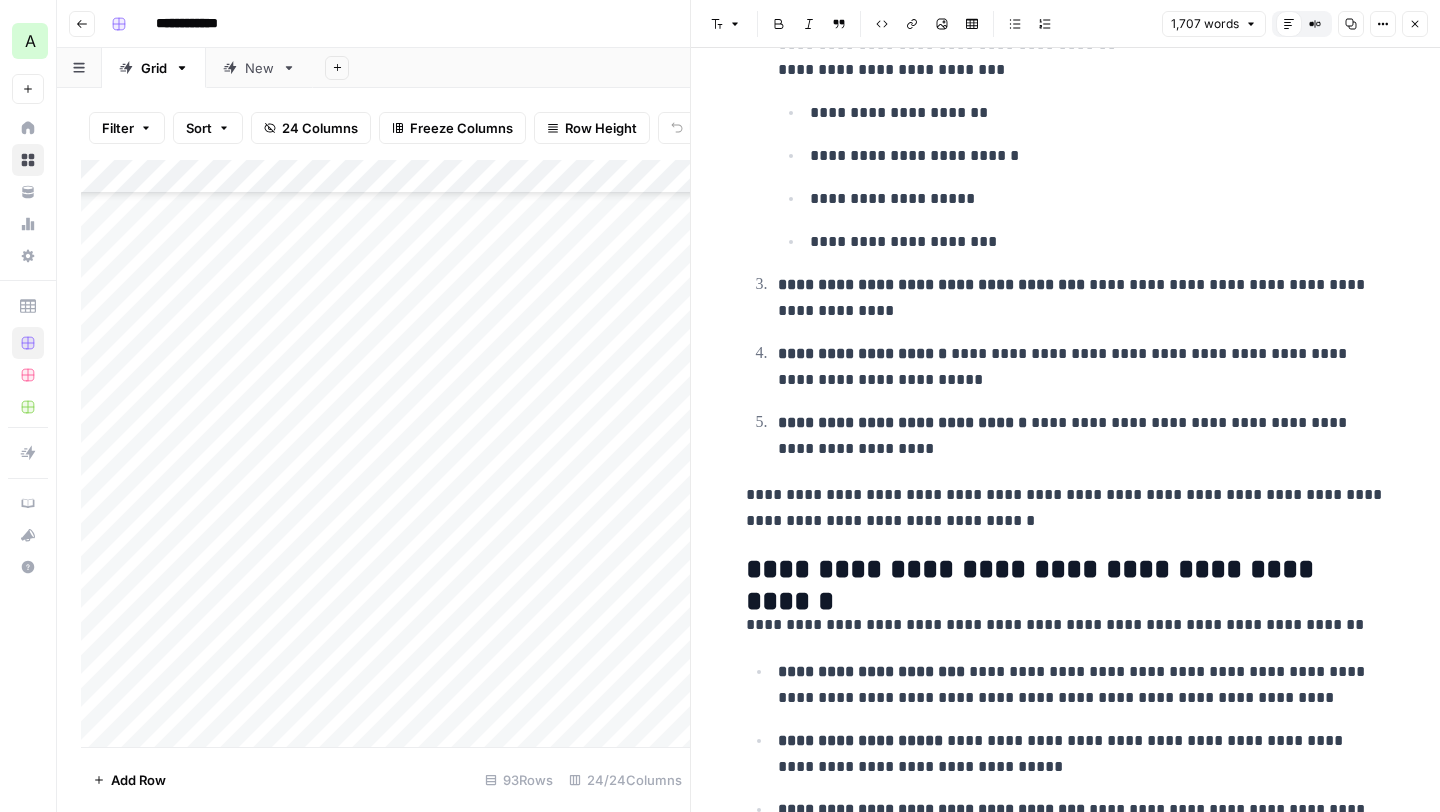 click on "Add Column" at bounding box center [385, 453] 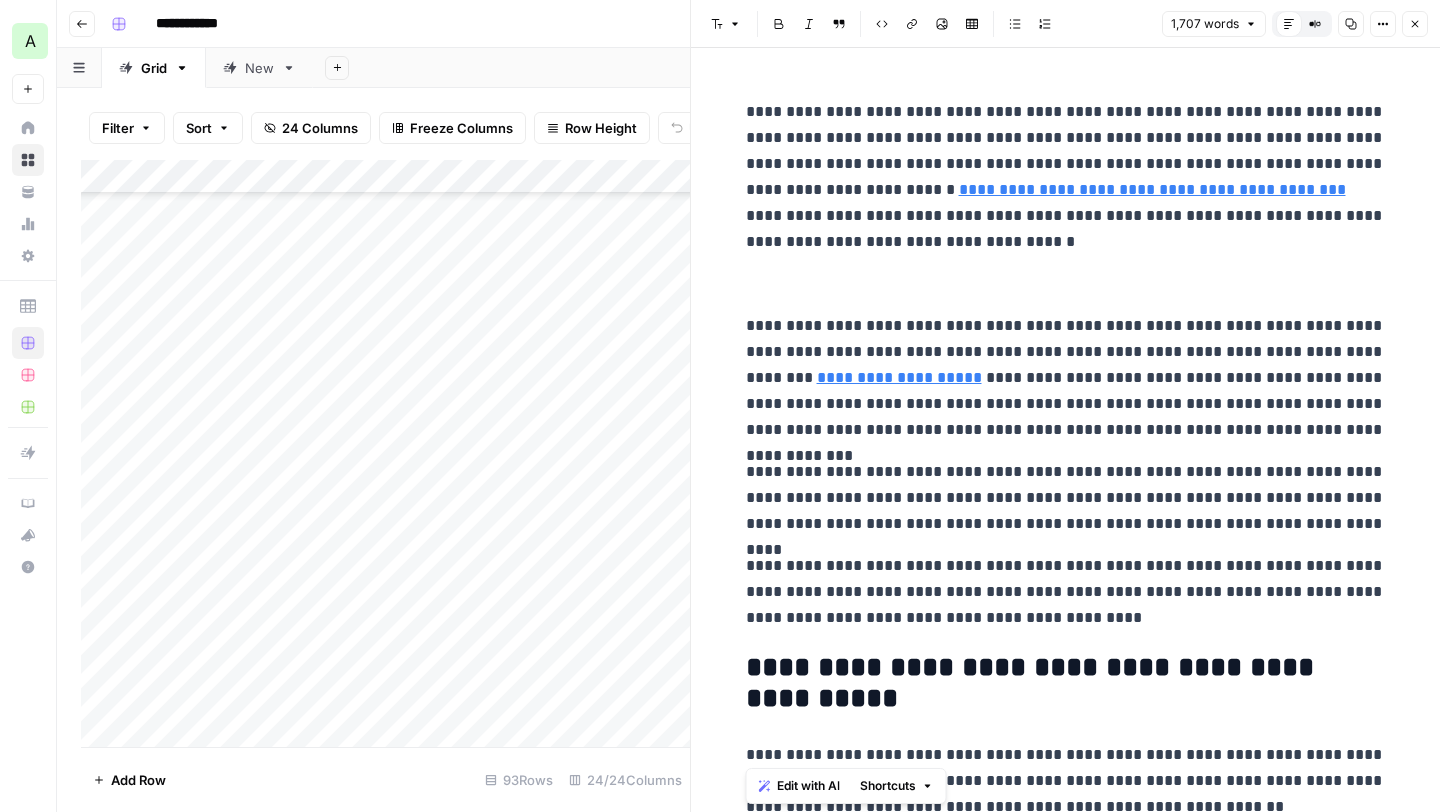 scroll, scrollTop: 0, scrollLeft: 0, axis: both 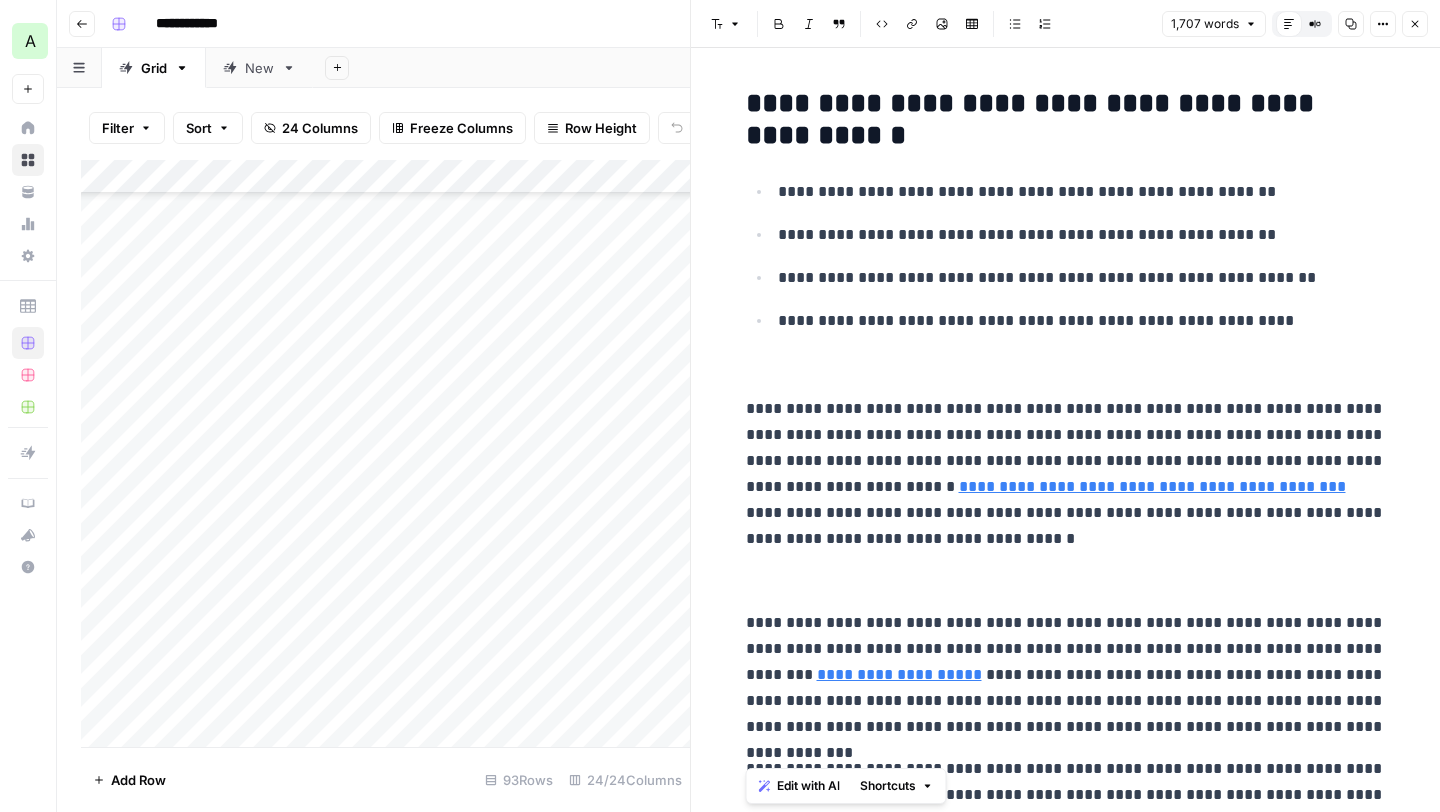 drag, startPoint x: 845, startPoint y: 474, endPoint x: 735, endPoint y: 52, distance: 436.1009 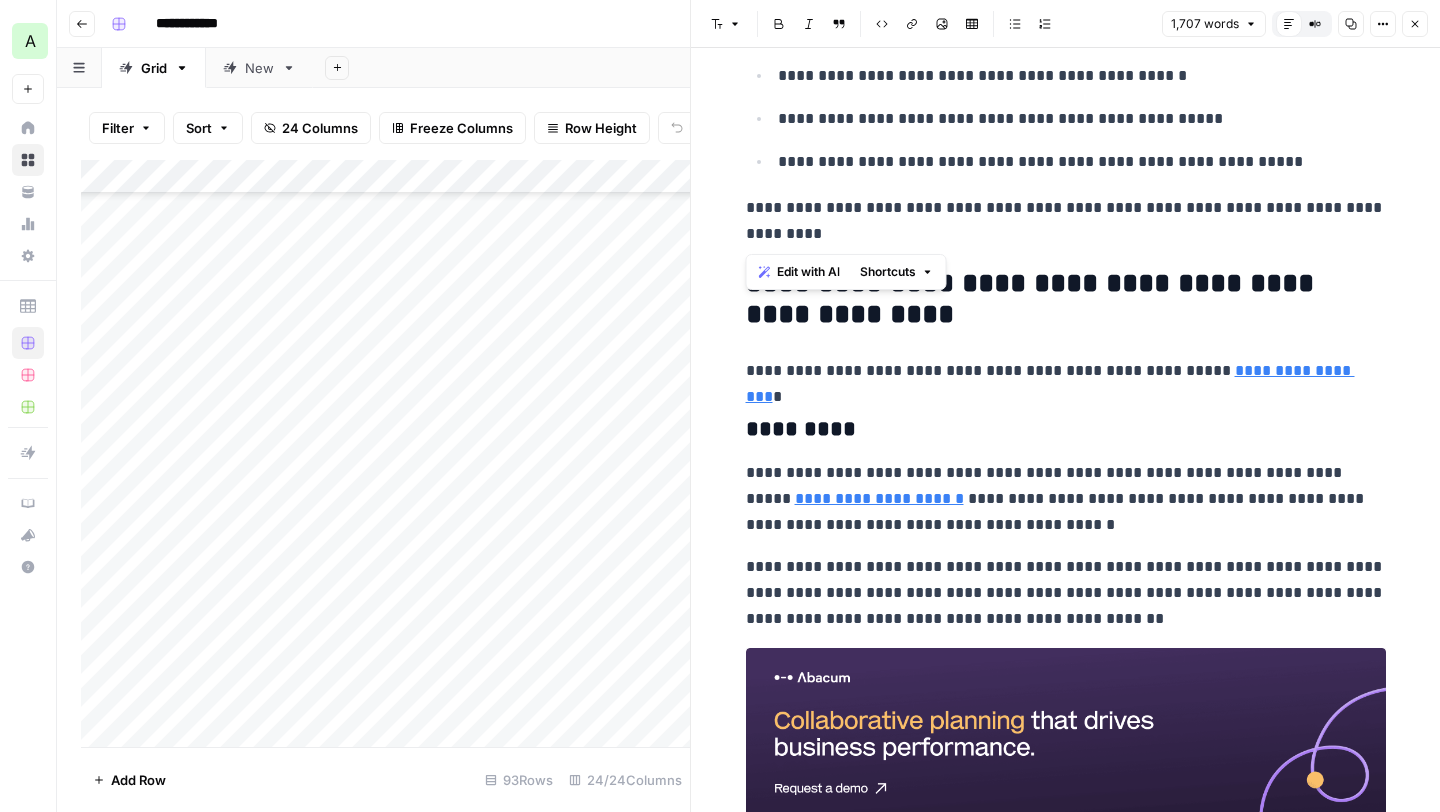 click on "**********" at bounding box center (1066, 499) 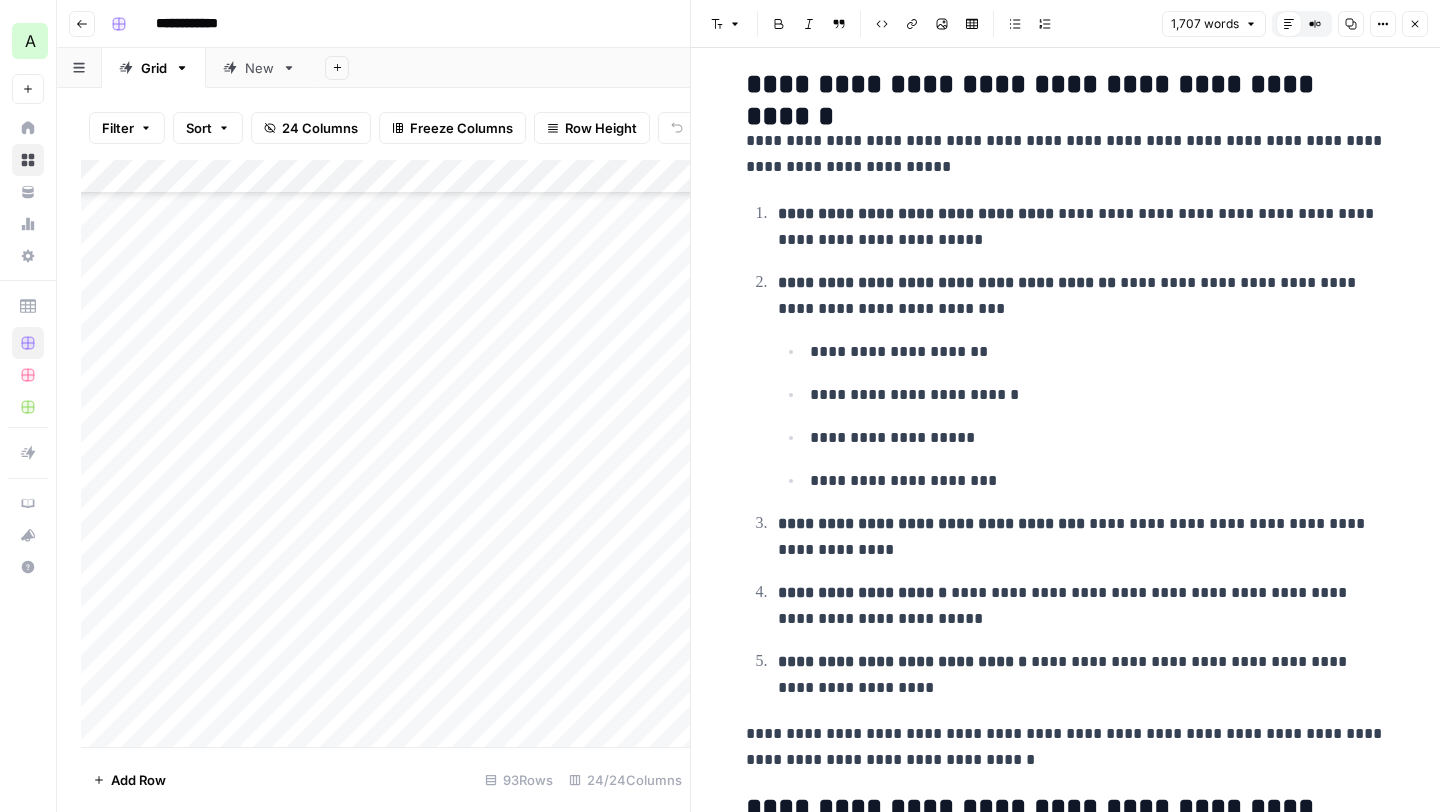scroll, scrollTop: 7047, scrollLeft: 0, axis: vertical 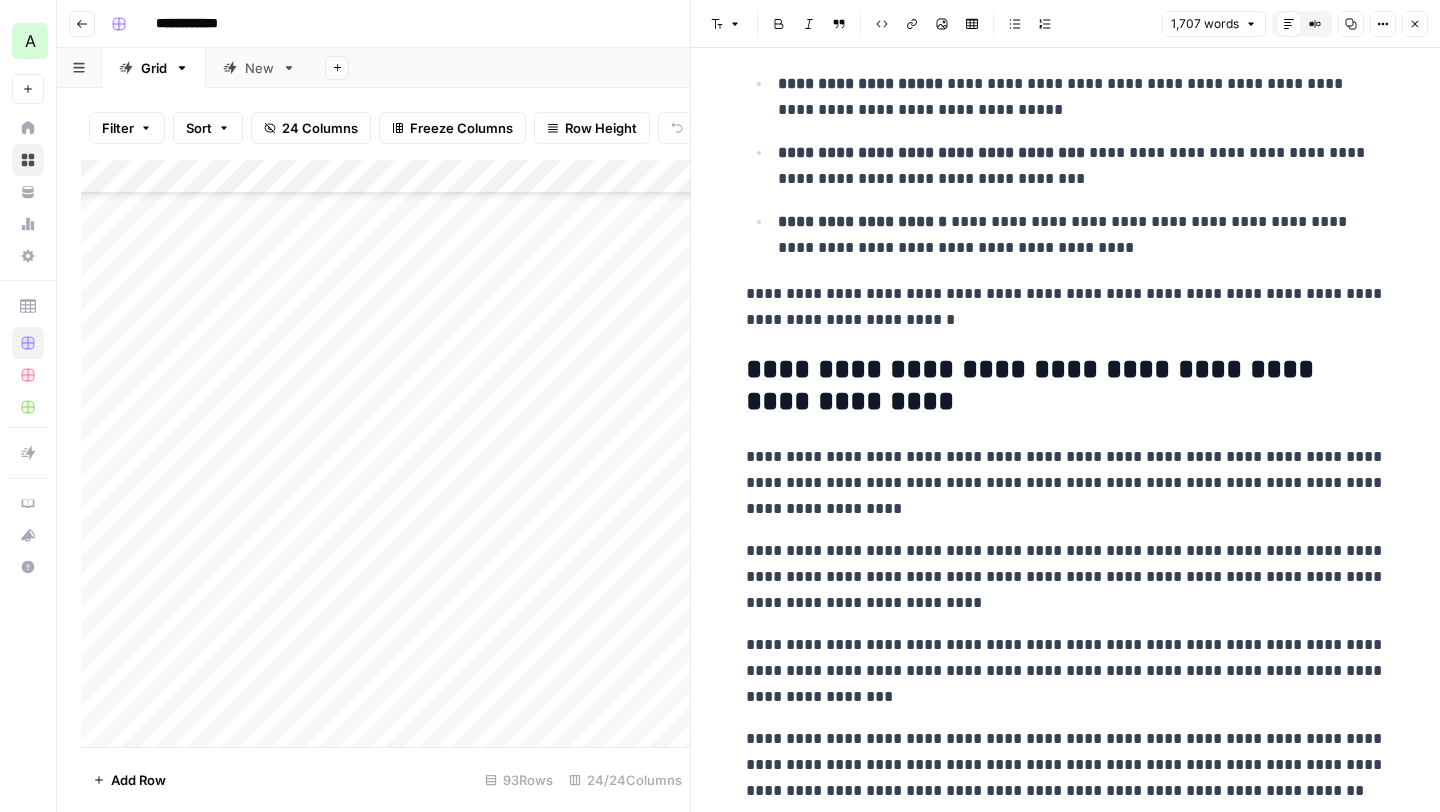 click on "Add Column" at bounding box center (385, 453) 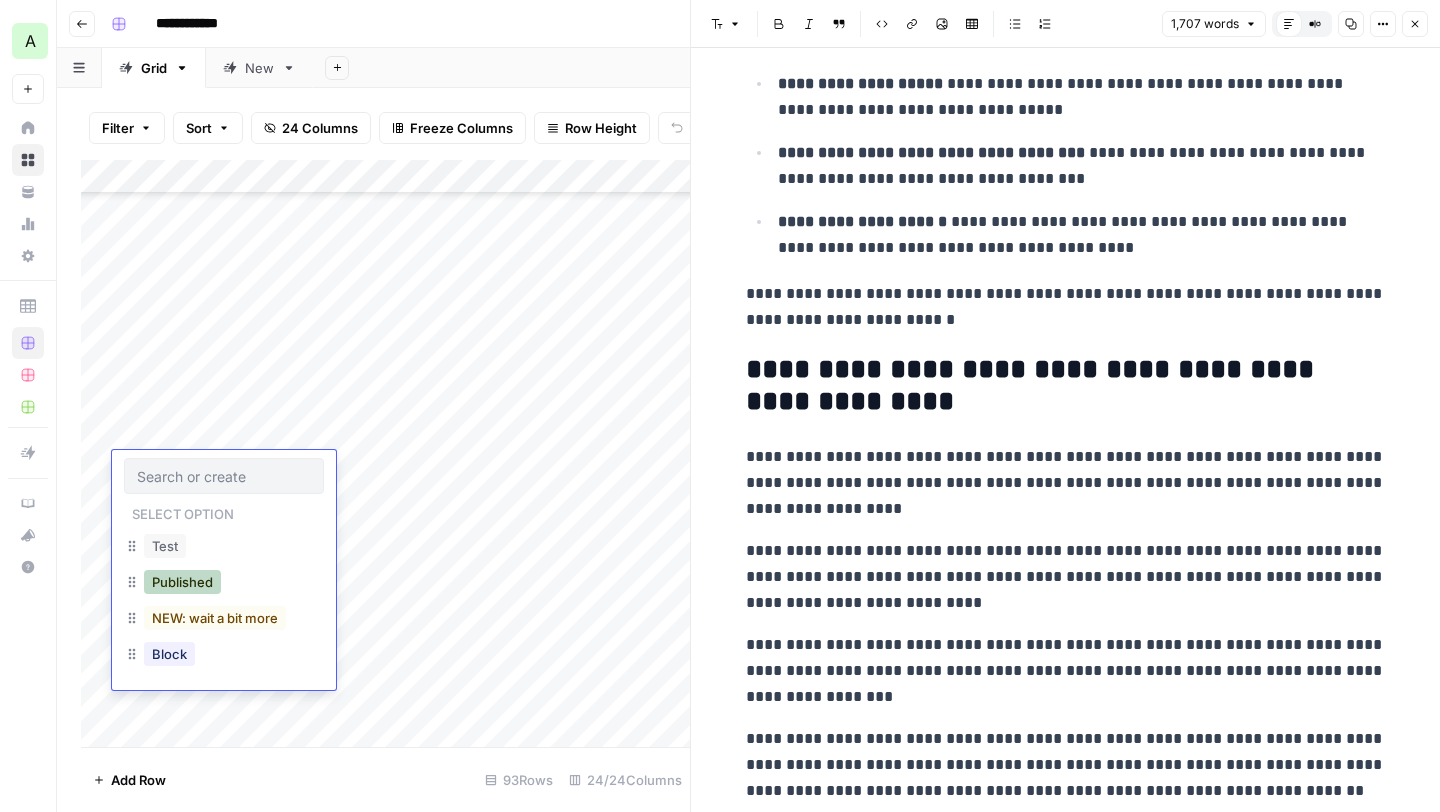 click on "Published" at bounding box center (182, 582) 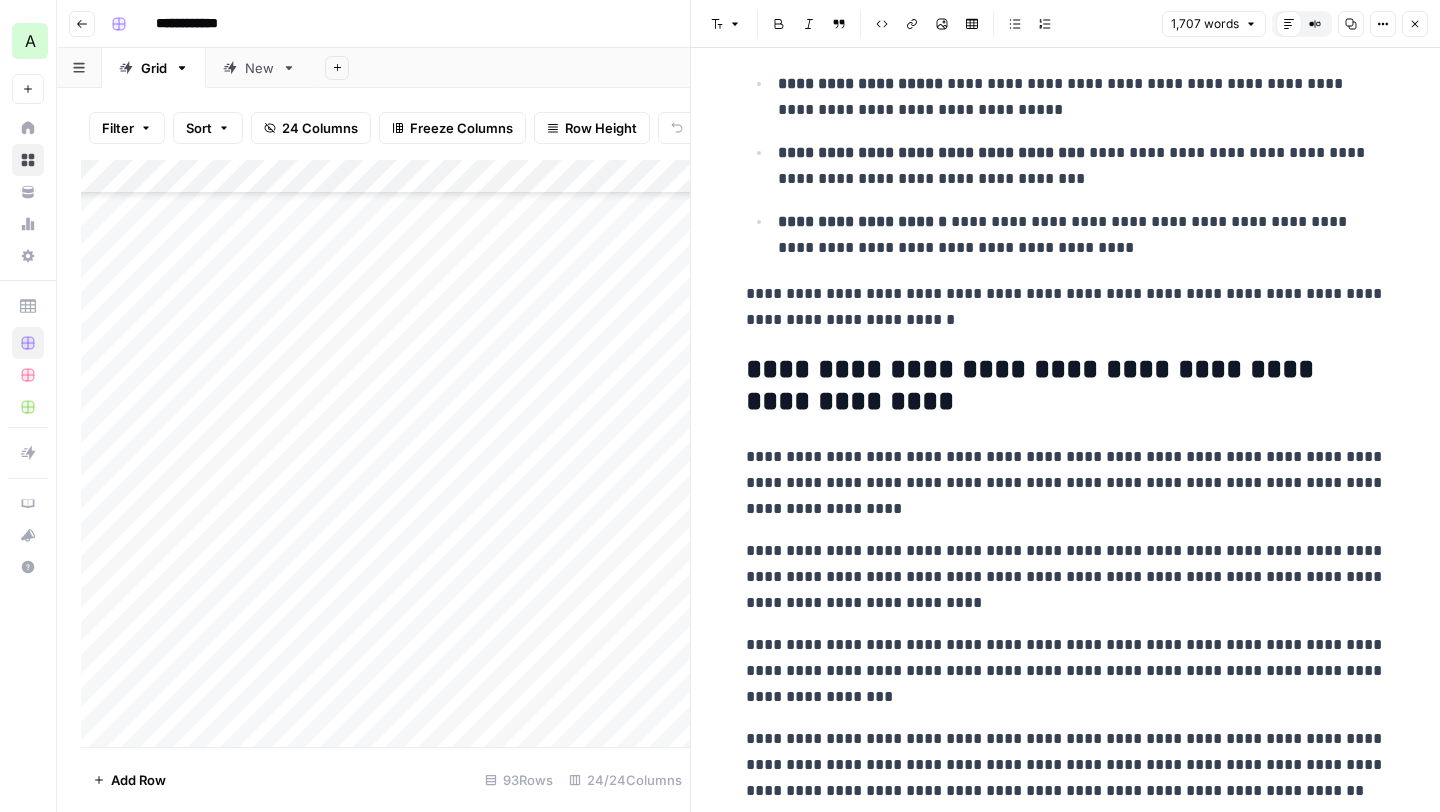 scroll, scrollTop: 2053, scrollLeft: 0, axis: vertical 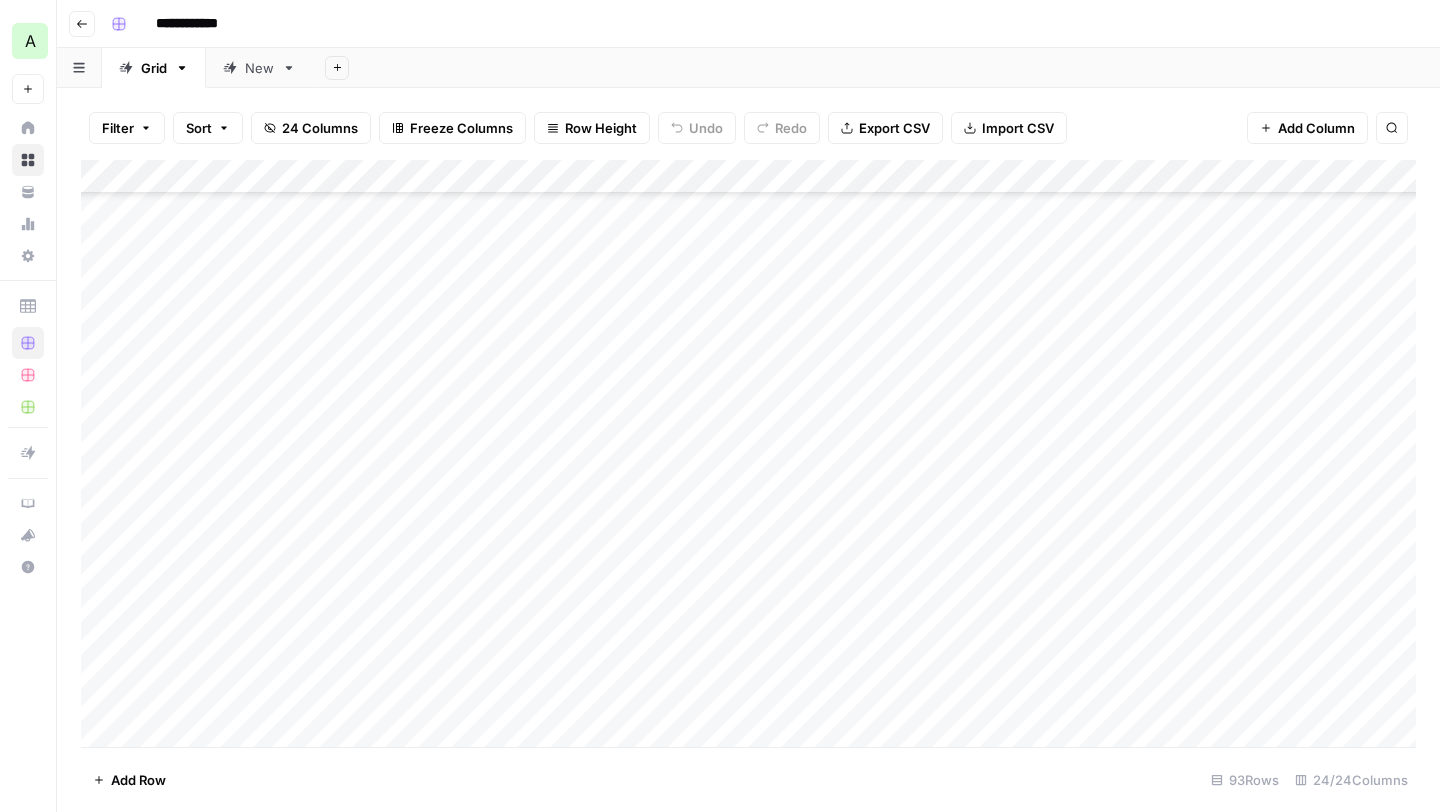 click on "Add Column" at bounding box center [748, 453] 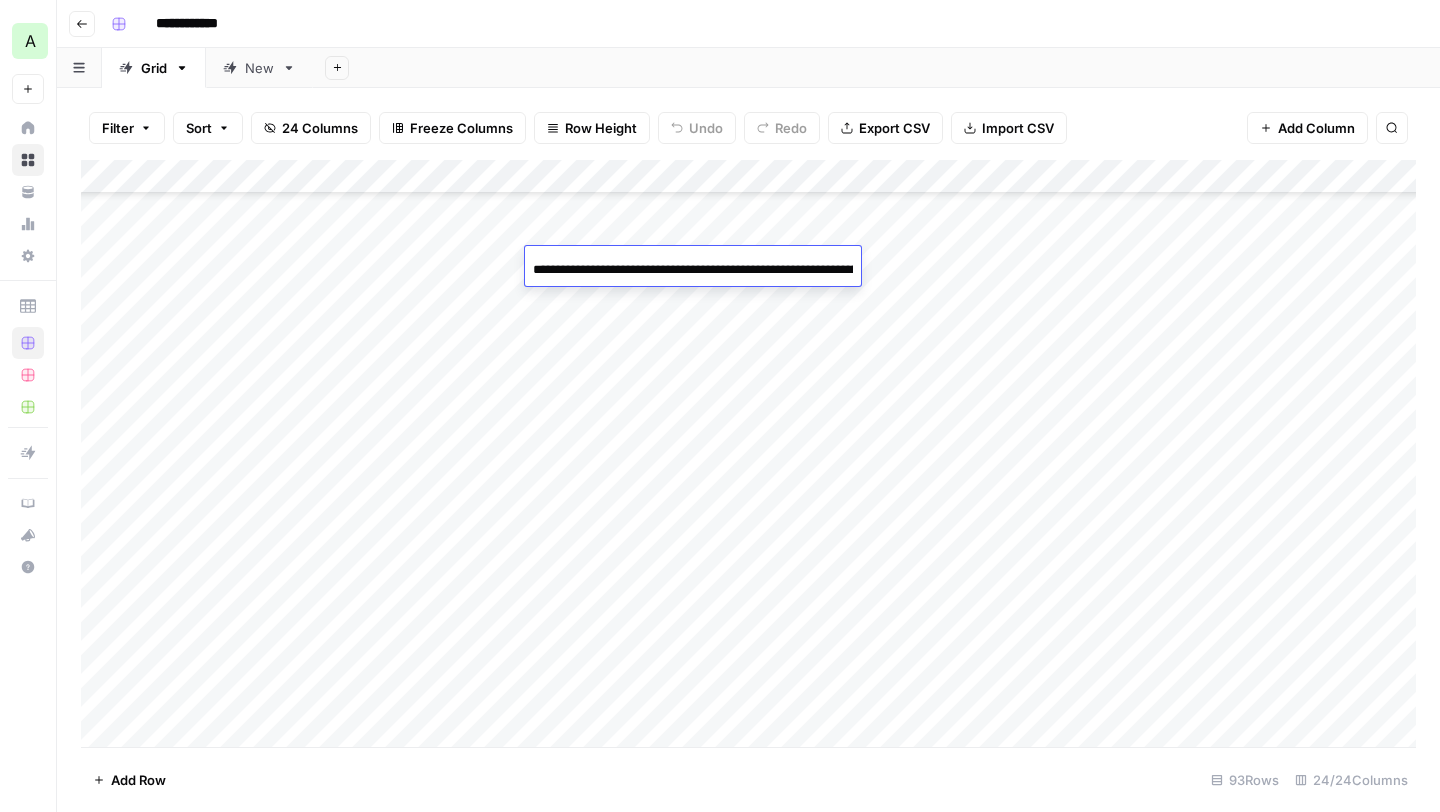 click on "**********" at bounding box center [693, 270] 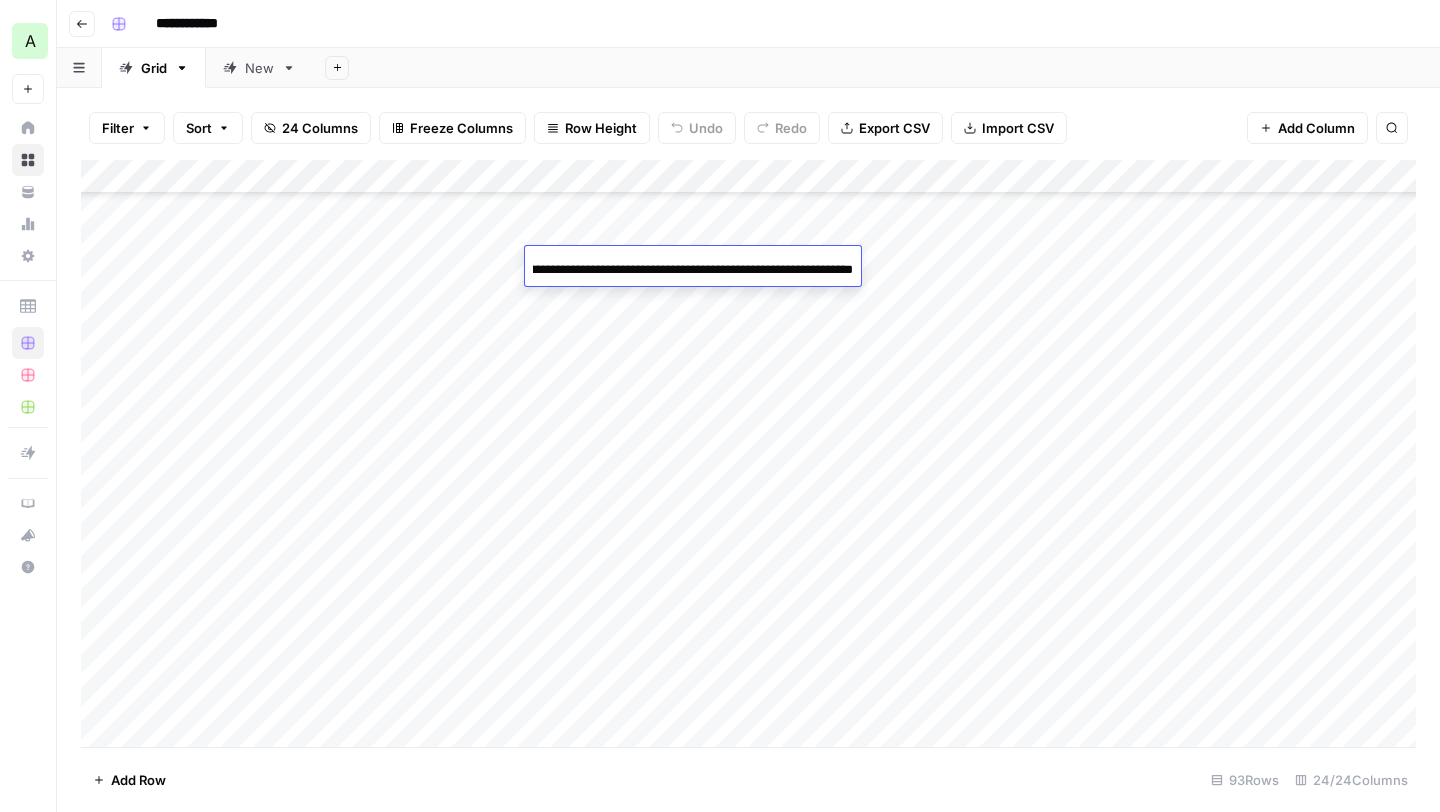 click on "**********" at bounding box center [693, 270] 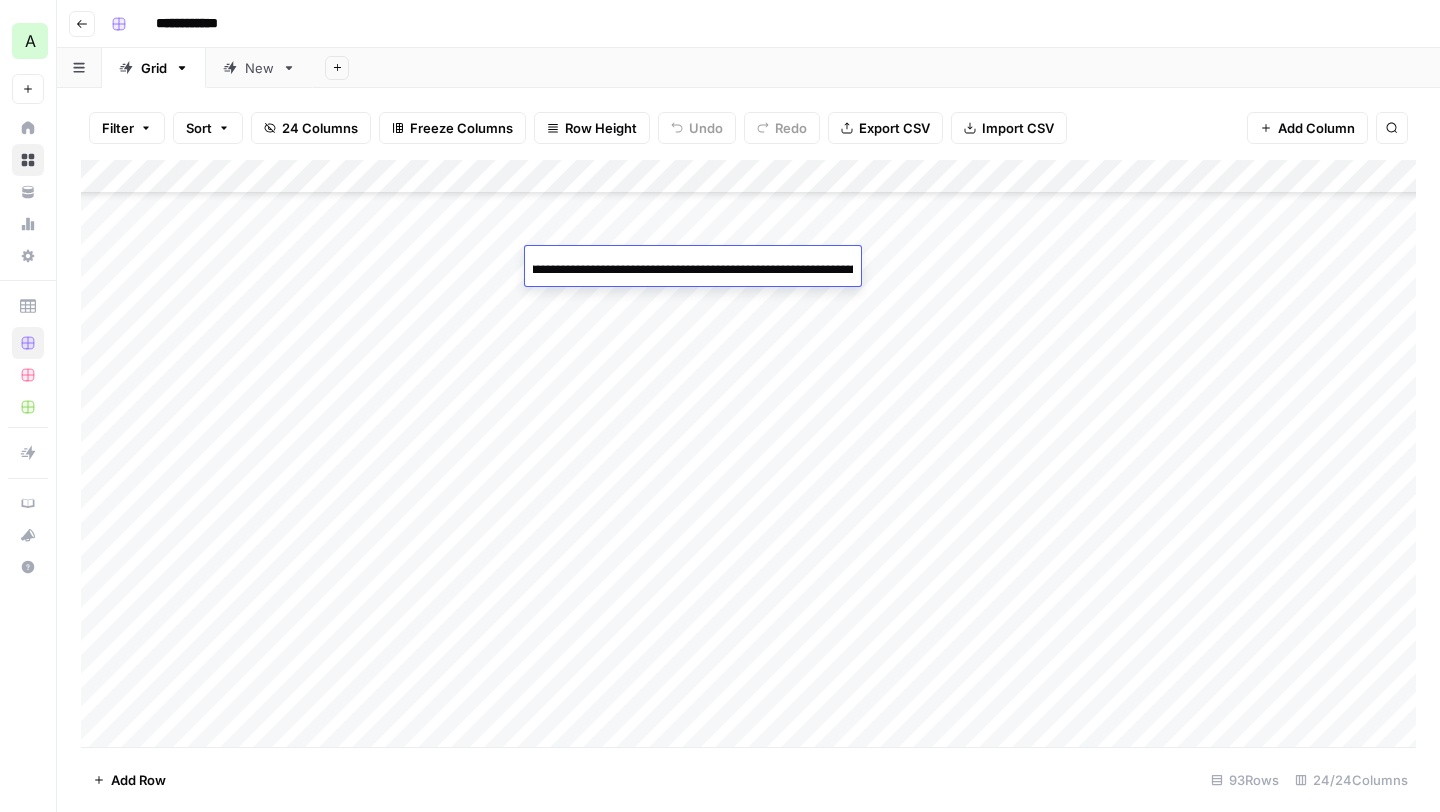 drag, startPoint x: 849, startPoint y: 268, endPoint x: 662, endPoint y: 267, distance: 187.00267 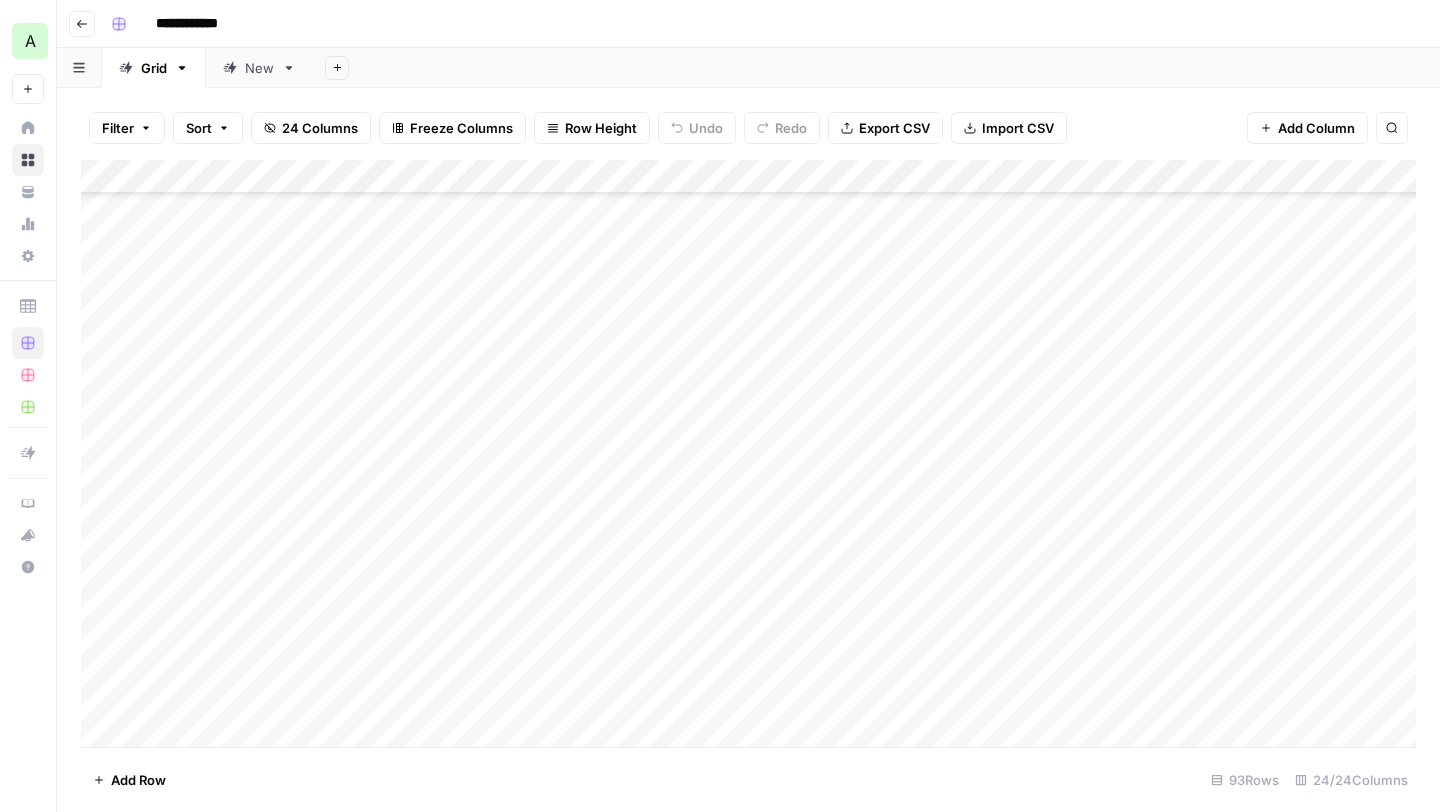 click on "Add Column" at bounding box center (748, 453) 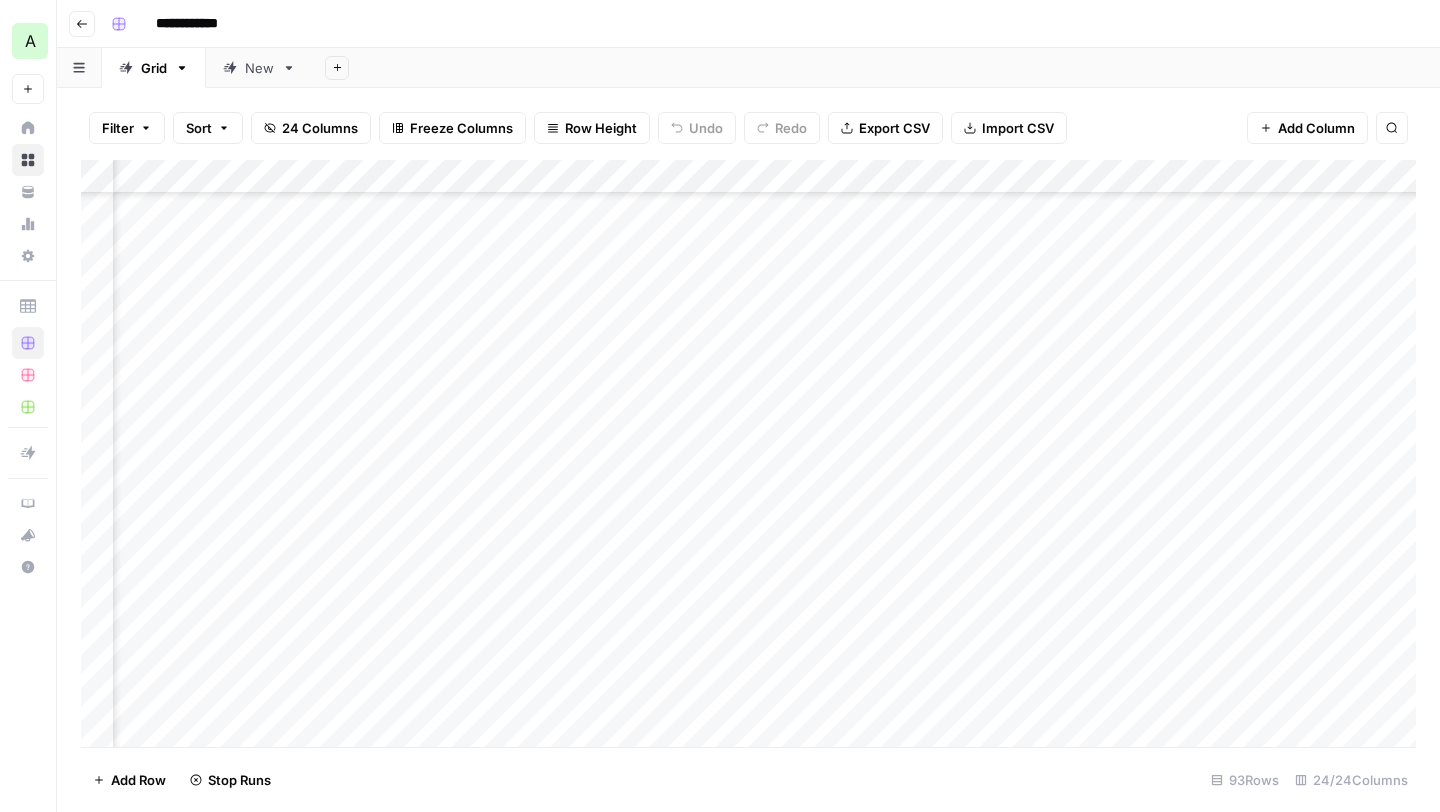 scroll, scrollTop: 2053, scrollLeft: 3375, axis: both 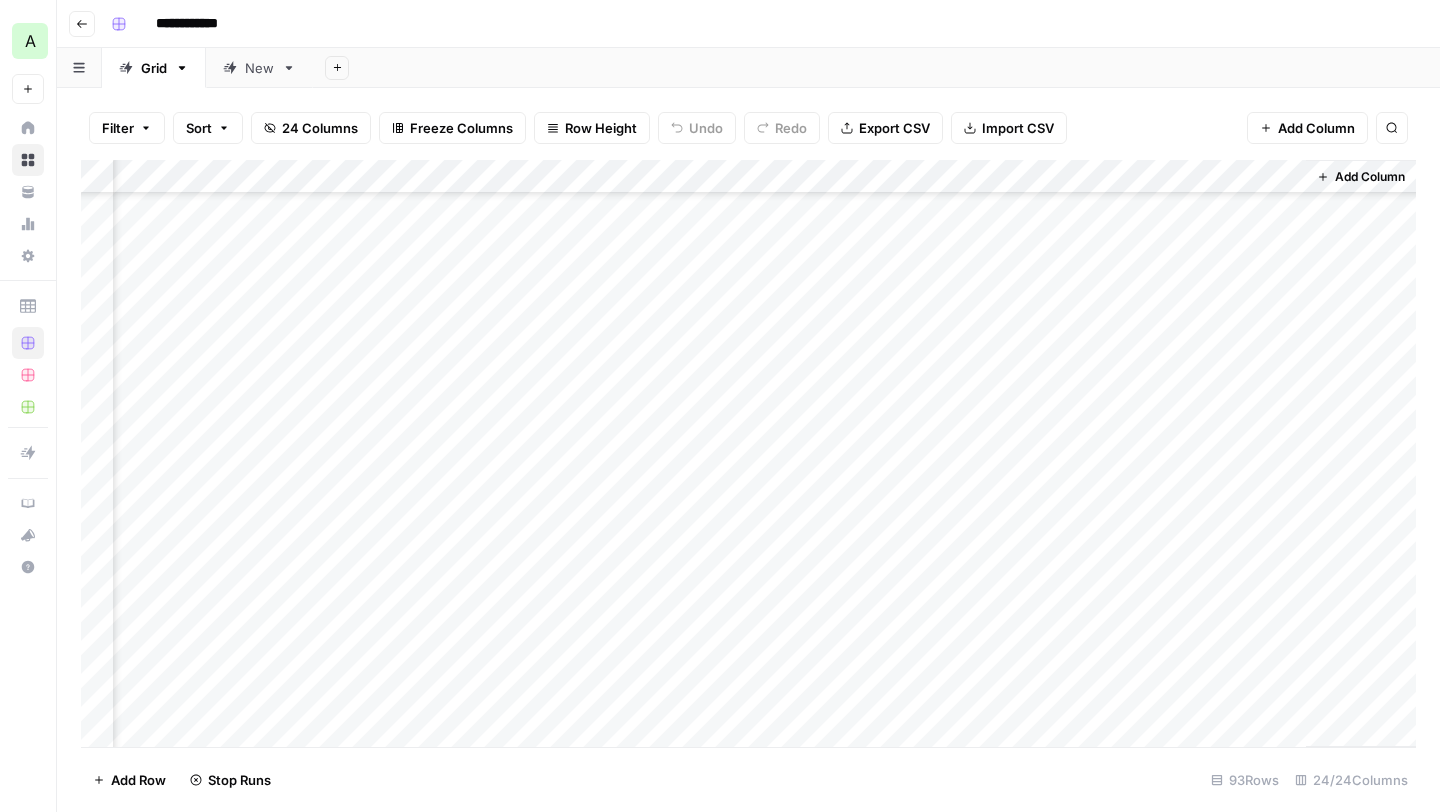 click on "Add Column" at bounding box center [748, 453] 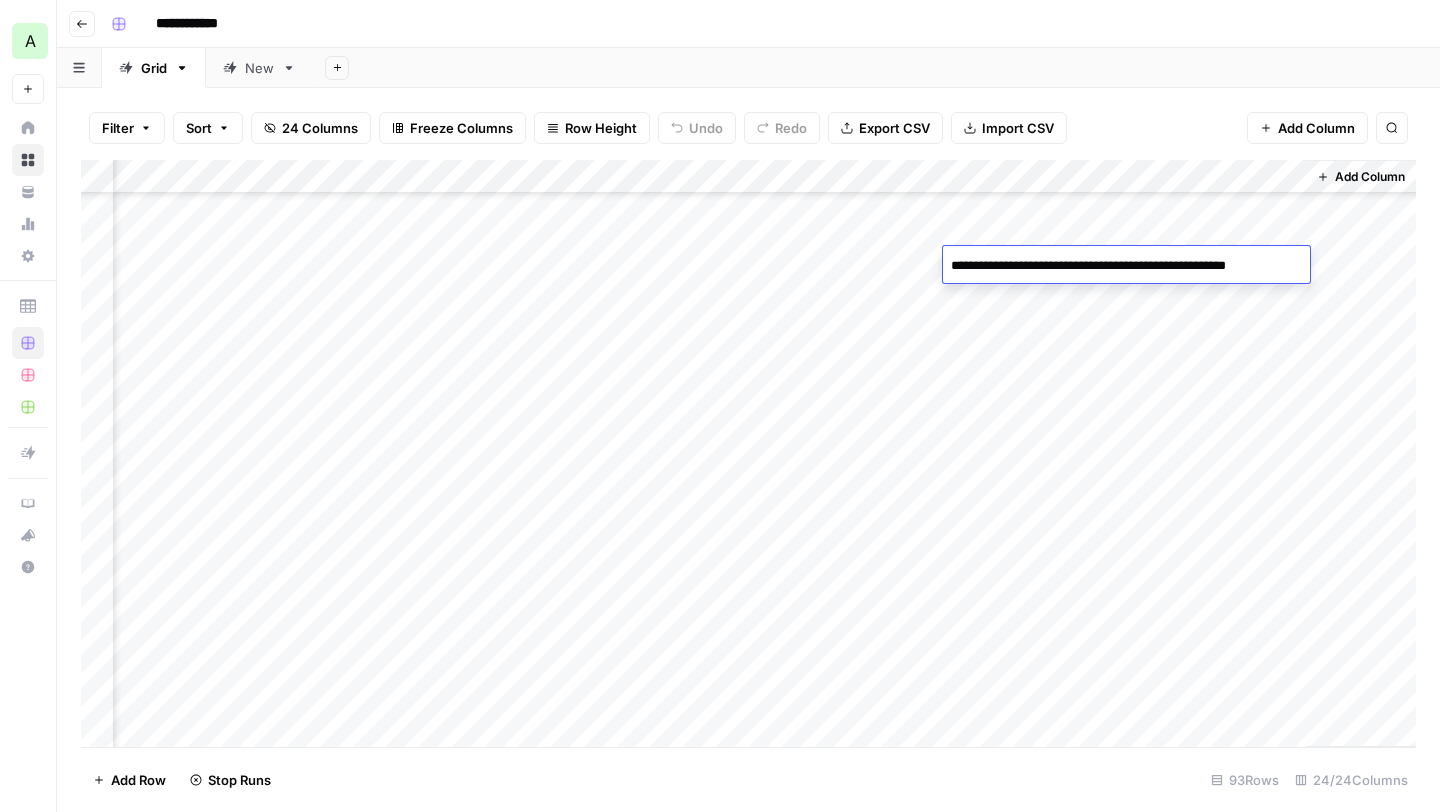 click on "**********" at bounding box center (1125, 266) 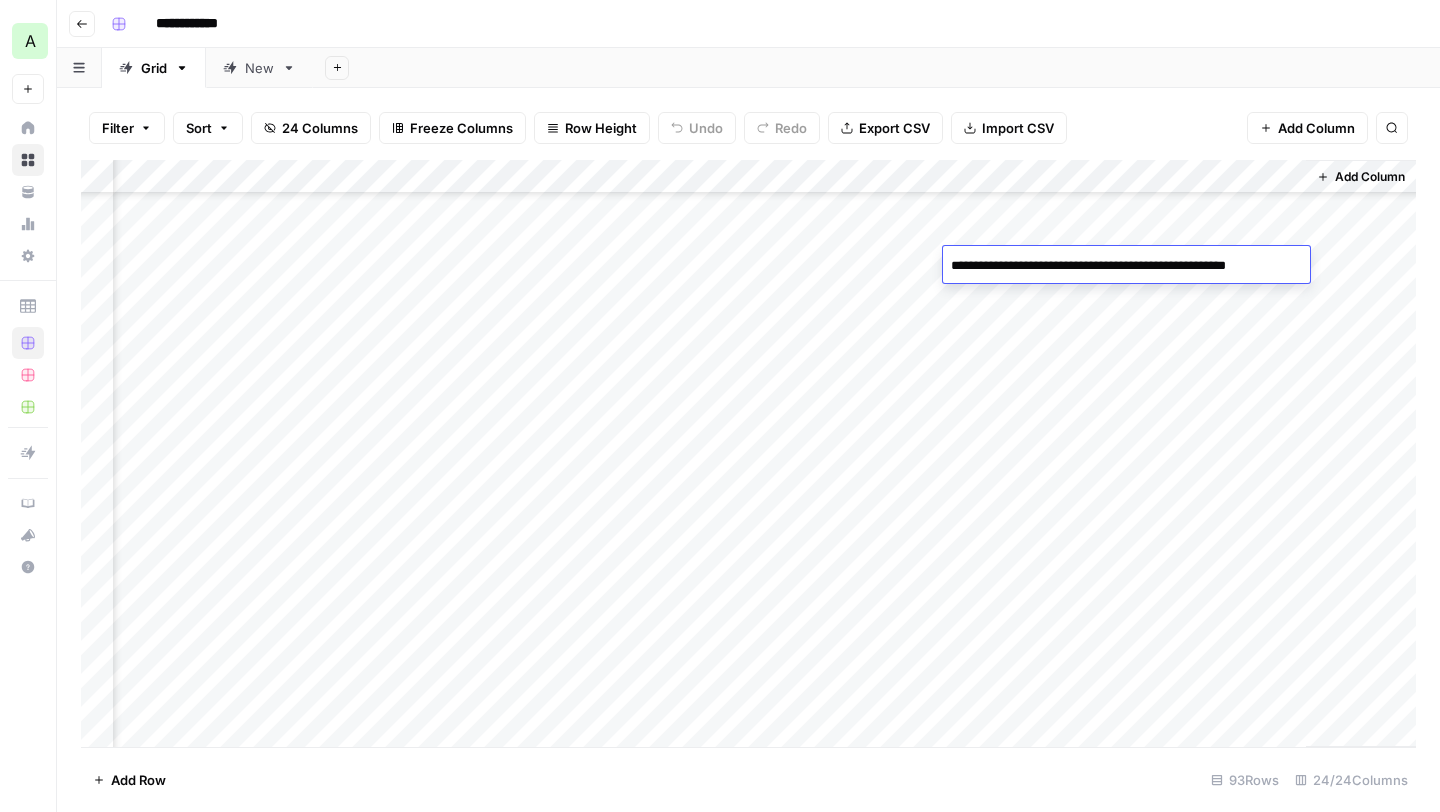 drag, startPoint x: 1411, startPoint y: 329, endPoint x: 1242, endPoint y: 268, distance: 179.67192 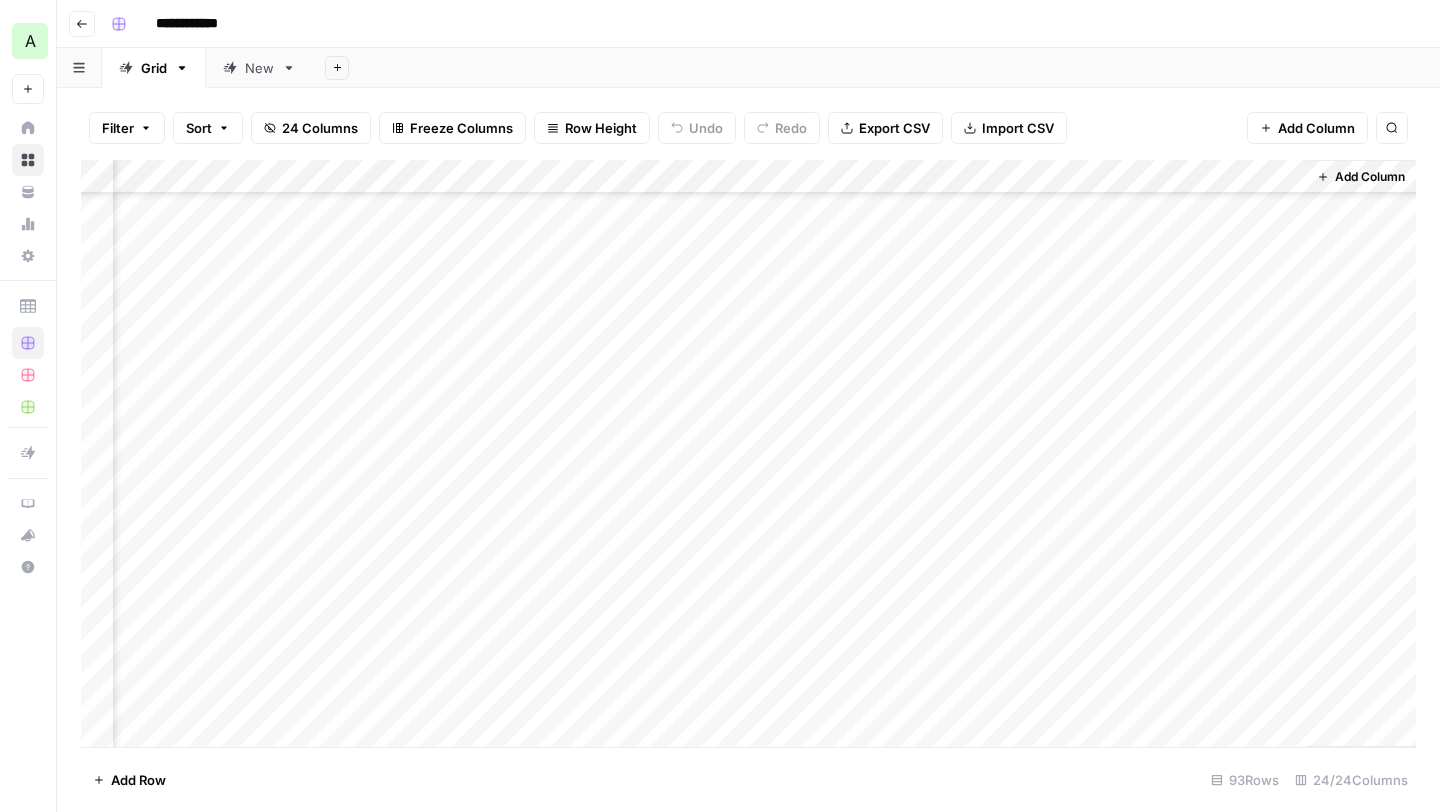 click on "Add Column" at bounding box center [748, 453] 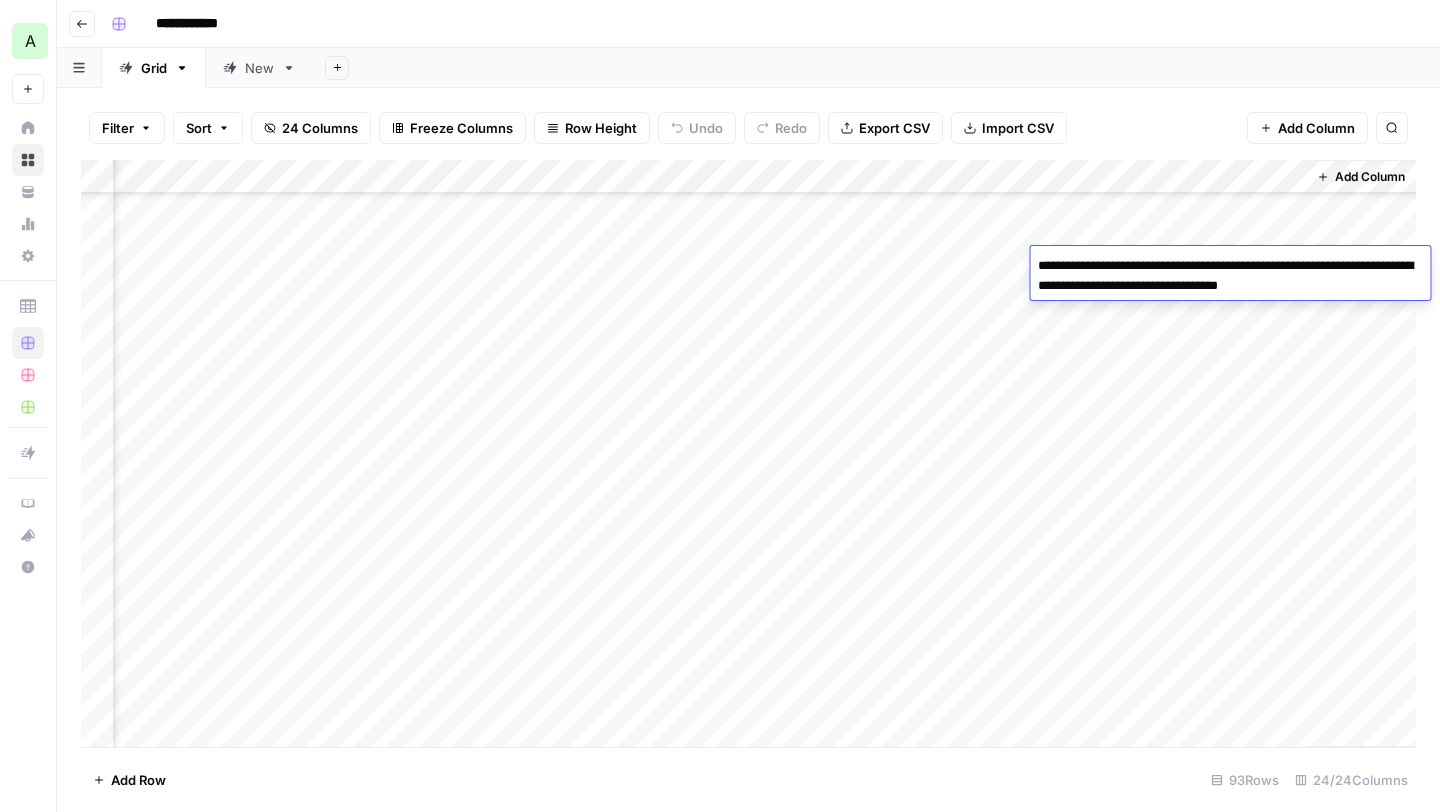 click on "**********" at bounding box center [1230, 276] 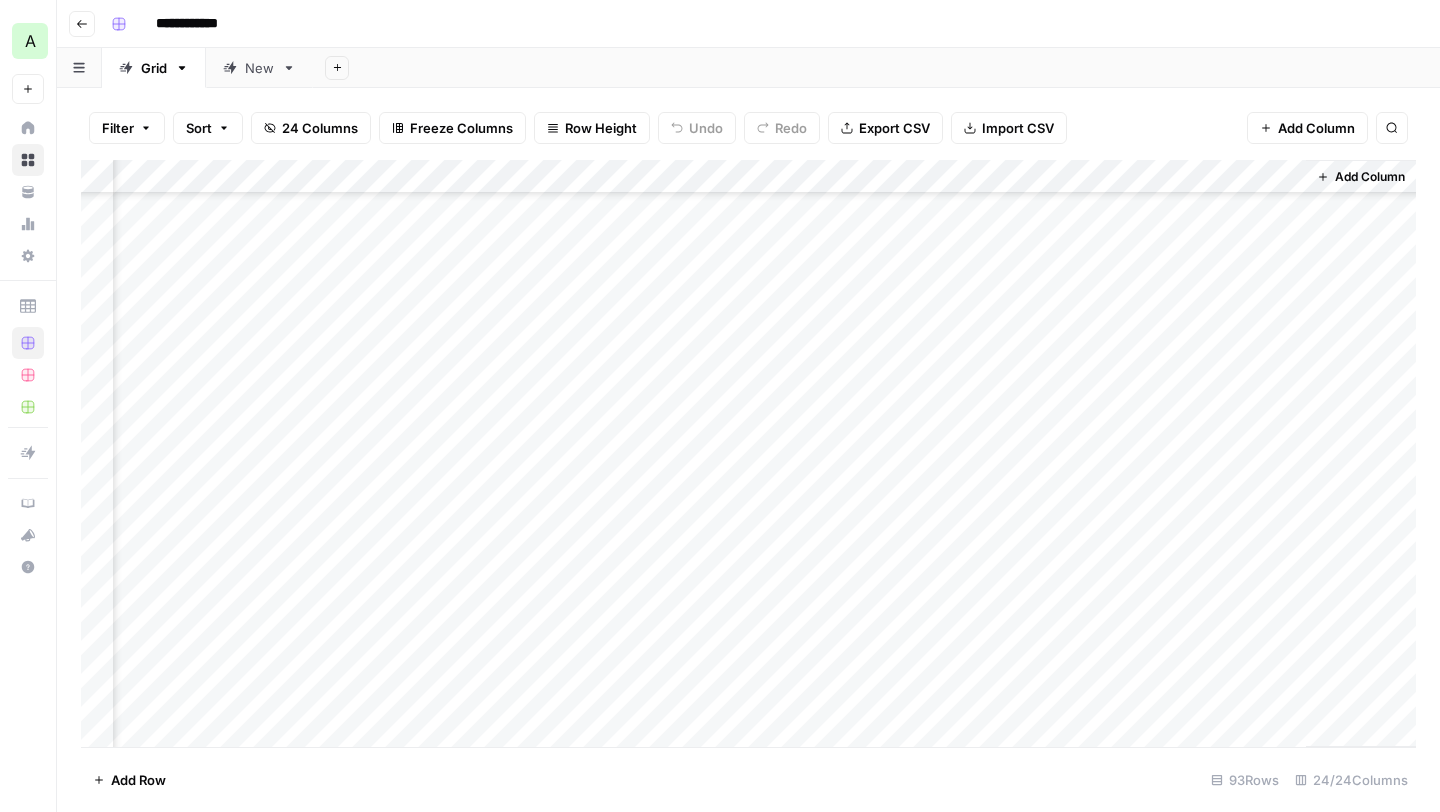 click on "Add Column" at bounding box center [748, 453] 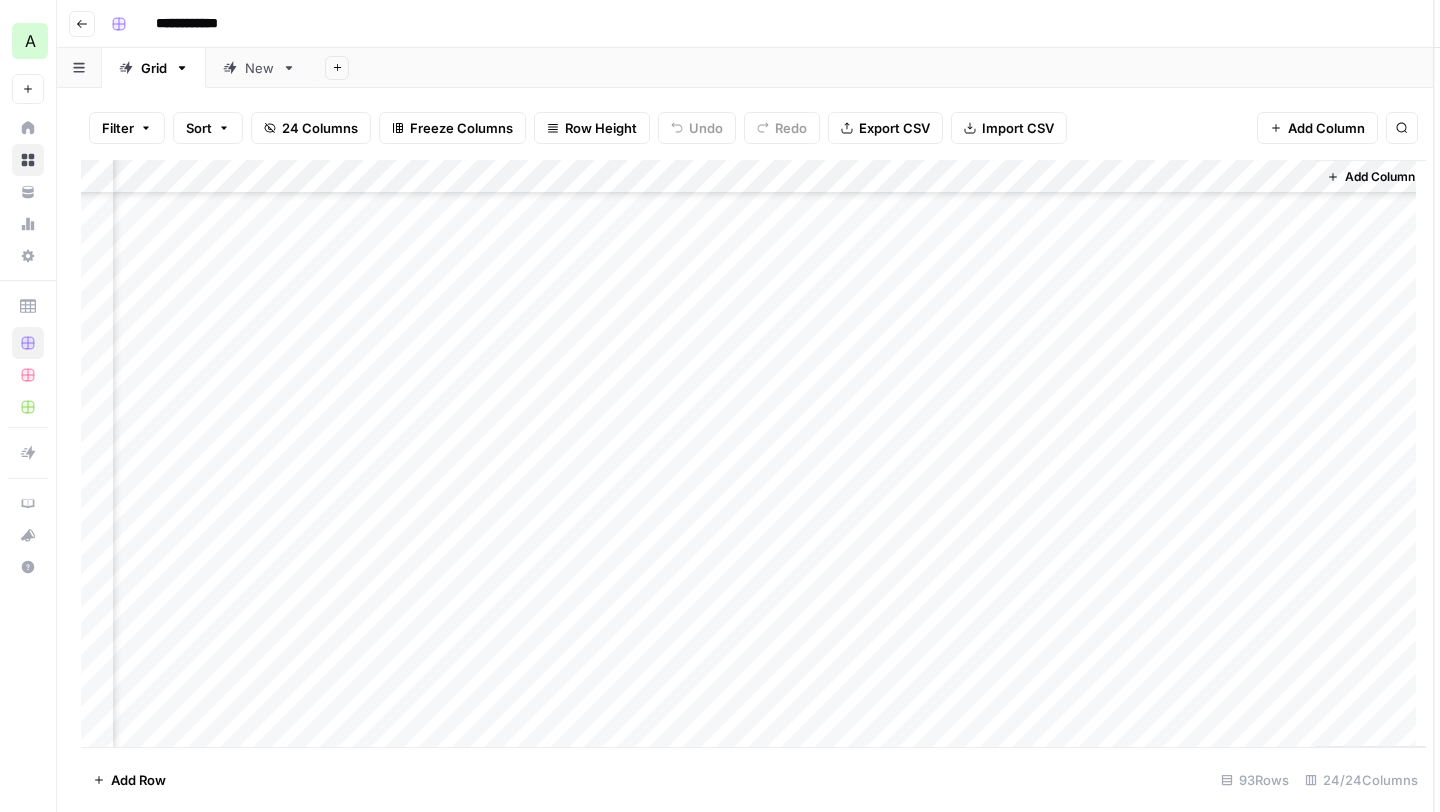 click at bounding box center (674, 264) 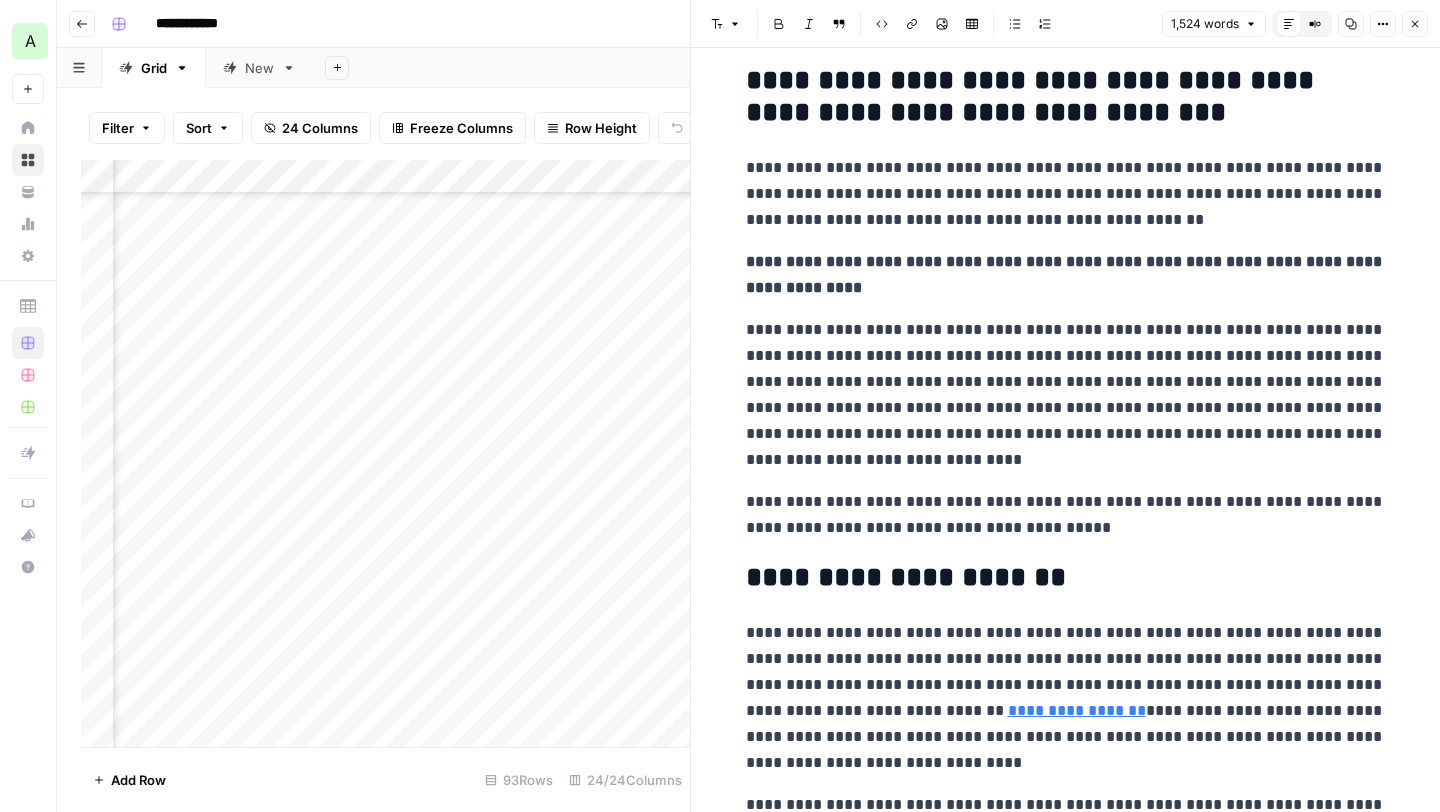 scroll, scrollTop: 4362, scrollLeft: 0, axis: vertical 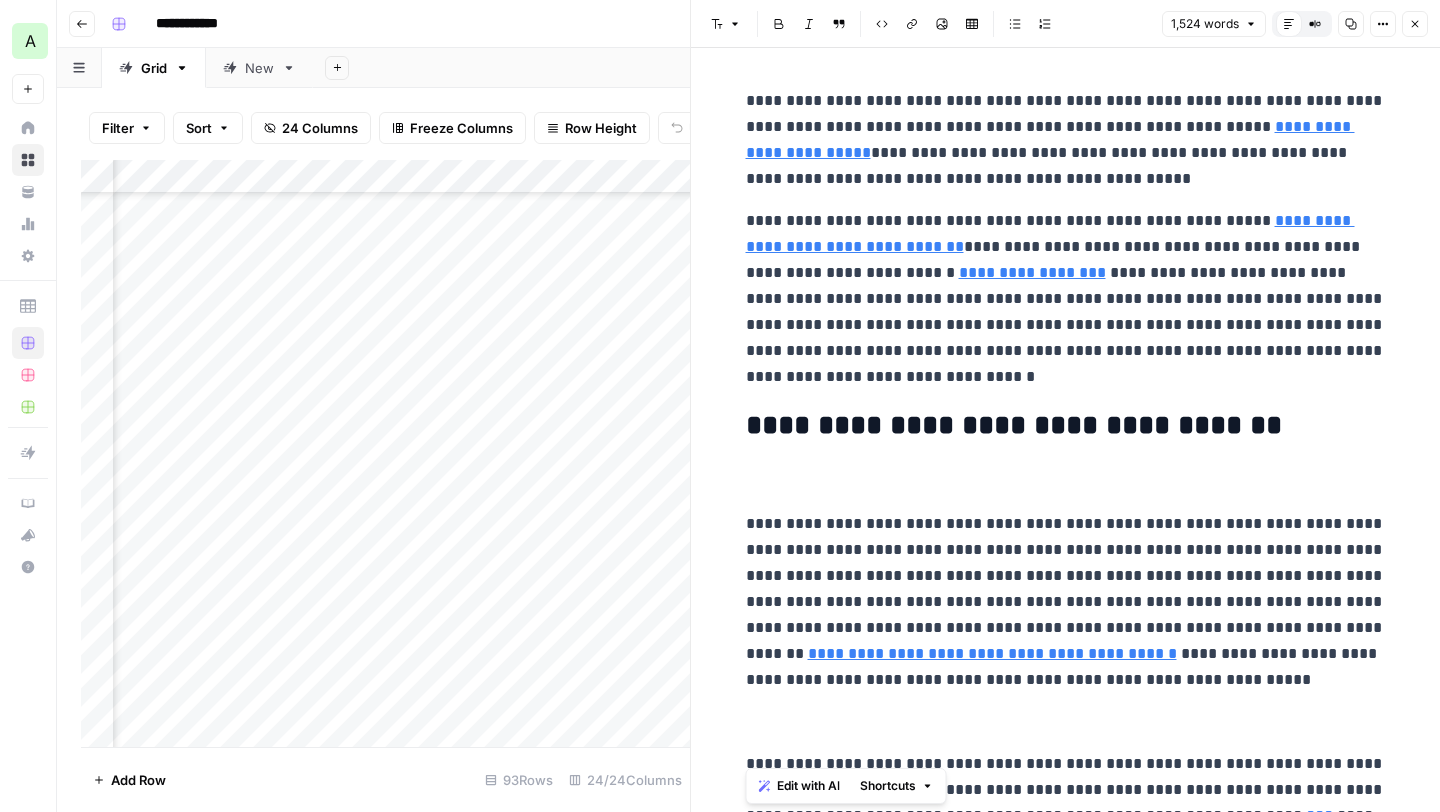 drag, startPoint x: 1170, startPoint y: 784, endPoint x: 735, endPoint y: 96, distance: 813.9834 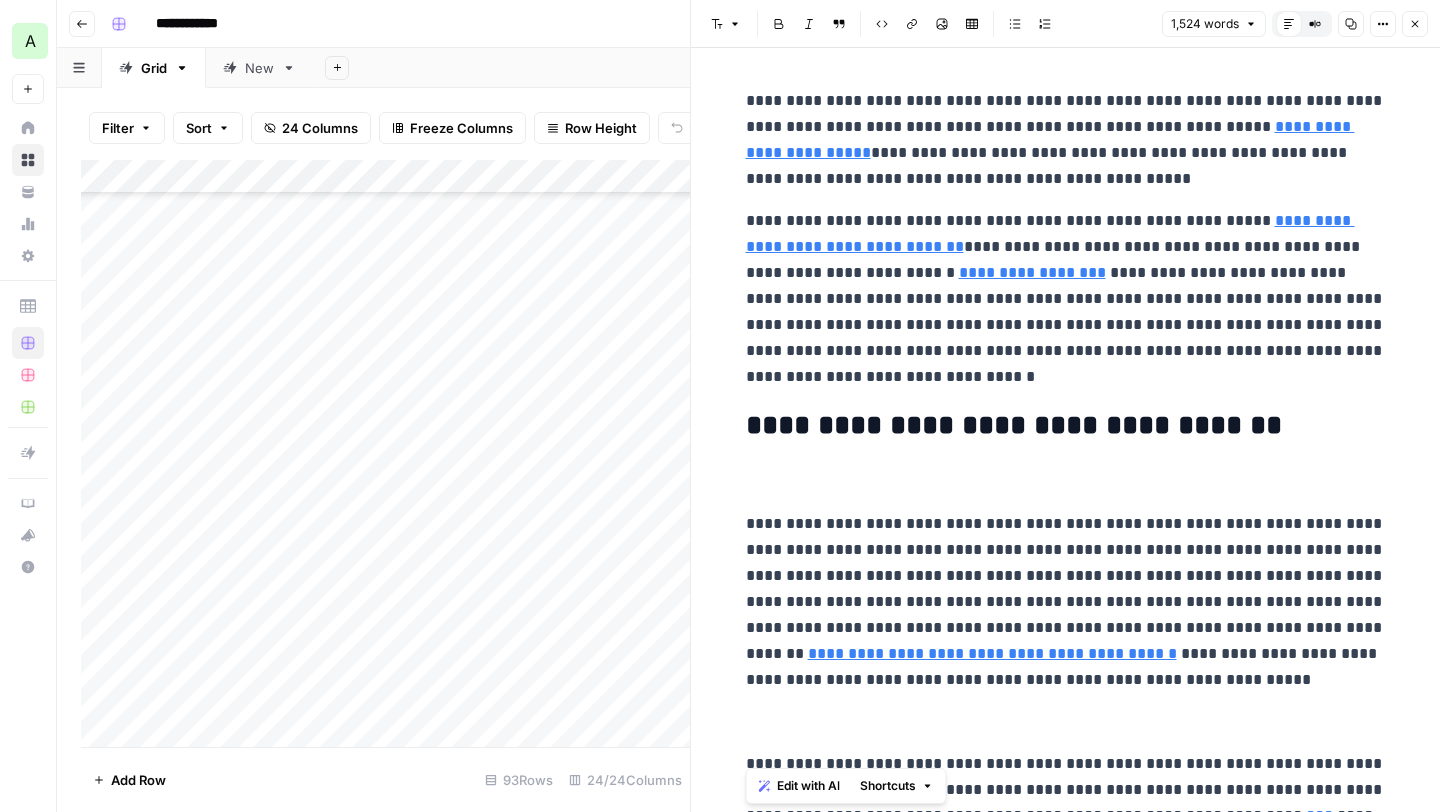 click on "Add Column" at bounding box center (385, 453) 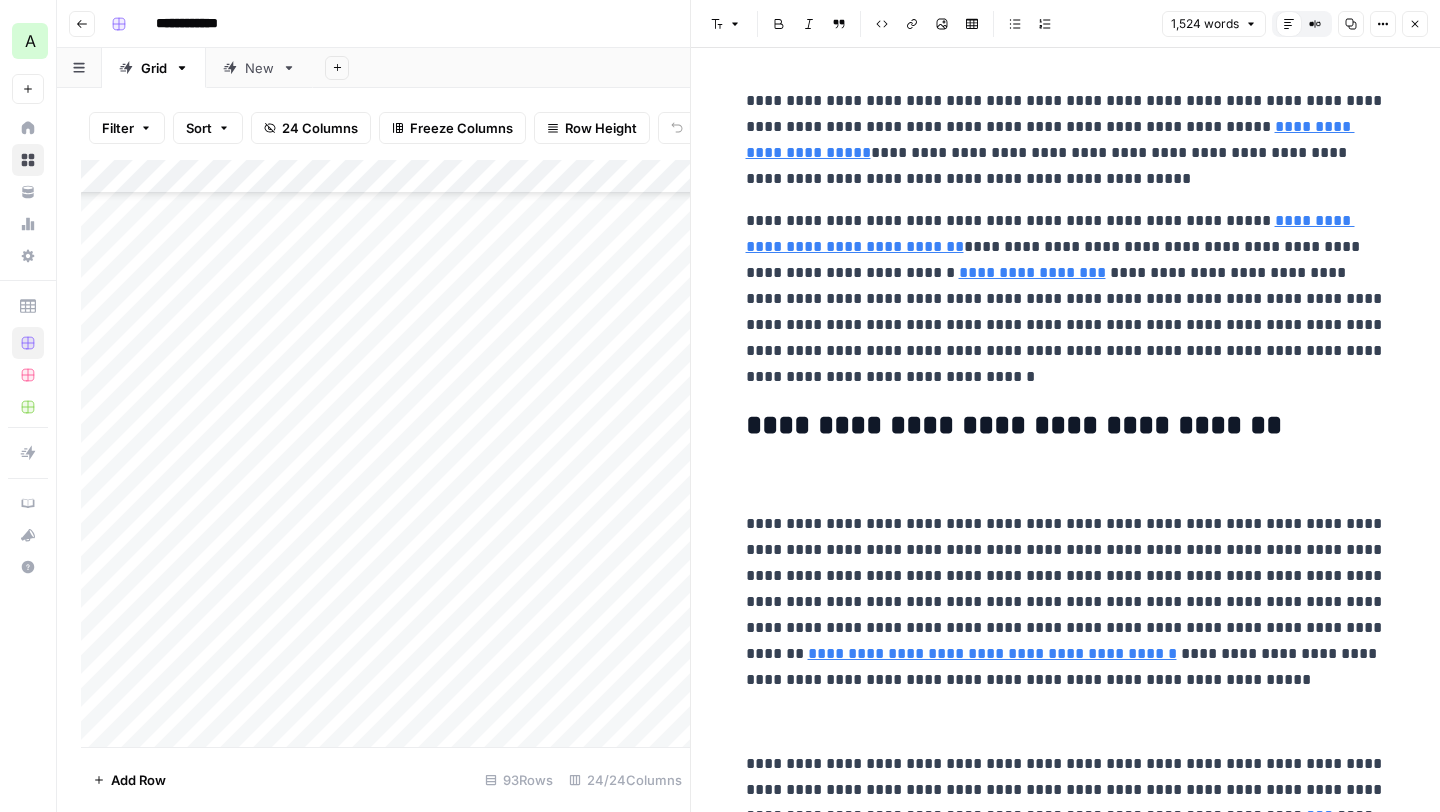 click on "Add Column" at bounding box center (385, 453) 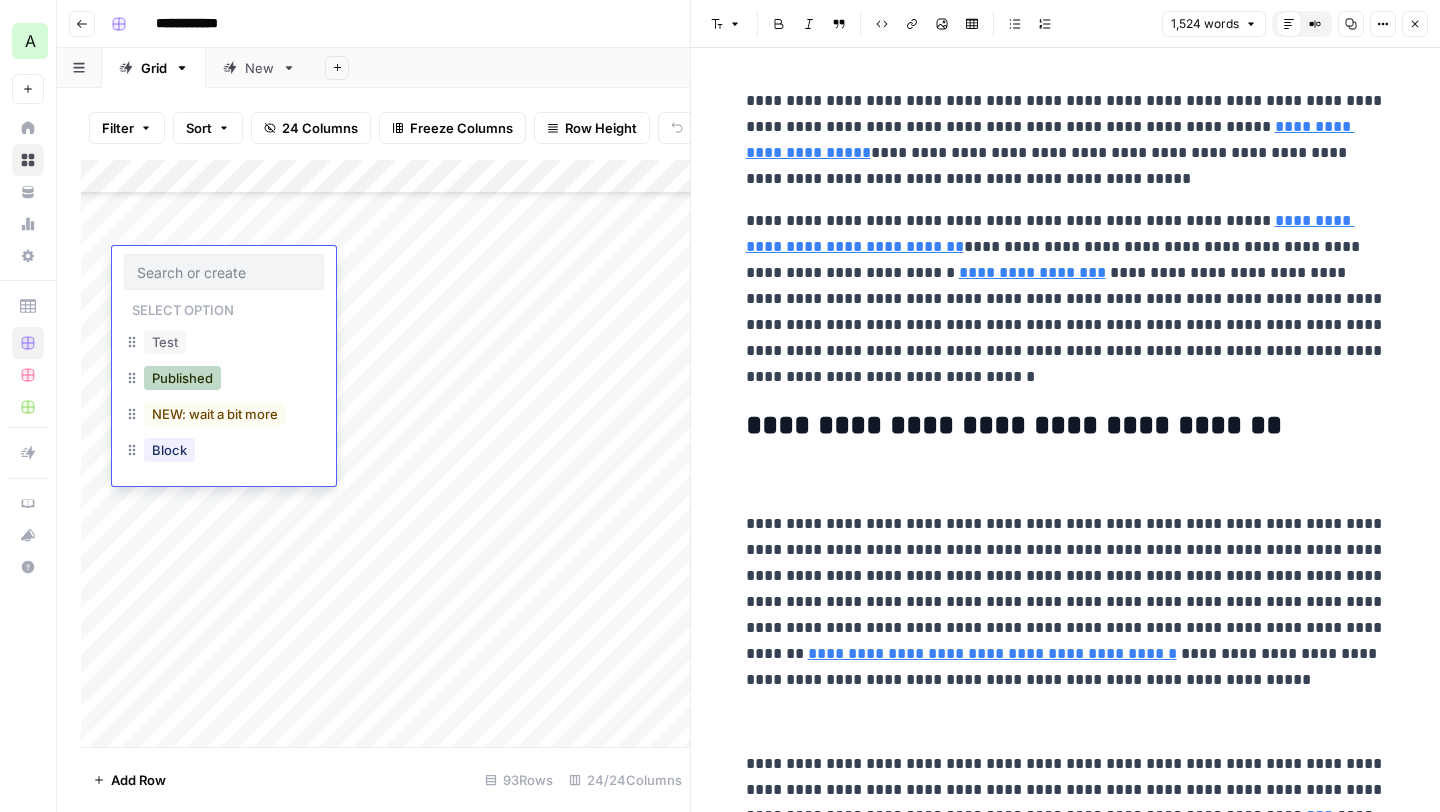 click on "Published" at bounding box center (182, 378) 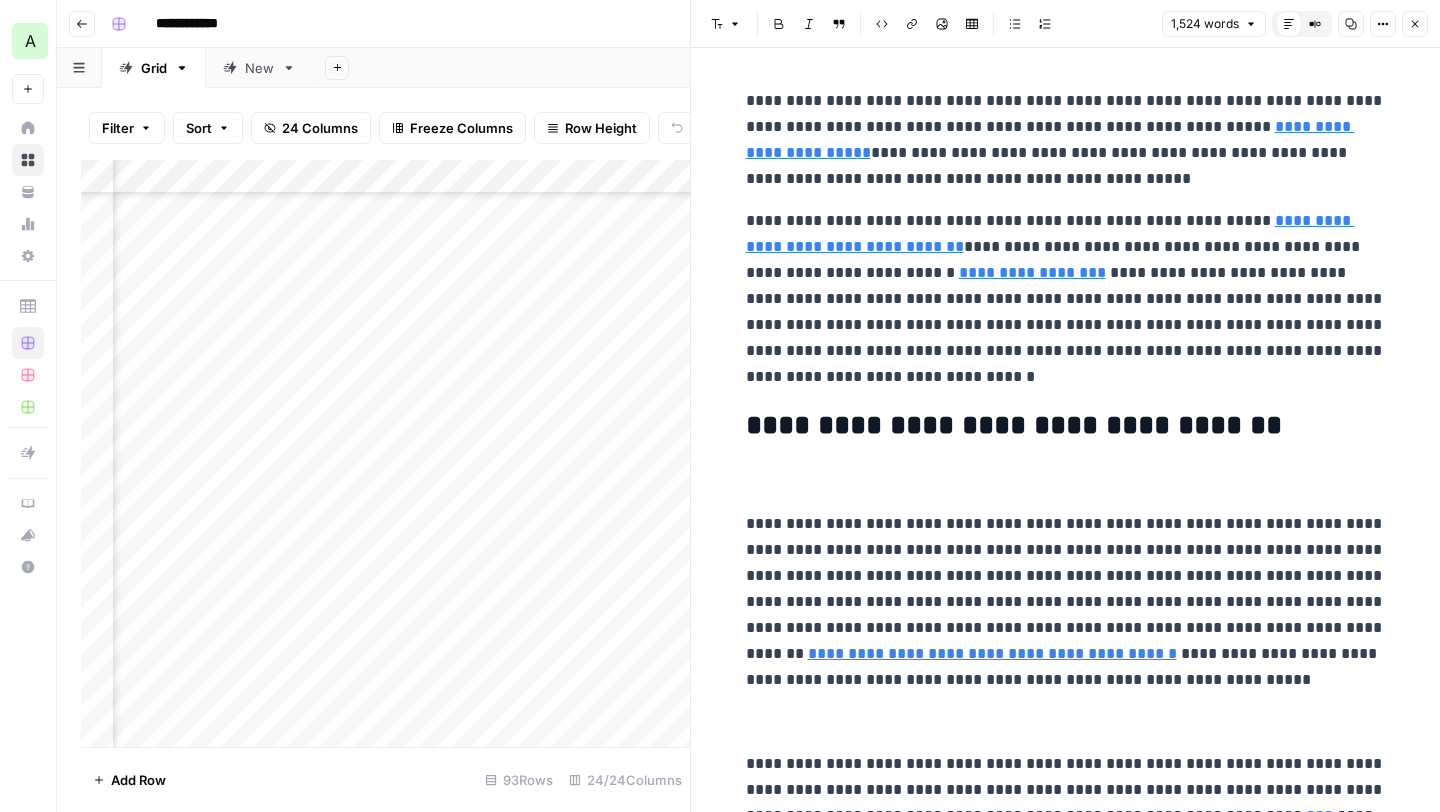 scroll, scrollTop: 2053, scrollLeft: 0, axis: vertical 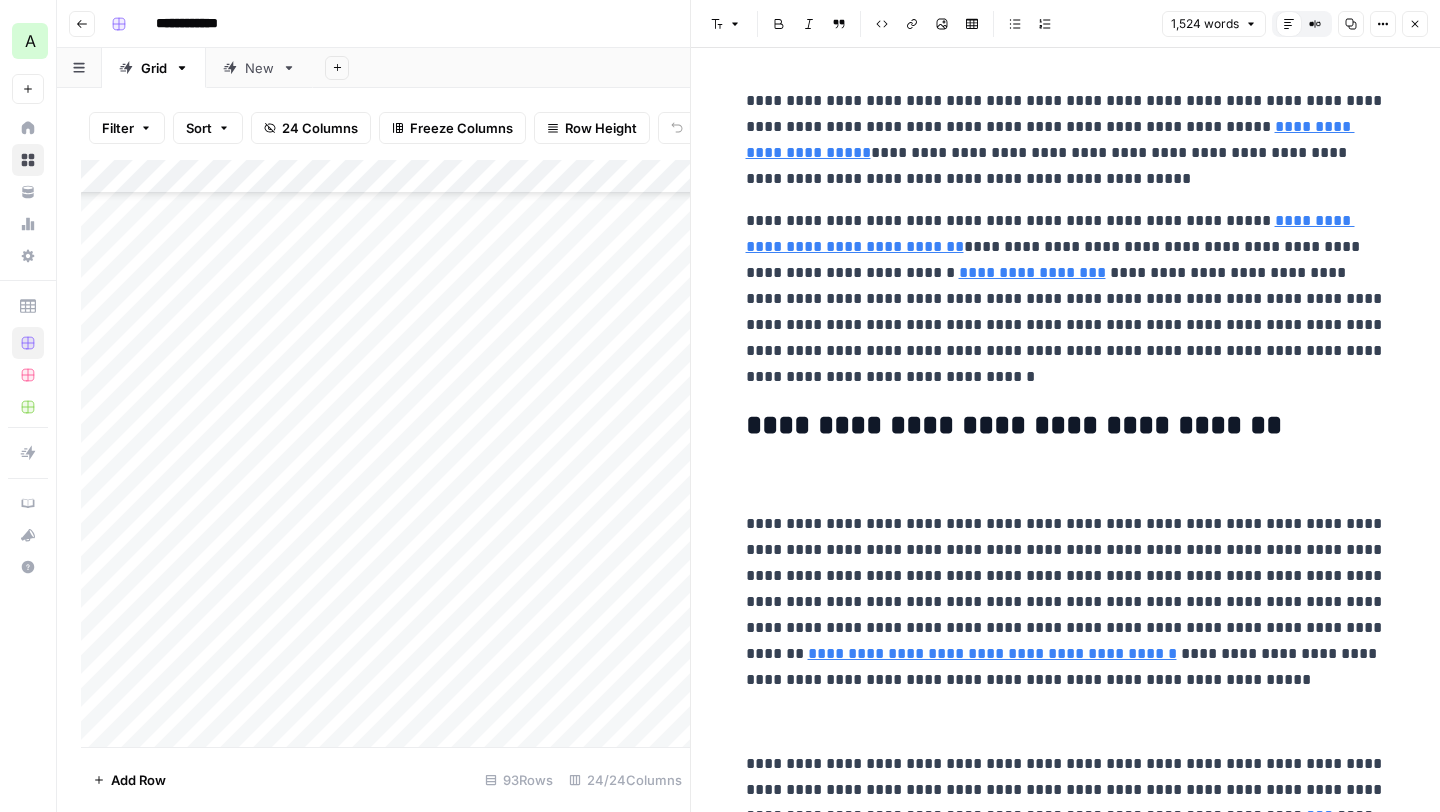 click 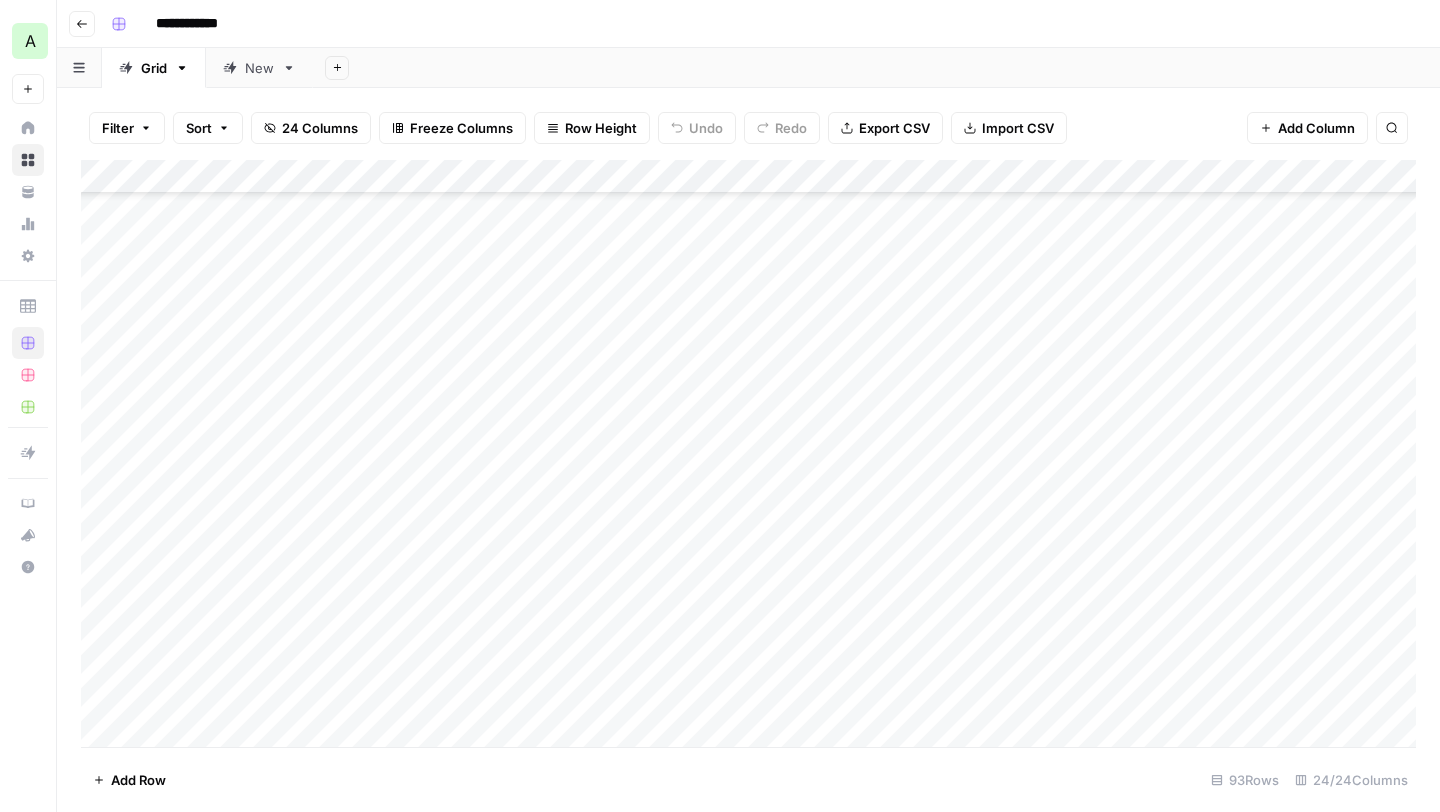 scroll, scrollTop: 1870, scrollLeft: 0, axis: vertical 